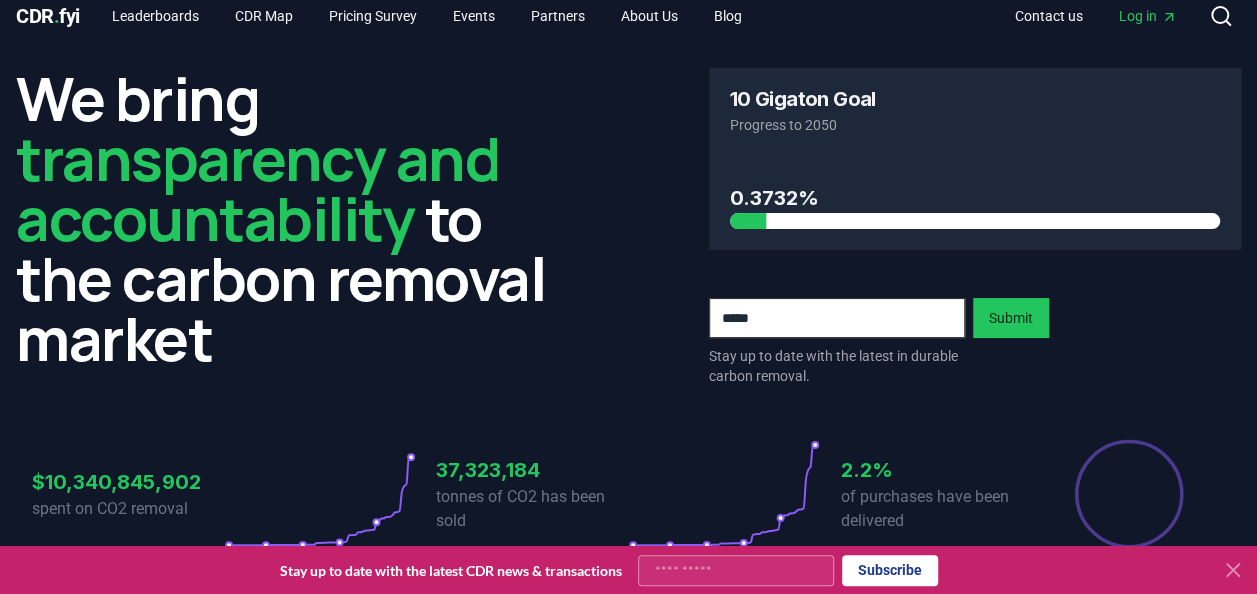 scroll, scrollTop: 0, scrollLeft: 0, axis: both 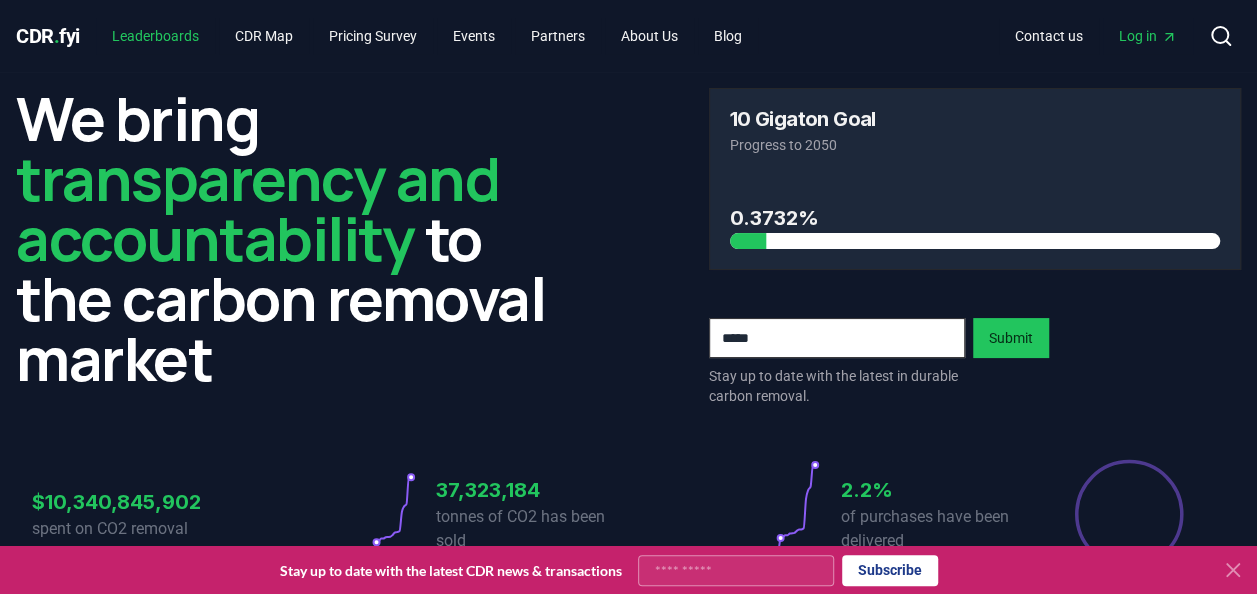 click on "Leaderboards" at bounding box center (155, 36) 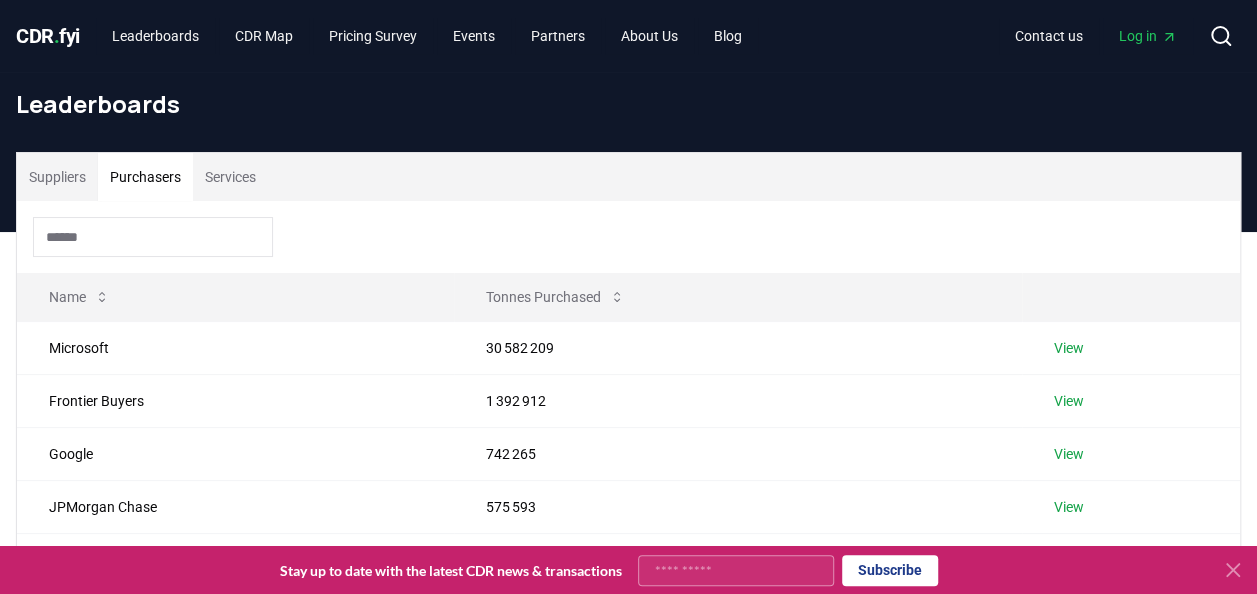 click on "Purchasers" at bounding box center [145, 177] 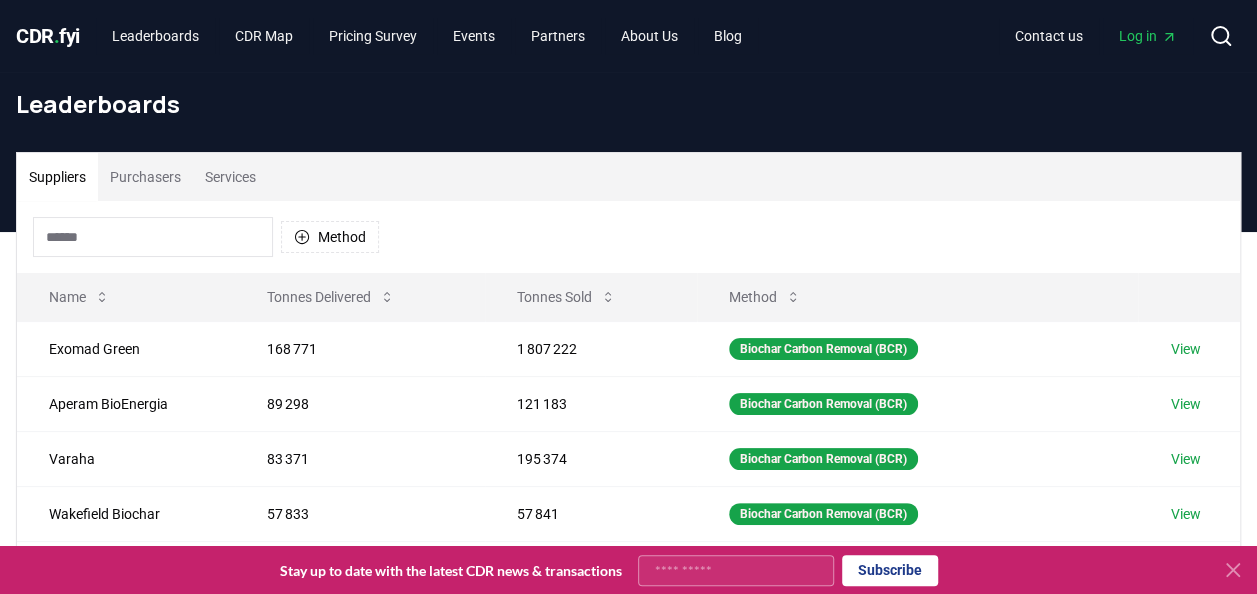 click on "Suppliers" at bounding box center (57, 177) 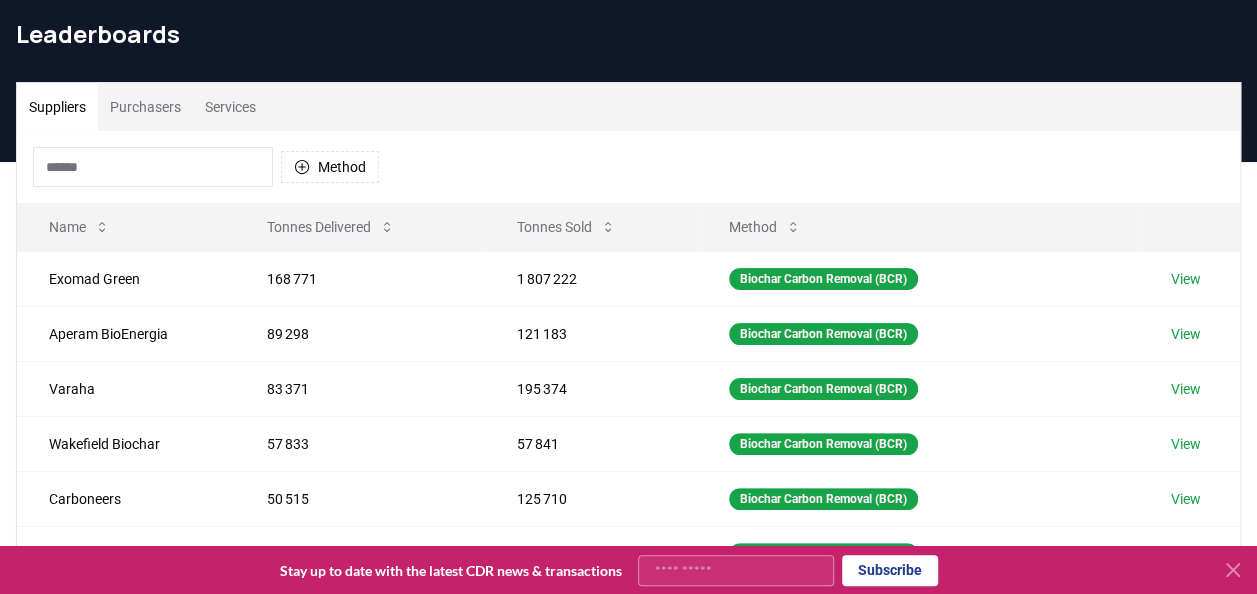 scroll, scrollTop: 100, scrollLeft: 0, axis: vertical 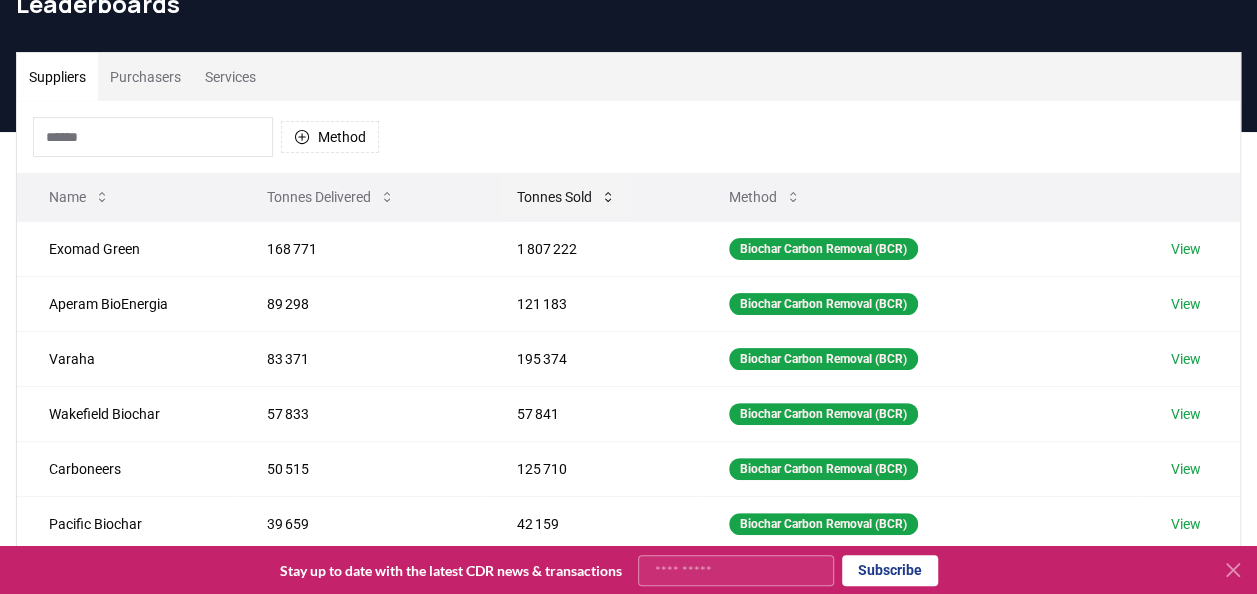 click on "Tonnes Sold" at bounding box center (566, 197) 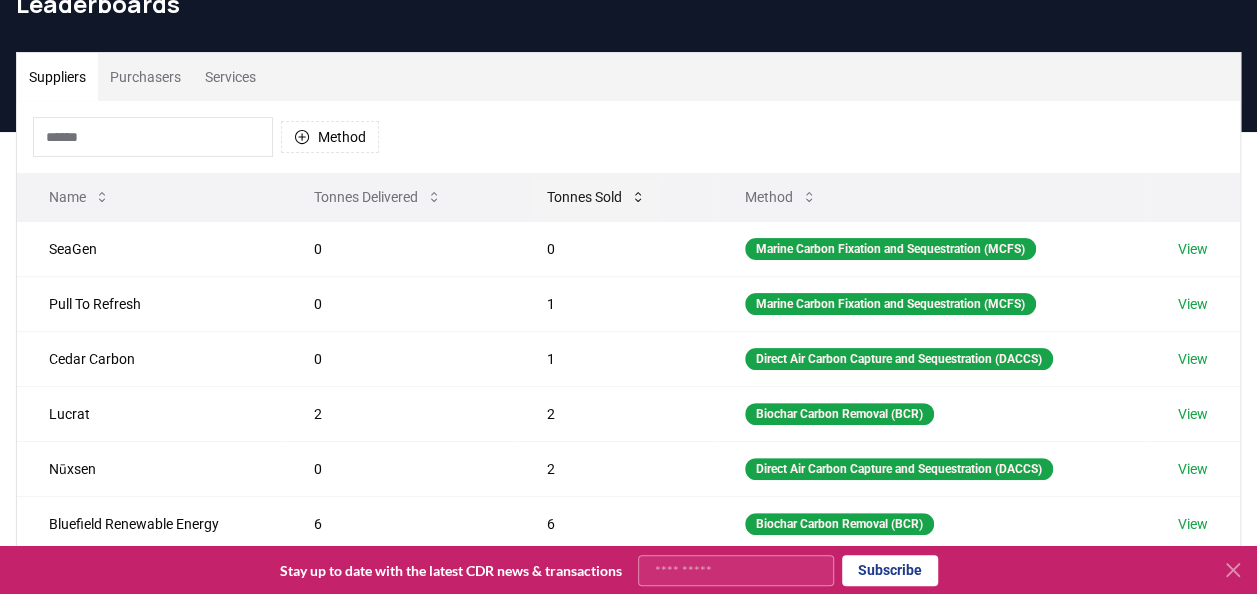 click on "Tonnes Sold" at bounding box center (596, 197) 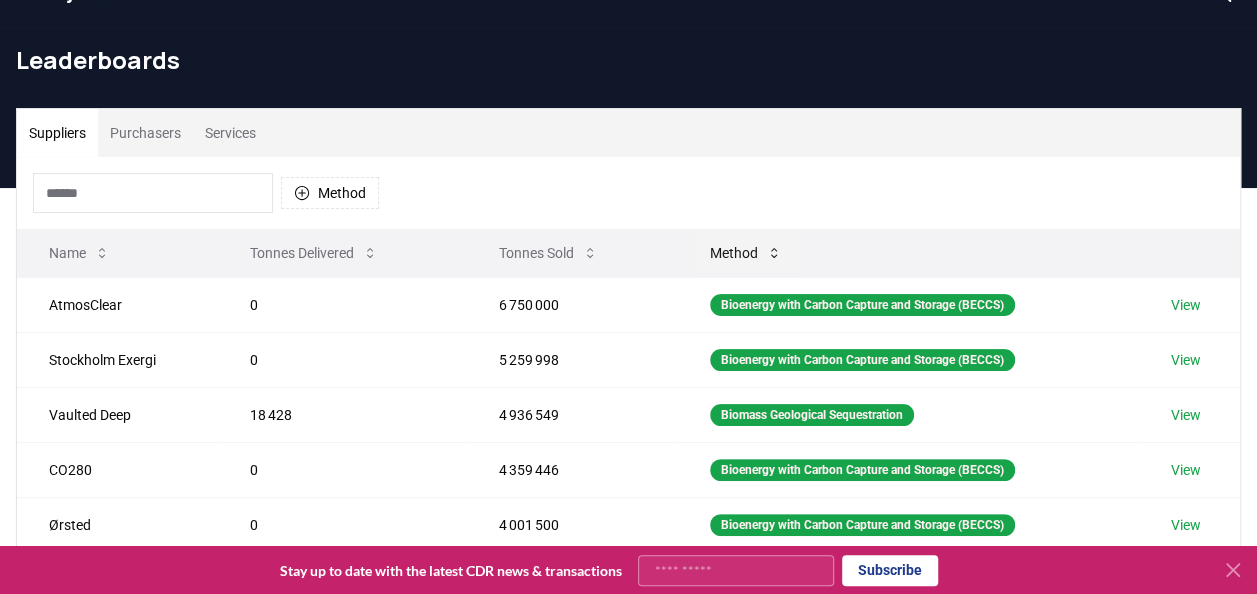 scroll, scrollTop: 0, scrollLeft: 0, axis: both 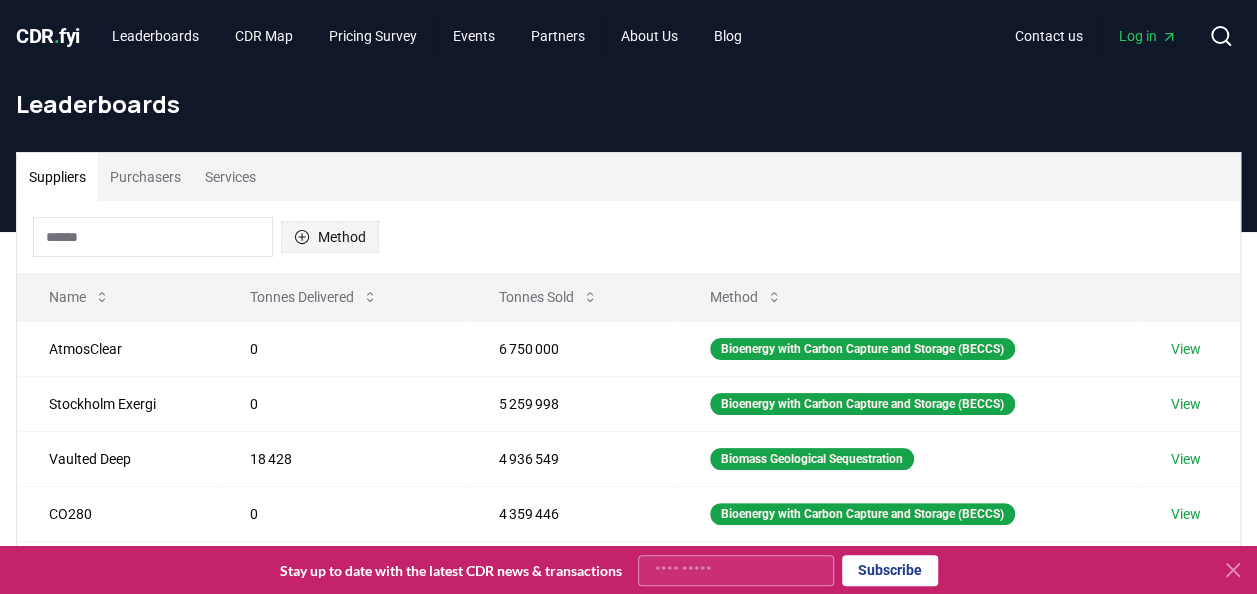 click on "Method" at bounding box center (330, 237) 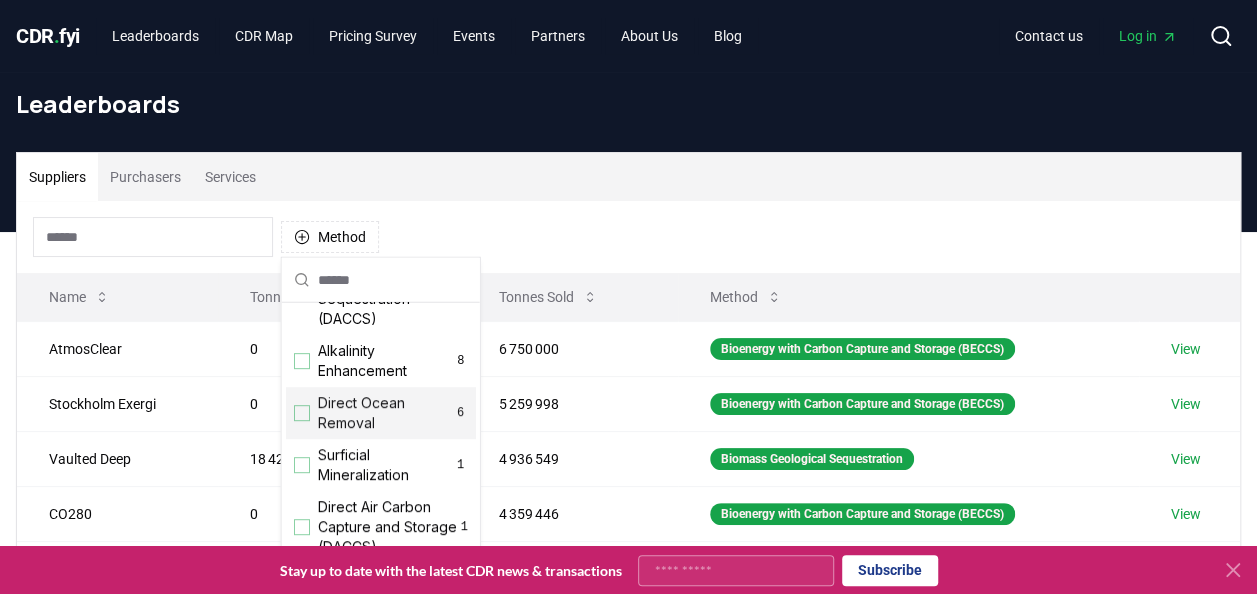 scroll, scrollTop: 600, scrollLeft: 0, axis: vertical 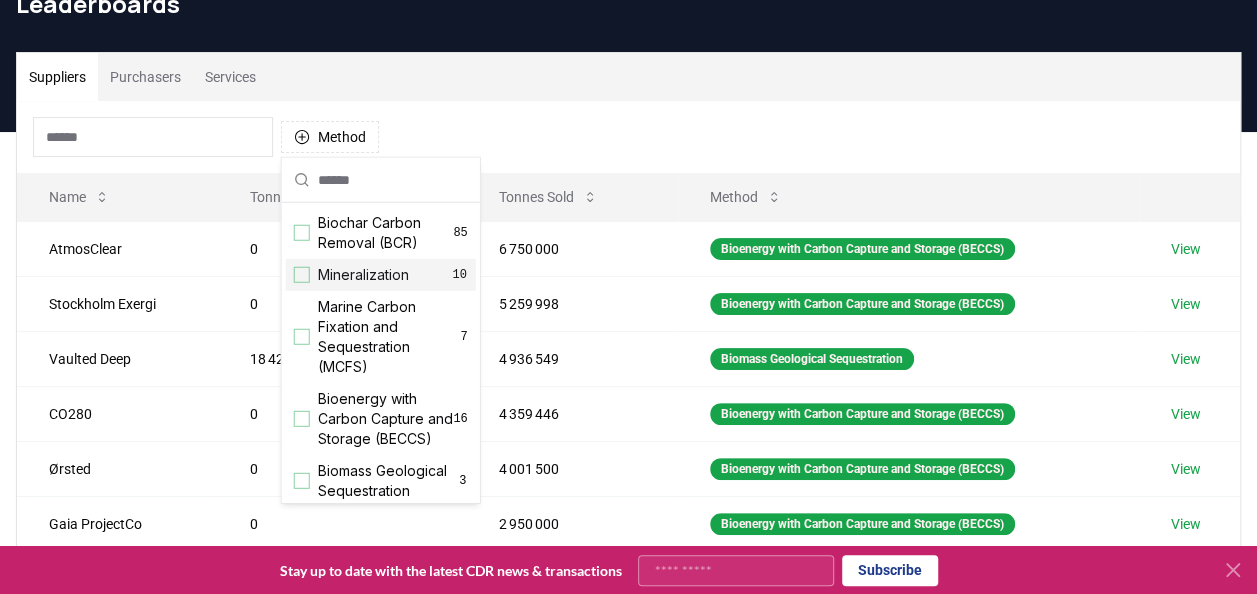 click on "Method" at bounding box center (628, 137) 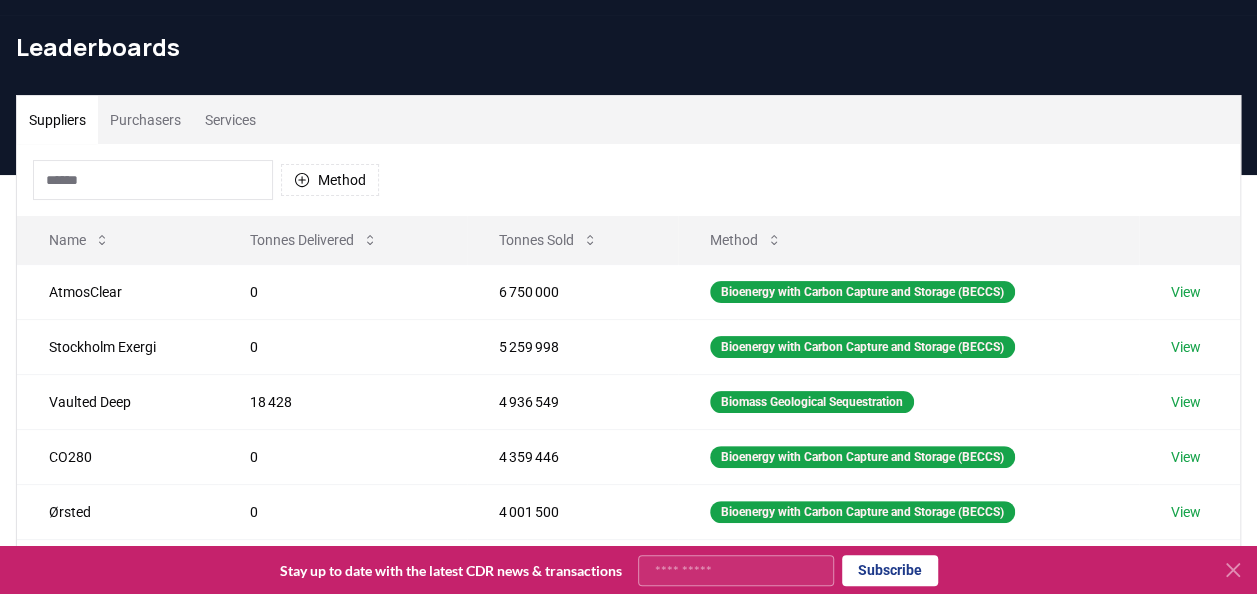scroll, scrollTop: 0, scrollLeft: 0, axis: both 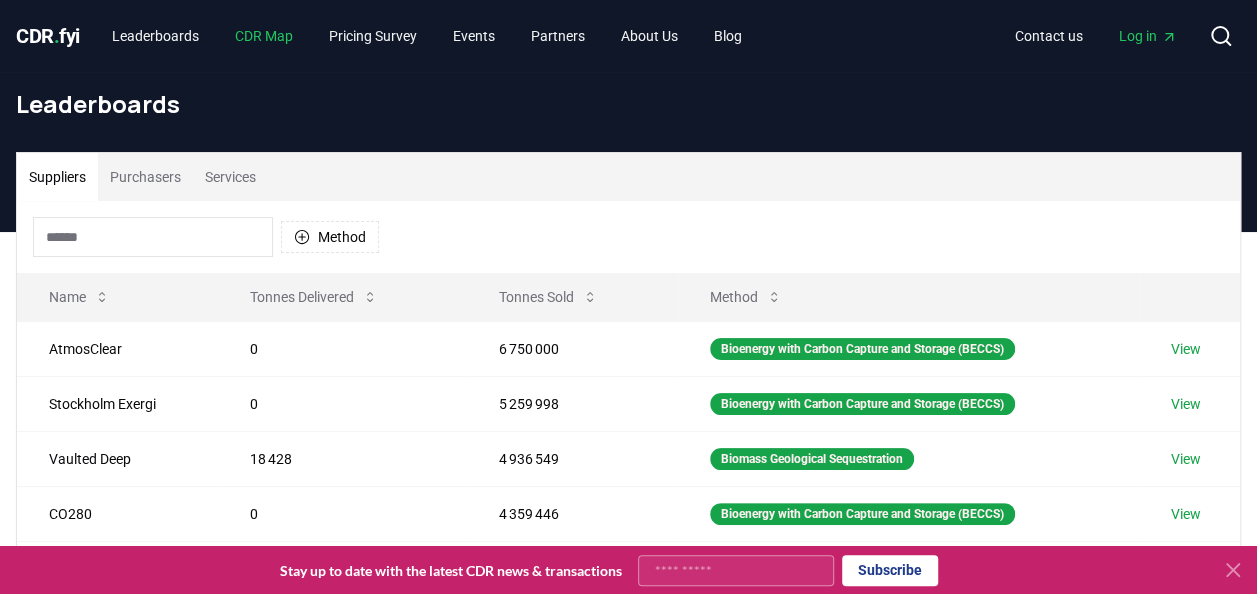 click on "CDR Map" at bounding box center (264, 36) 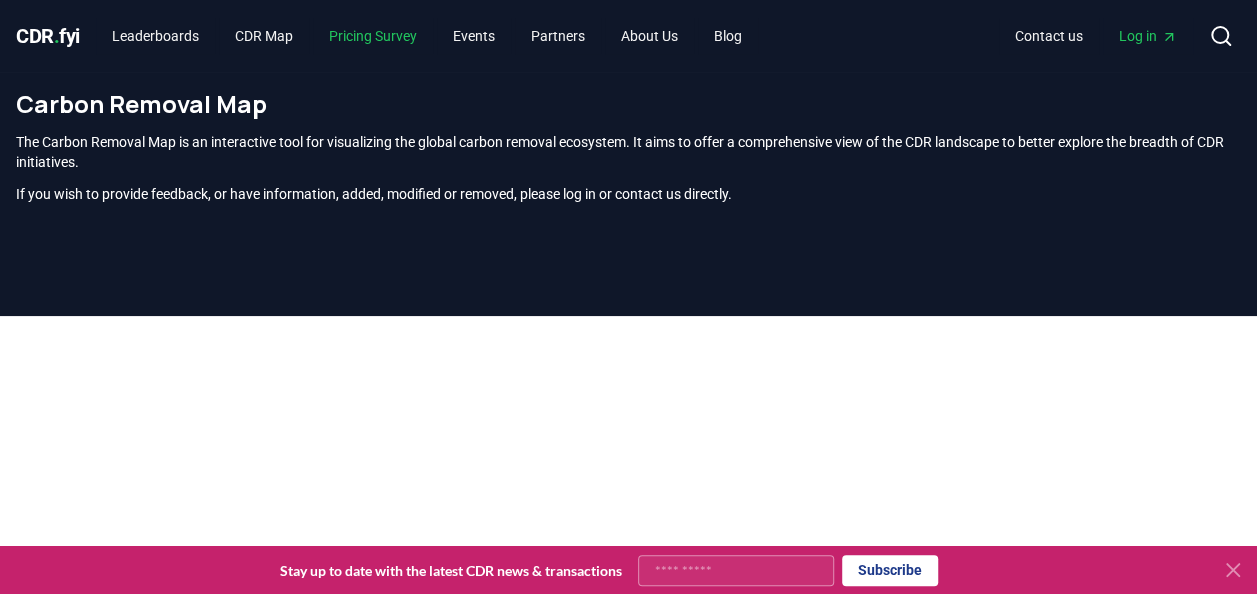click on "Pricing Survey" at bounding box center (373, 36) 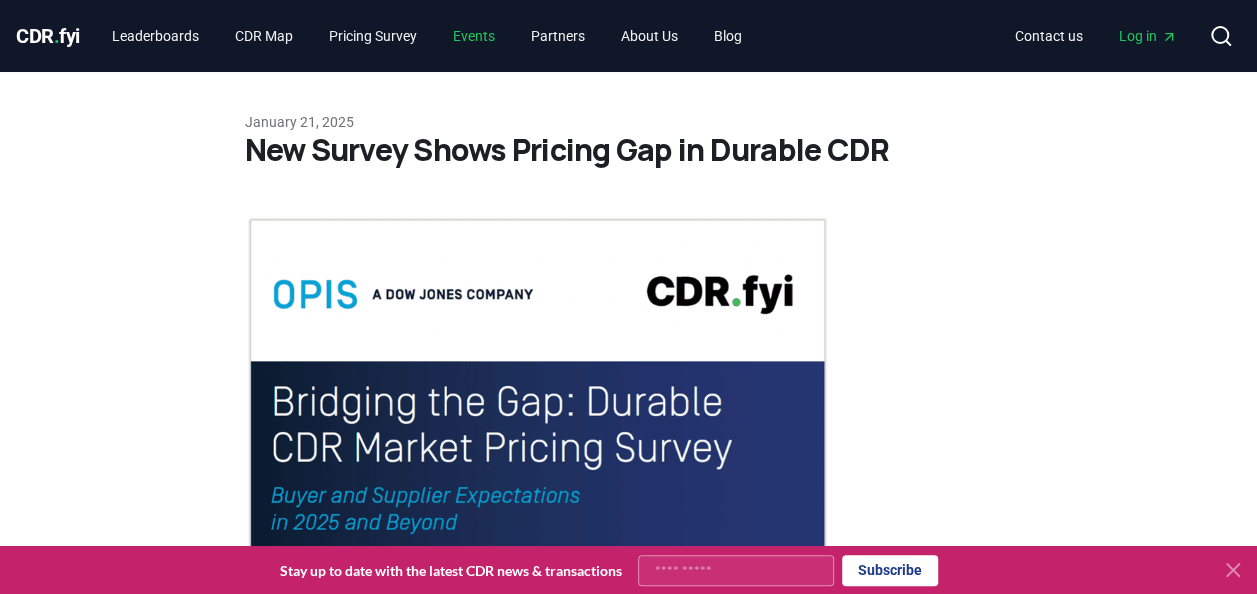 click on "Events" at bounding box center (474, 36) 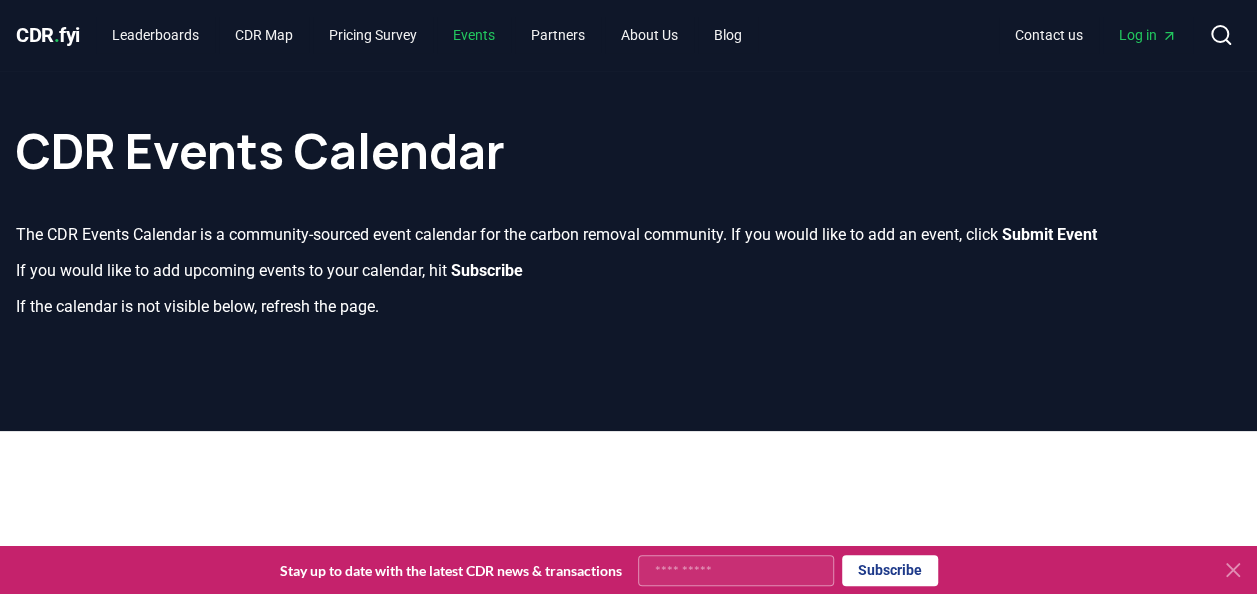 scroll, scrollTop: 0, scrollLeft: 0, axis: both 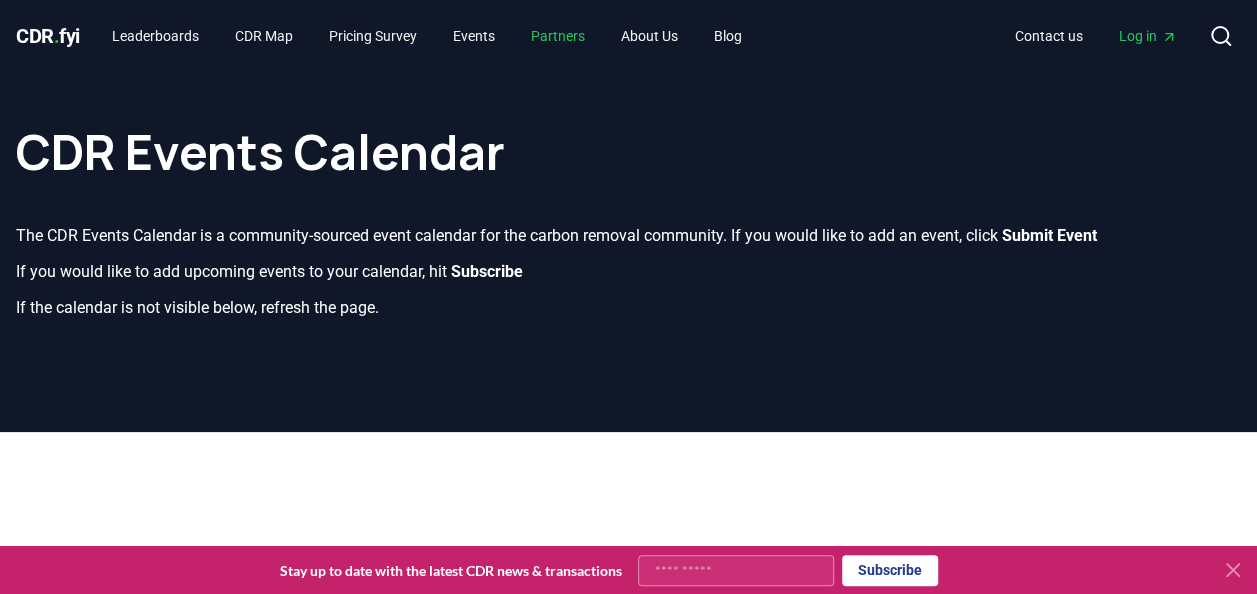 click on "Partners" at bounding box center (558, 36) 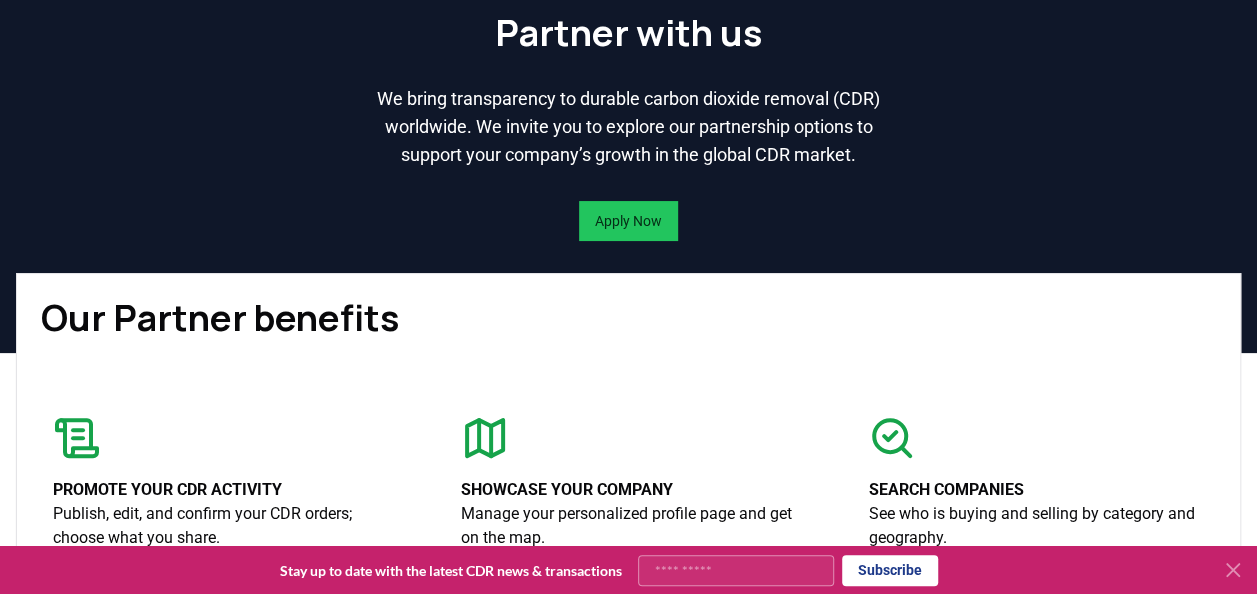 scroll, scrollTop: 0, scrollLeft: 0, axis: both 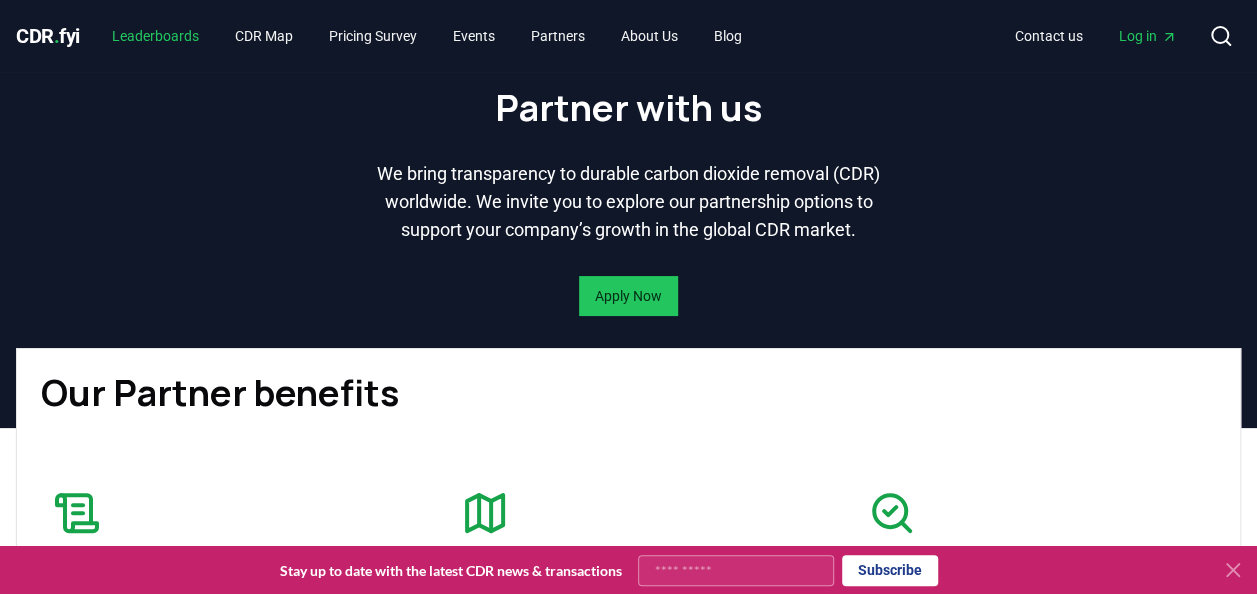 click on "Leaderboards" at bounding box center (155, 36) 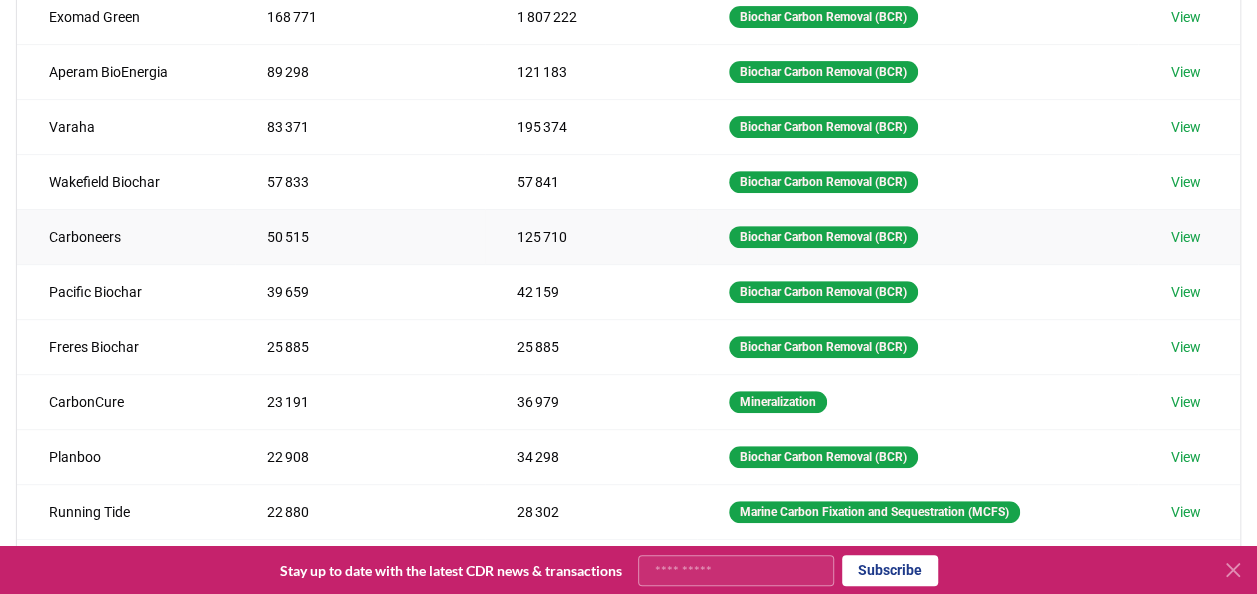 scroll, scrollTop: 120, scrollLeft: 0, axis: vertical 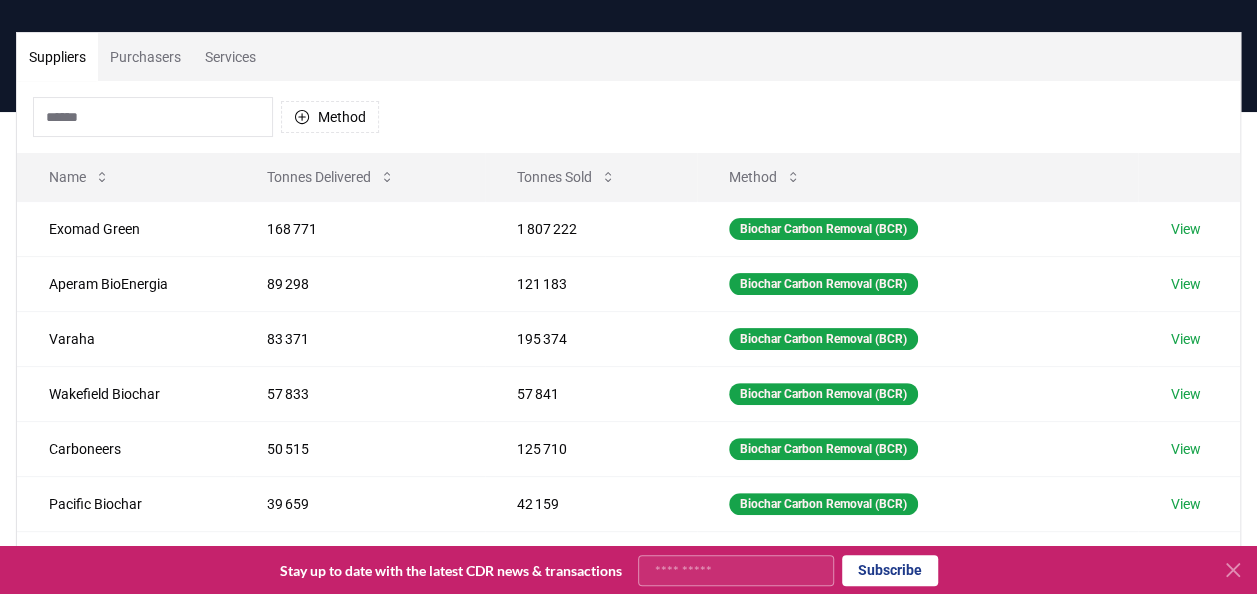 click at bounding box center [153, 117] 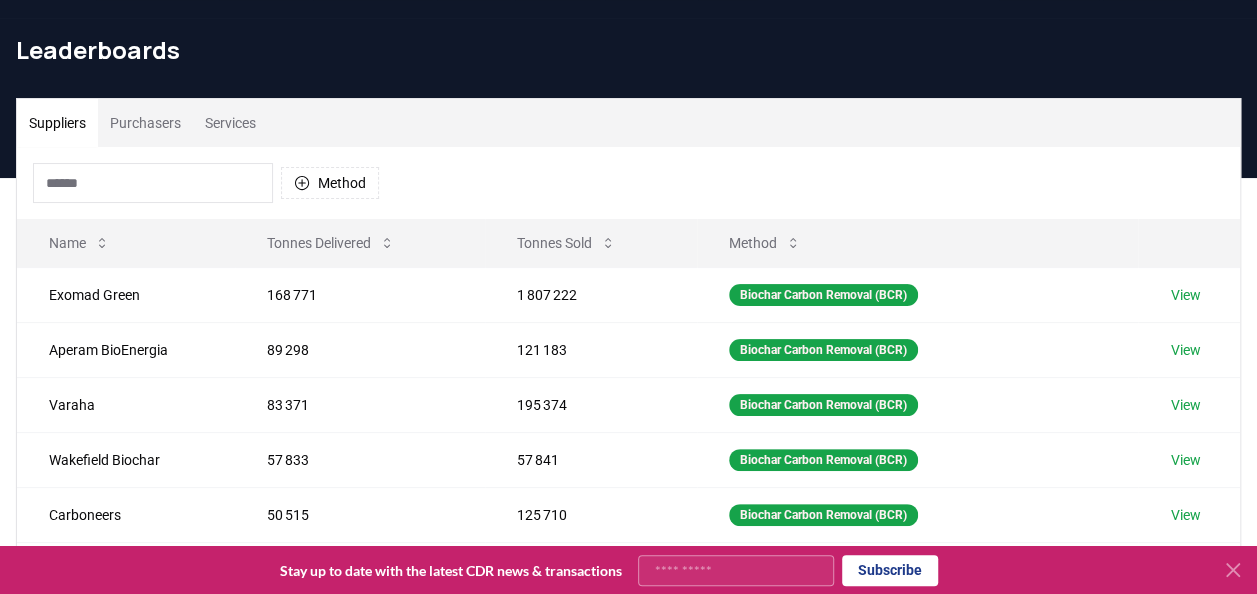 scroll, scrollTop: 0, scrollLeft: 0, axis: both 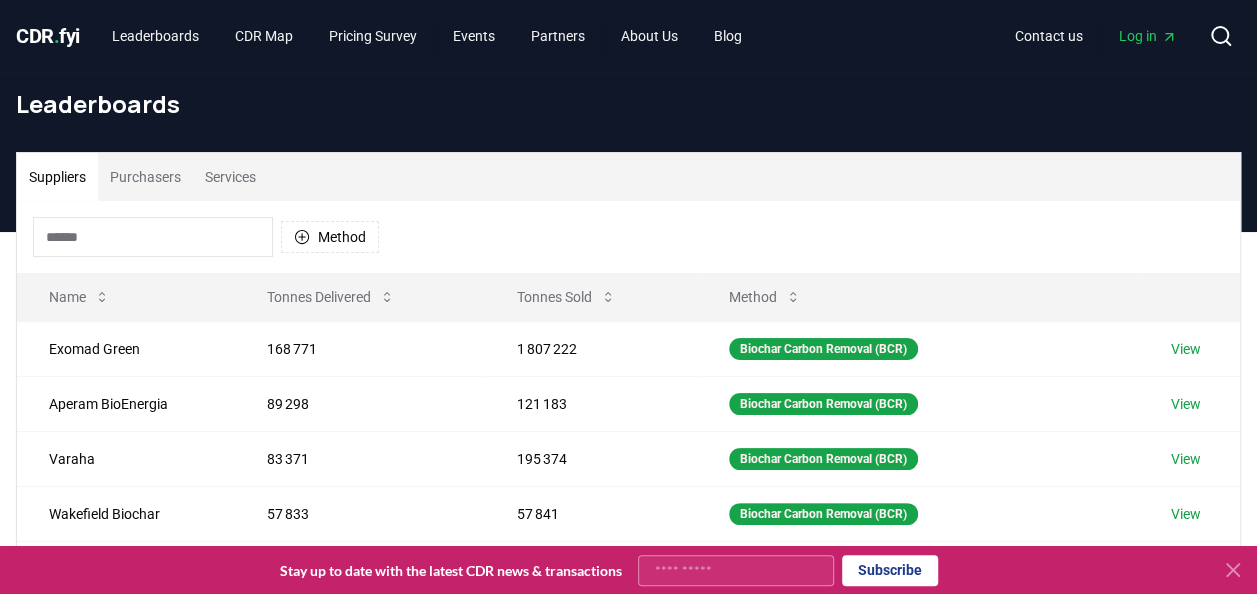click on "Method" at bounding box center [628, 237] 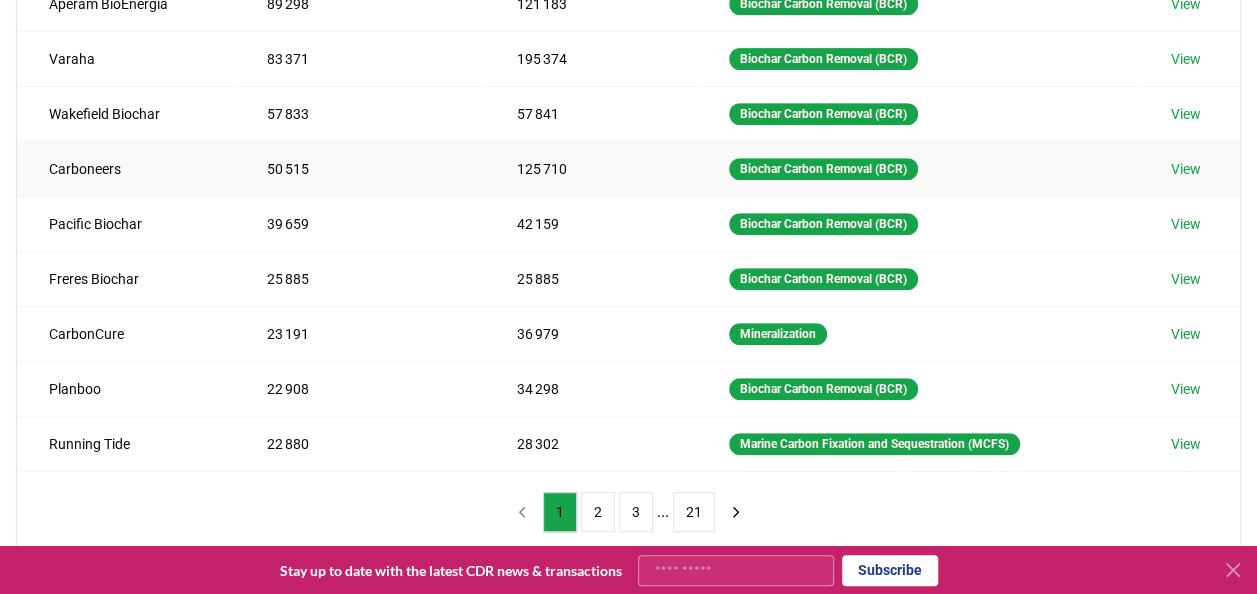 scroll, scrollTop: 200, scrollLeft: 0, axis: vertical 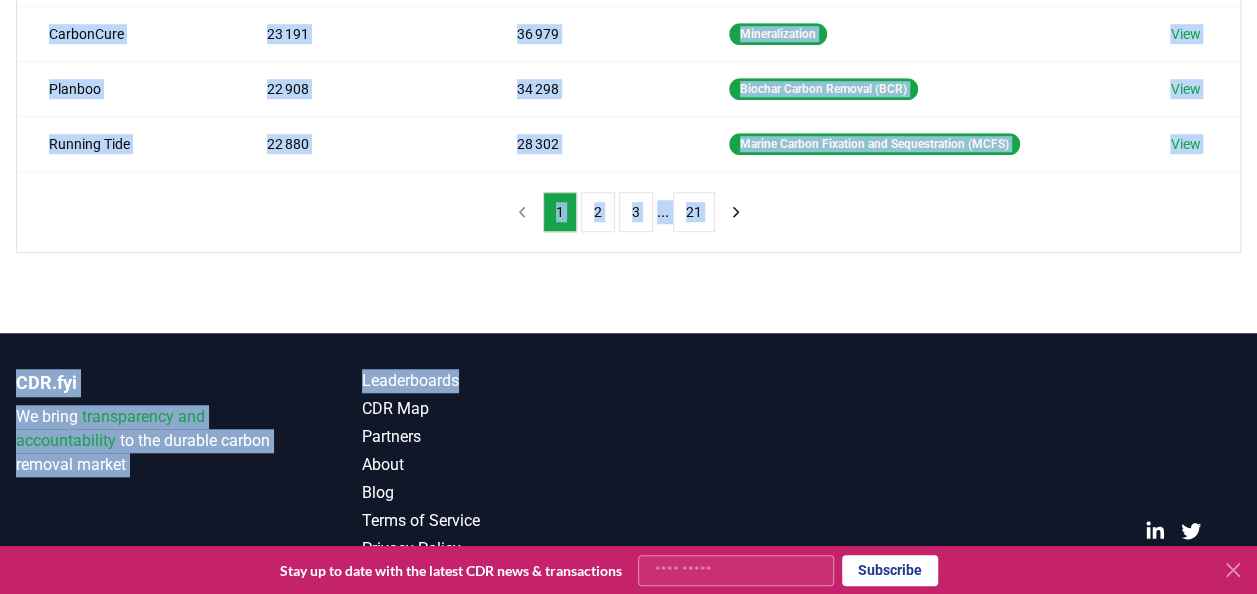 drag, startPoint x: 98, startPoint y: 148, endPoint x: 628, endPoint y: 340, distance: 563.70557 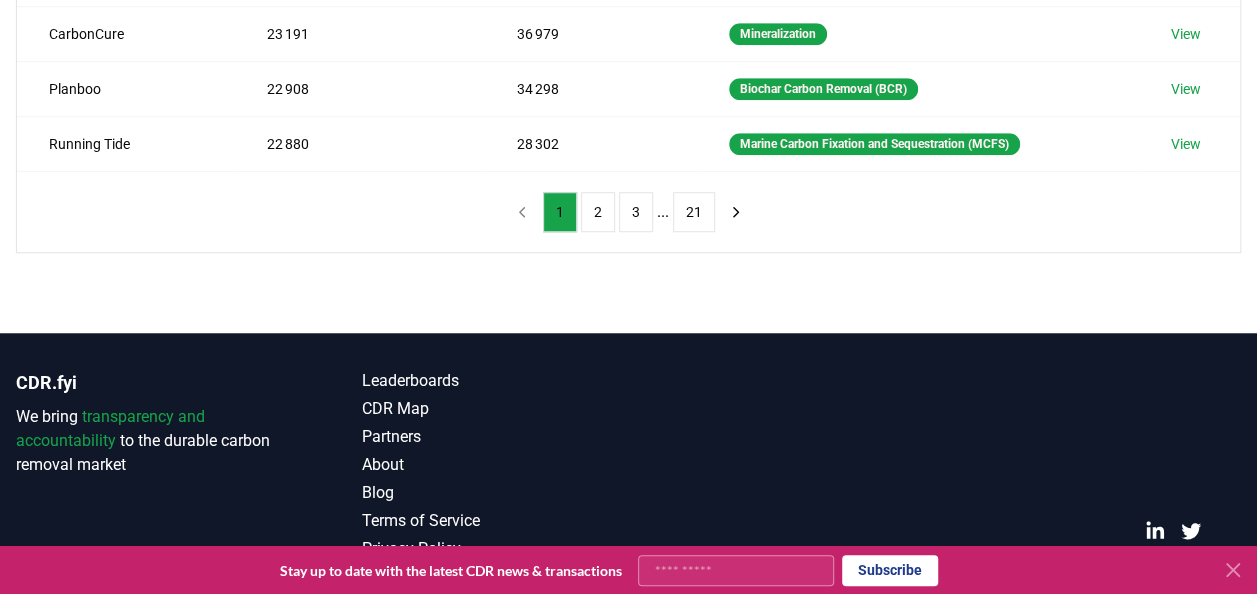 click on "Suppliers Purchasers Services Method Name Tonnes Delivered Tonnes Sold Method Exomad Green 168 771 1 807 222 Biochar Carbon Removal (BCR) View Aperam BioEnergia 89 298 121 183 Biochar Carbon Removal (BCR) View Varaha 83 371 195 374 Biochar Carbon Removal (BCR) View Wakefield Biochar 57 833 57 841 Biochar Carbon Removal (BCR) View Carboneers 50 515 125 710 Biochar Carbon Removal (BCR) View Pacific Biochar 39 659 42 159 Biochar Carbon Removal (BCR) View Freres Biochar 25 885 25 885 Biochar Carbon Removal (BCR) View CarbonCure 23 191 36 979 Mineralization View Planboo 22 908 34 298 Biochar Carbon Removal (BCR) View Running Tide 22 880 28 302 Marine Carbon Fixation and Sequestration (MCFS) View 1 2 3 ... 21" at bounding box center (628, -68) 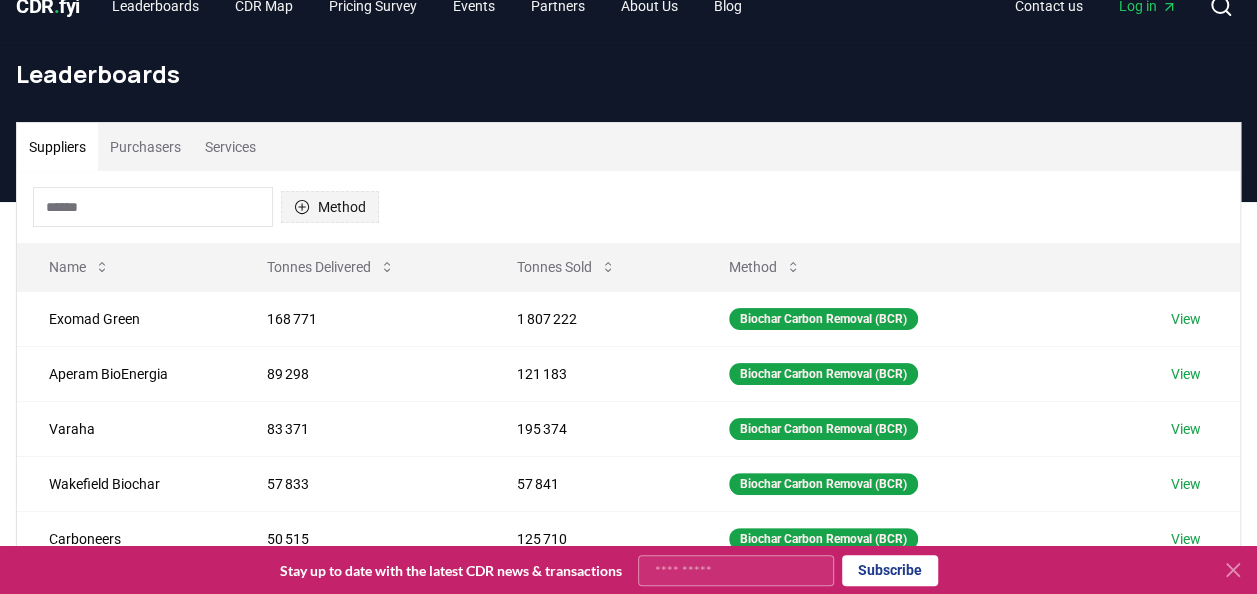 scroll, scrollTop: 0, scrollLeft: 0, axis: both 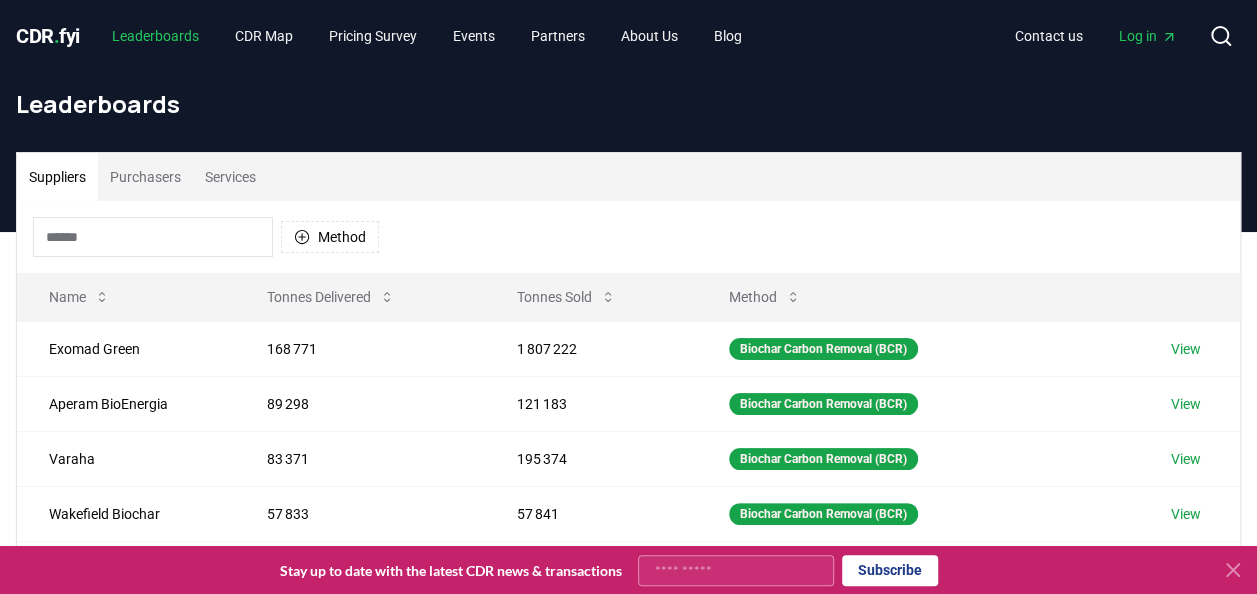 drag, startPoint x: 128, startPoint y: 32, endPoint x: 192, endPoint y: 50, distance: 66.48308 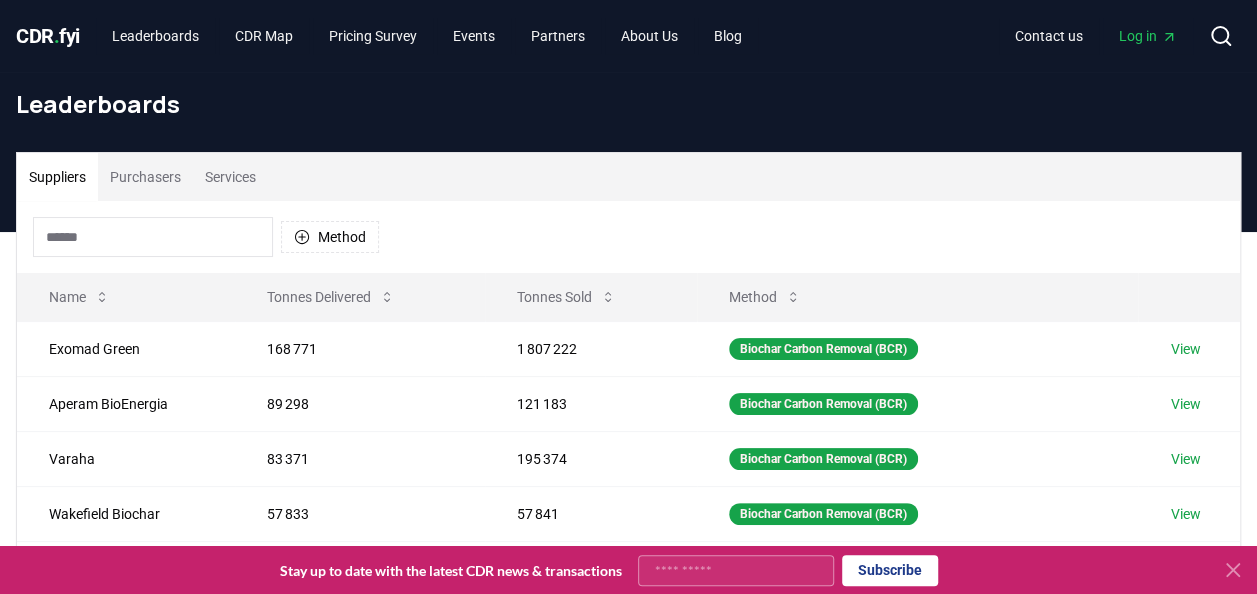click on "CDR . fyi" at bounding box center [48, 36] 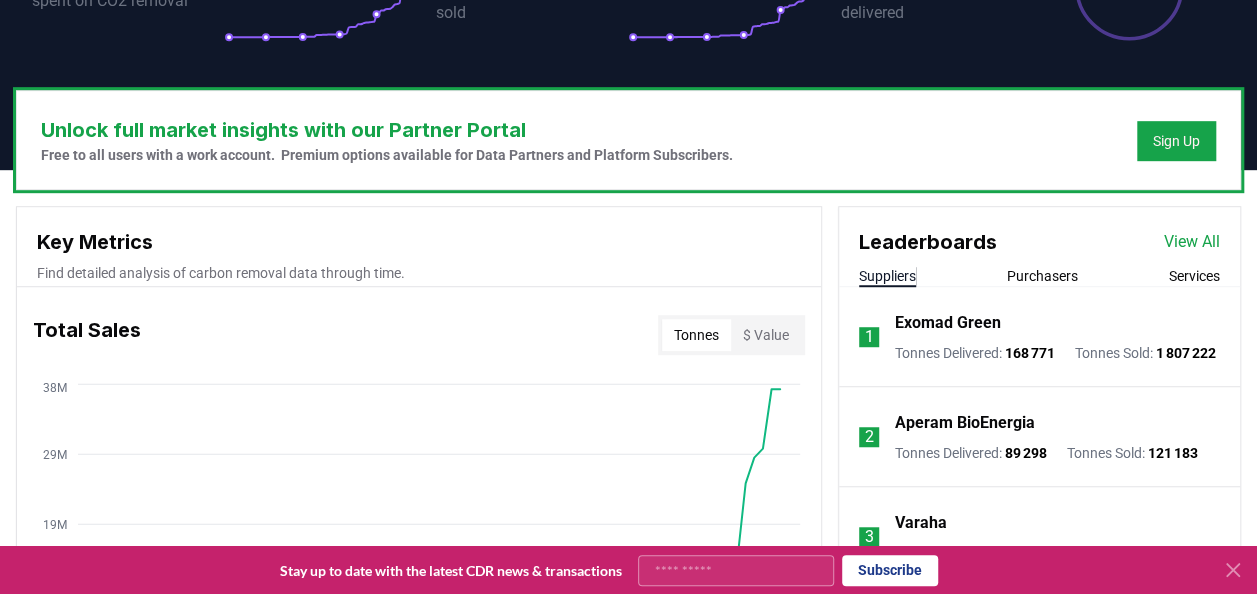scroll, scrollTop: 600, scrollLeft: 0, axis: vertical 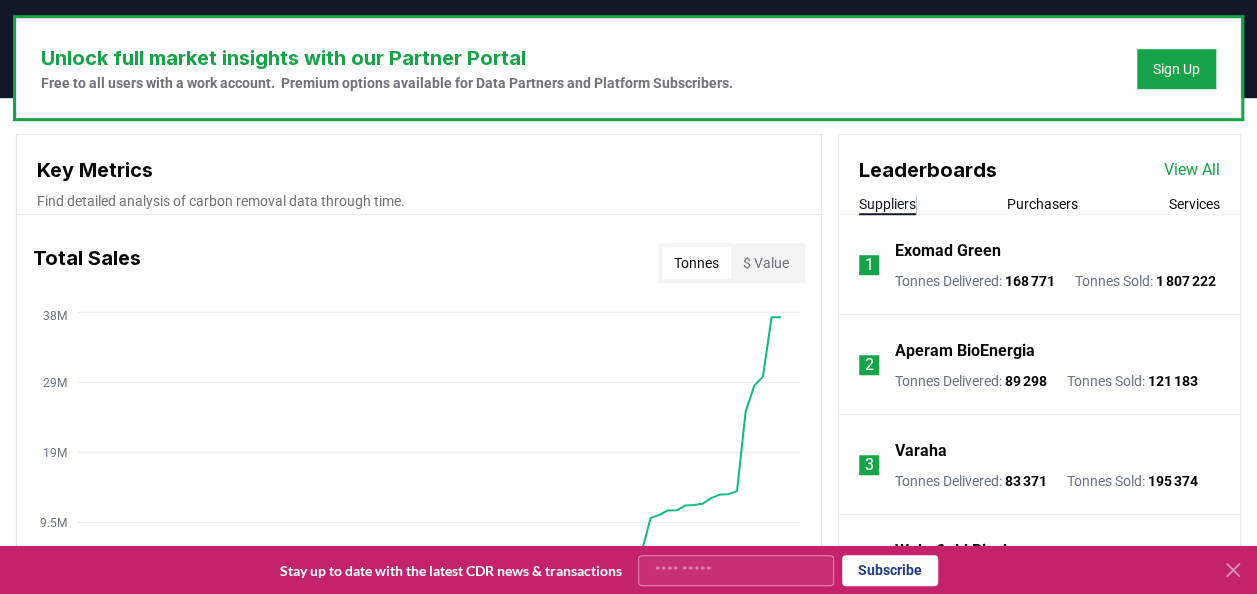 click on "View All" at bounding box center (1192, 170) 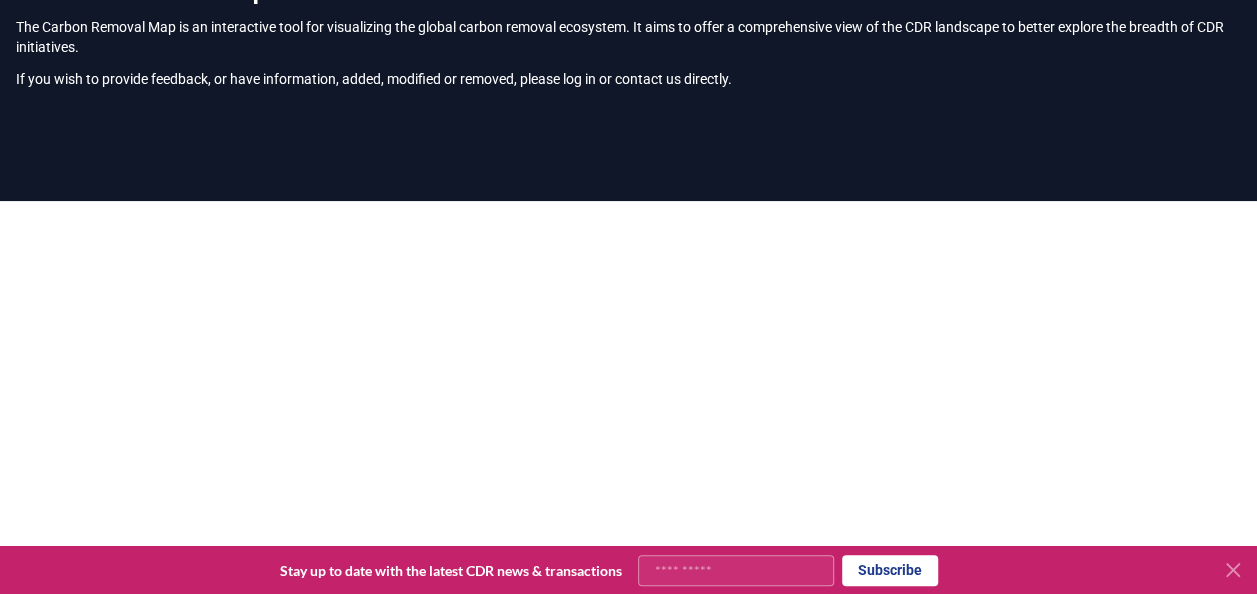 scroll, scrollTop: 0, scrollLeft: 0, axis: both 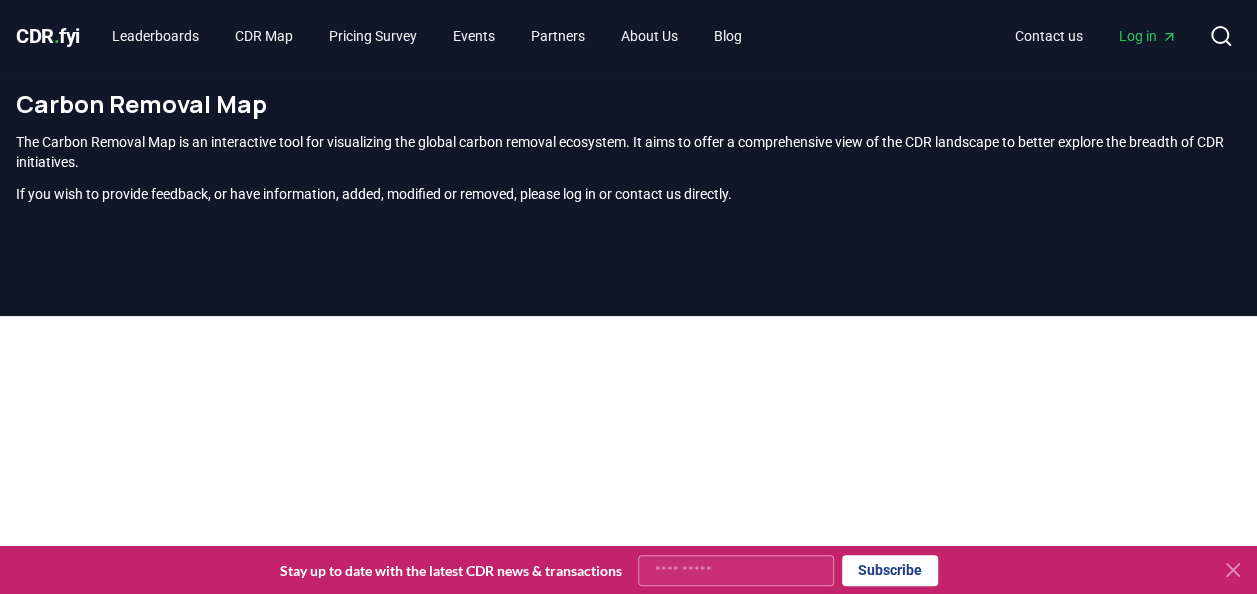 click on "If you wish to provide feedback, or have information, added, modified or removed, please log in or contact us directly." at bounding box center (628, 194) 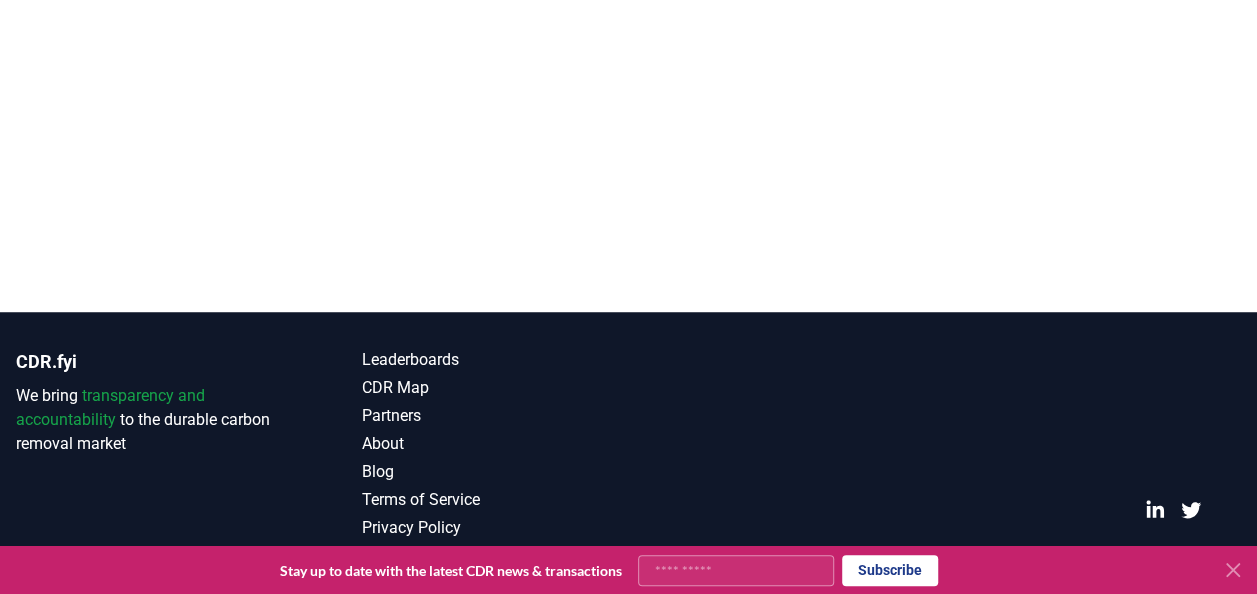 scroll, scrollTop: 308, scrollLeft: 0, axis: vertical 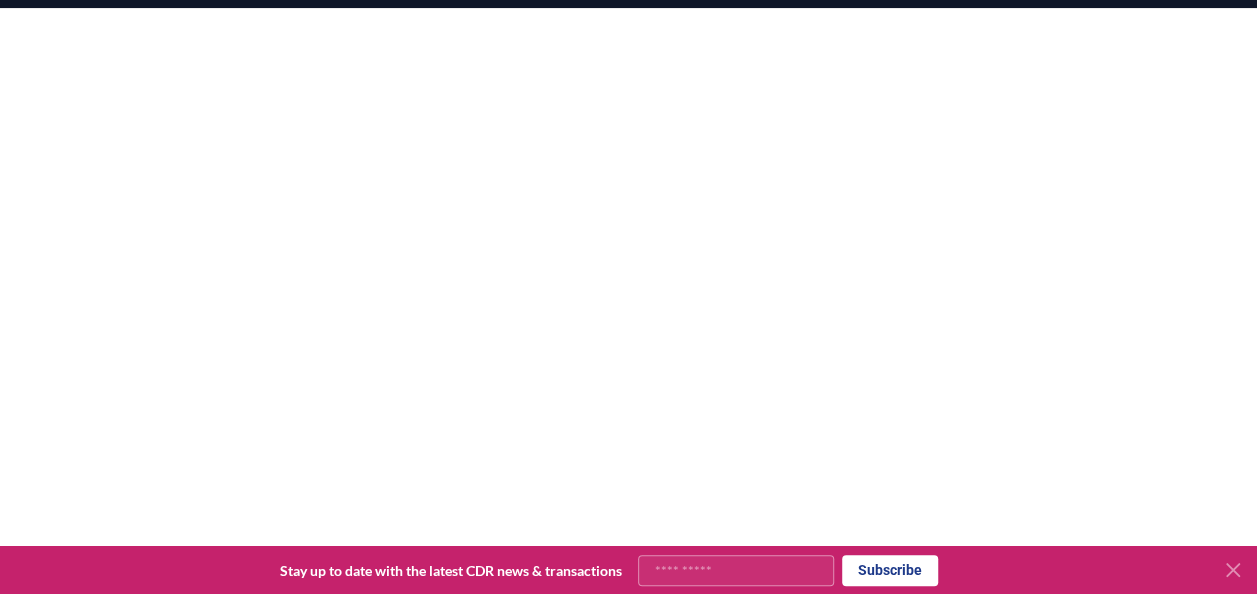 click 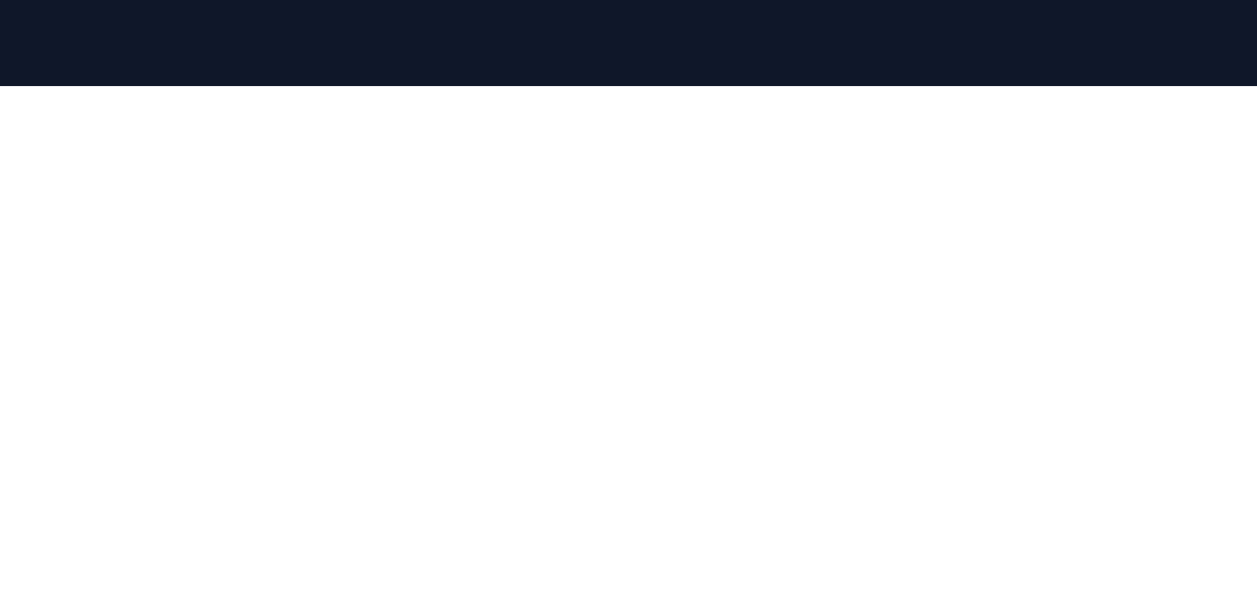 scroll, scrollTop: 200, scrollLeft: 0, axis: vertical 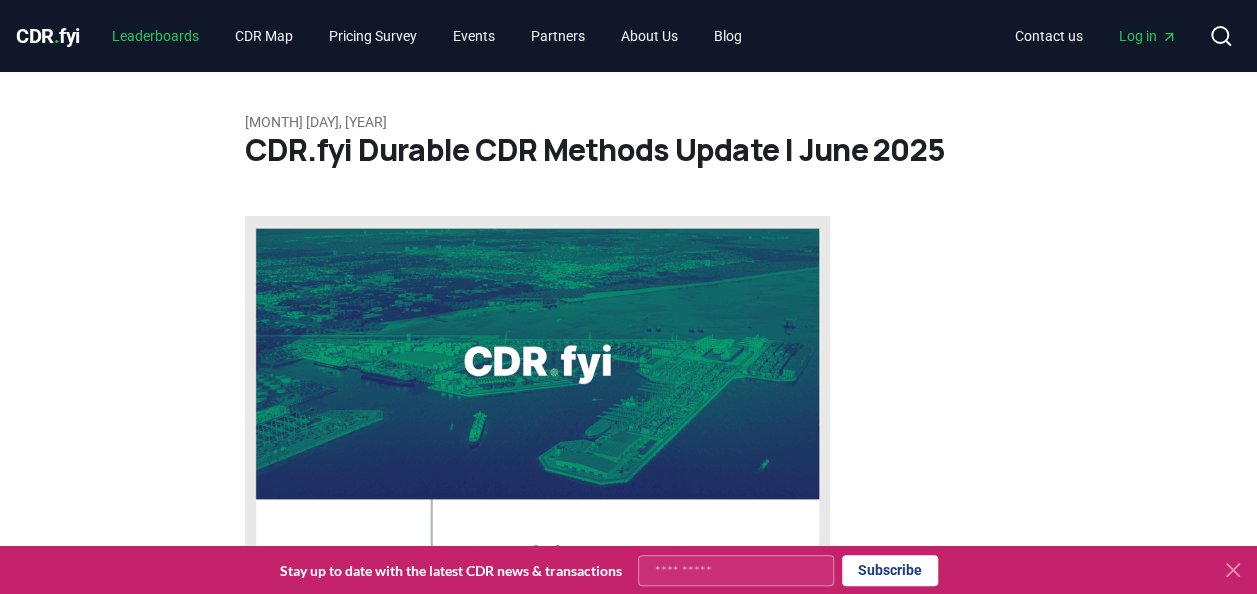 click on "Leaderboards" at bounding box center (155, 36) 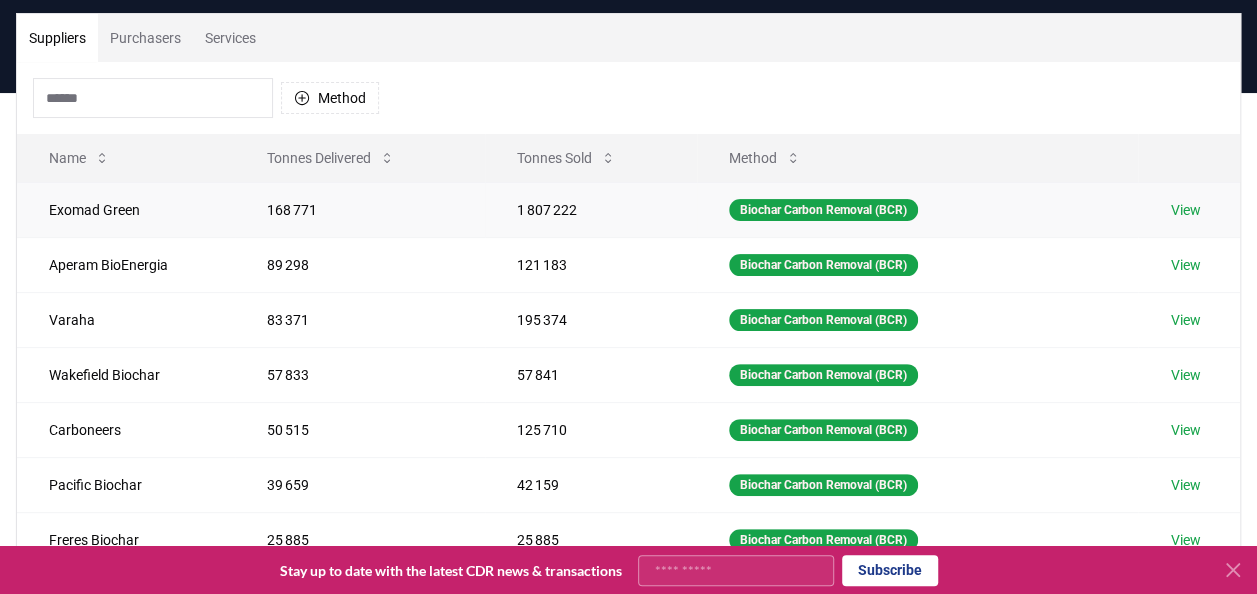 scroll, scrollTop: 0, scrollLeft: 0, axis: both 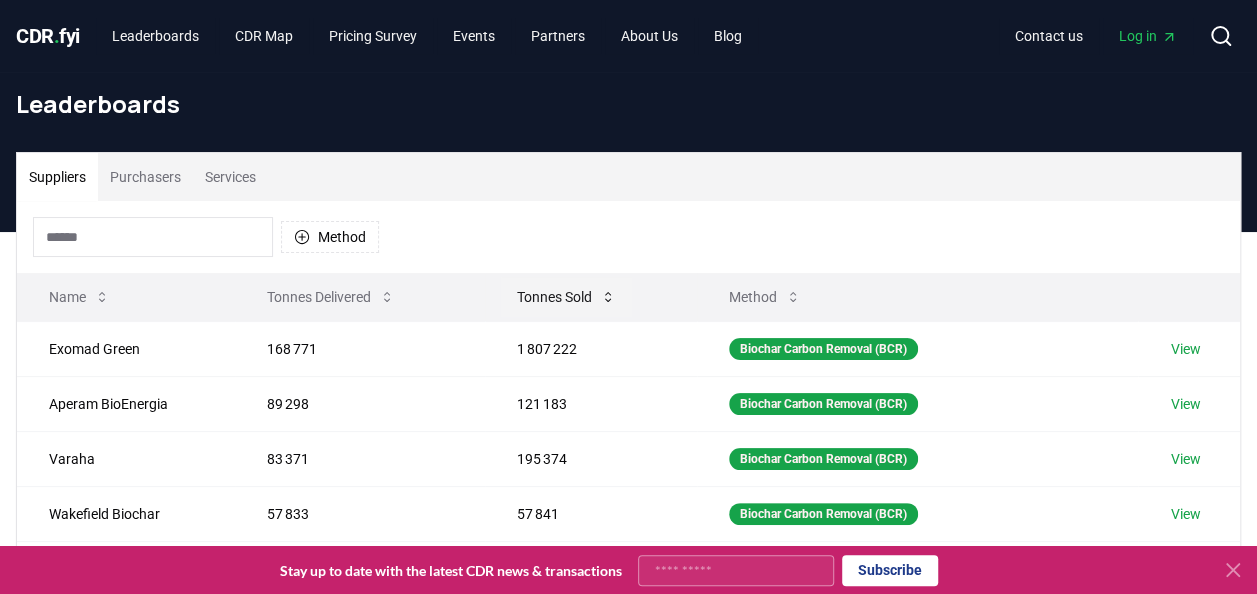 click on "Tonnes Sold" at bounding box center (566, 297) 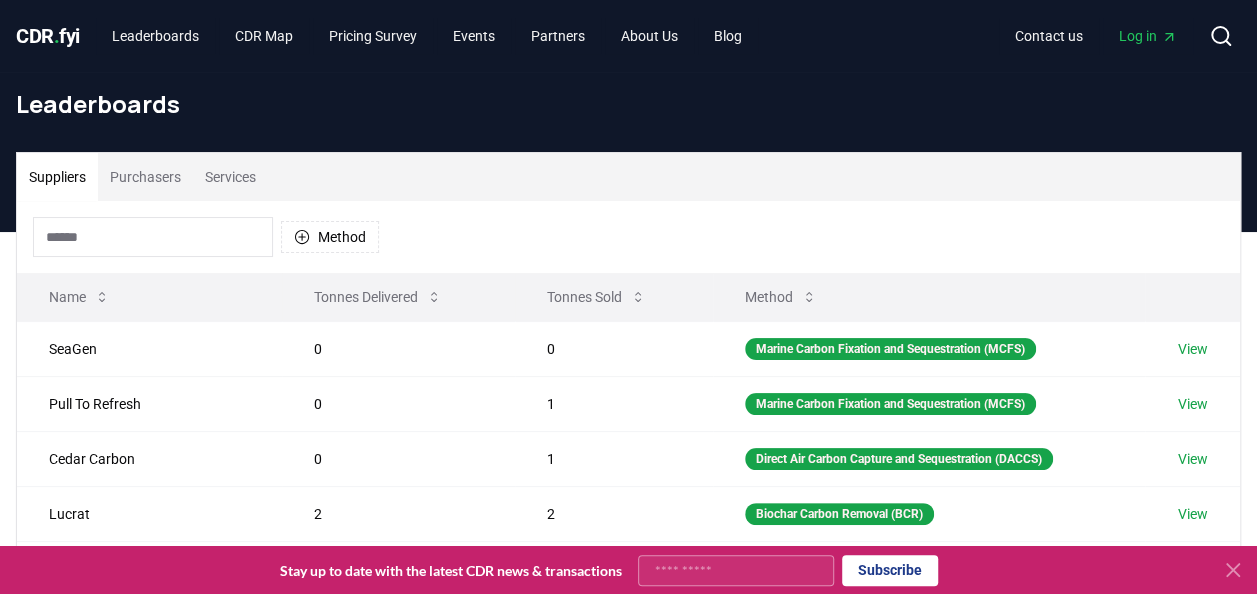 click 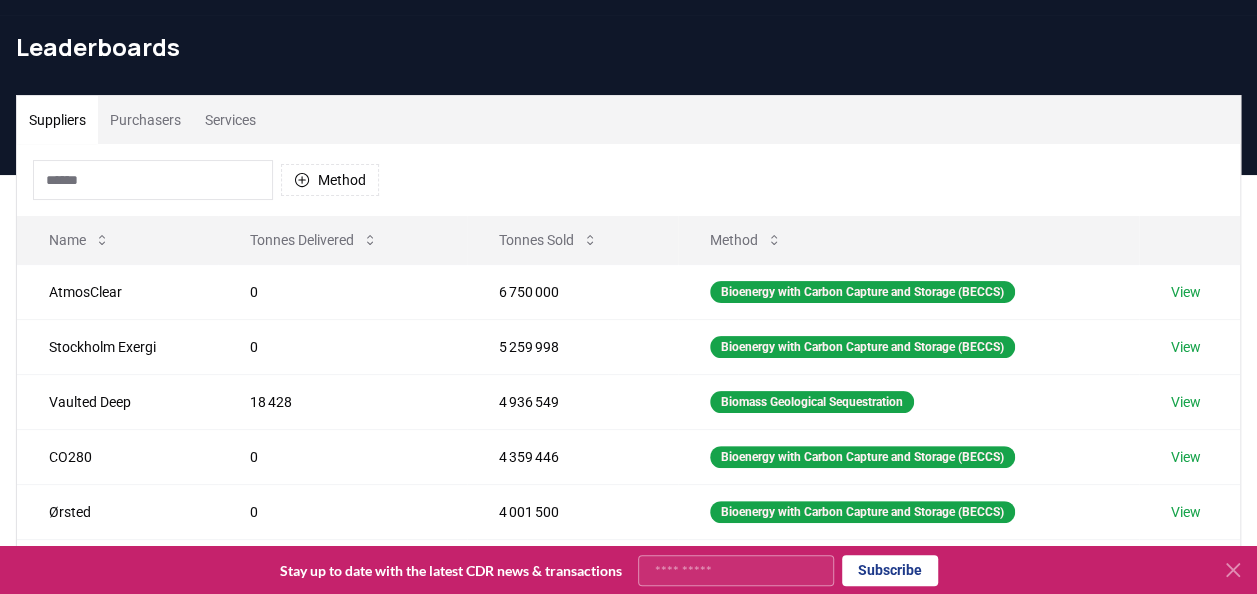 scroll, scrollTop: 100, scrollLeft: 0, axis: vertical 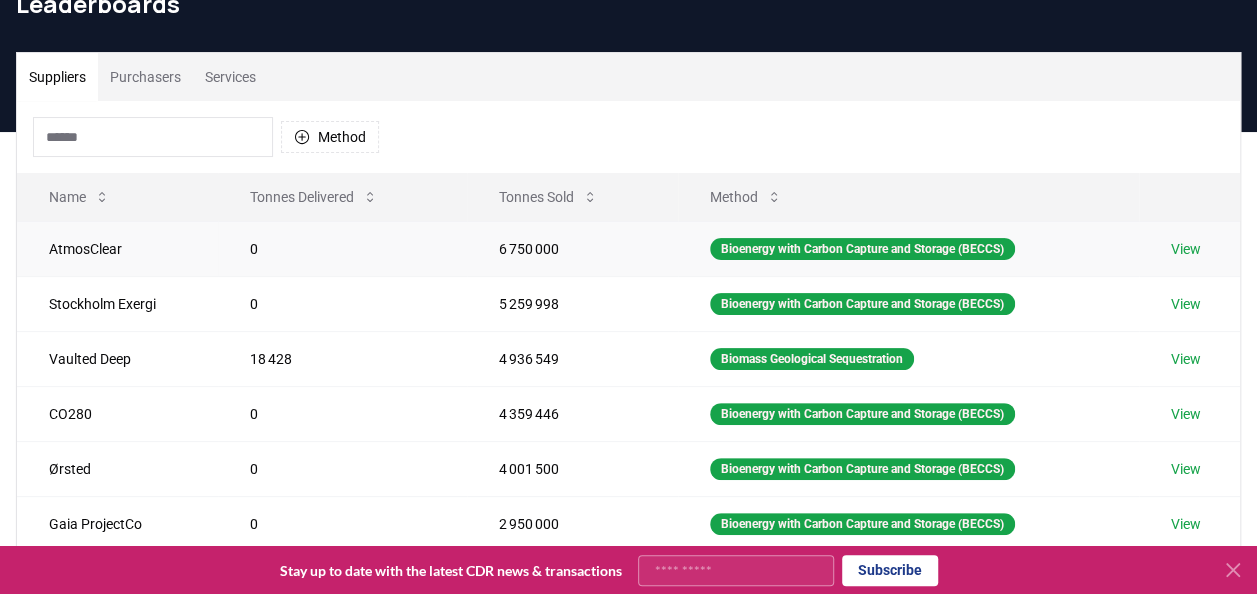 click on "View" at bounding box center (1186, 249) 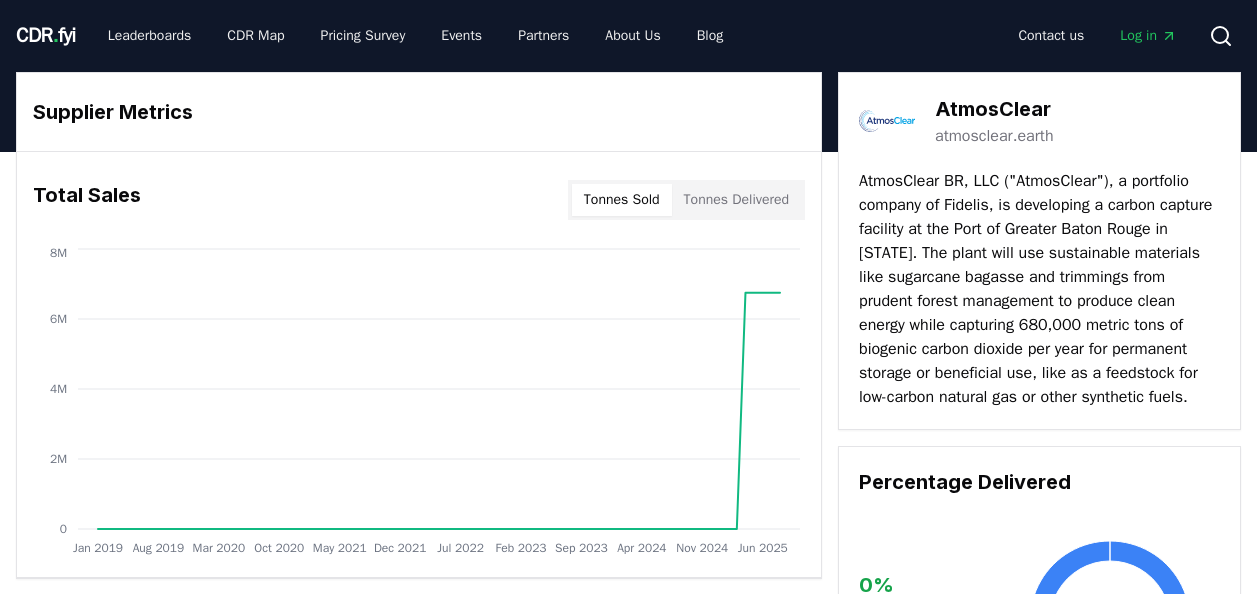 scroll, scrollTop: 0, scrollLeft: 0, axis: both 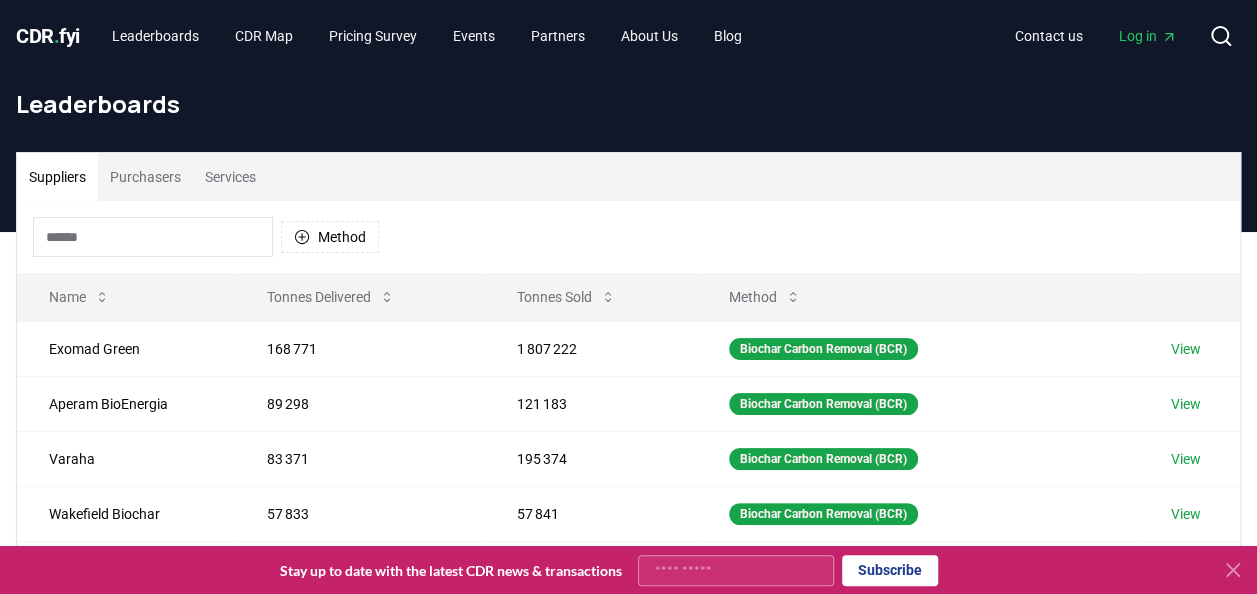 click on "CDR . fyi" at bounding box center (48, 36) 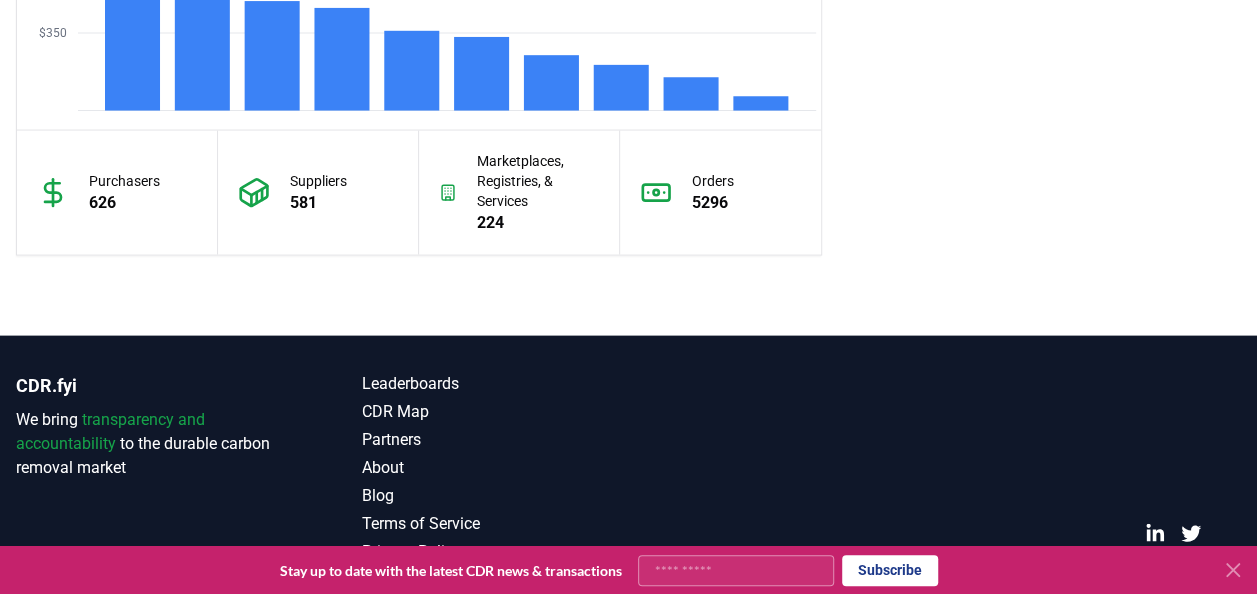 scroll, scrollTop: 1994, scrollLeft: 0, axis: vertical 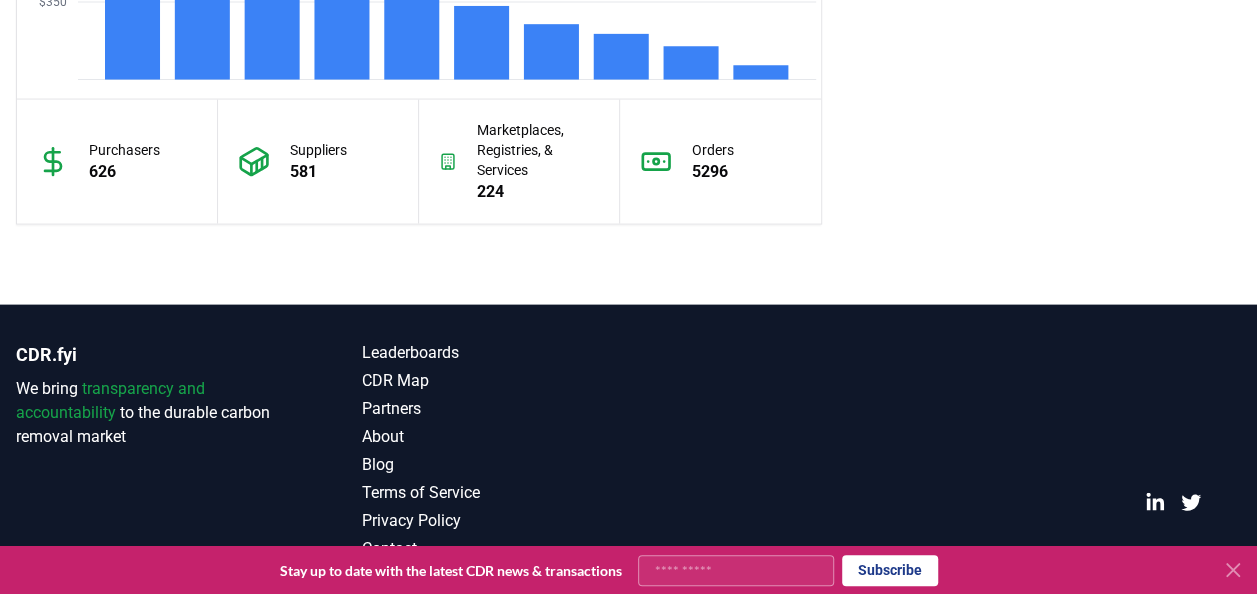 click 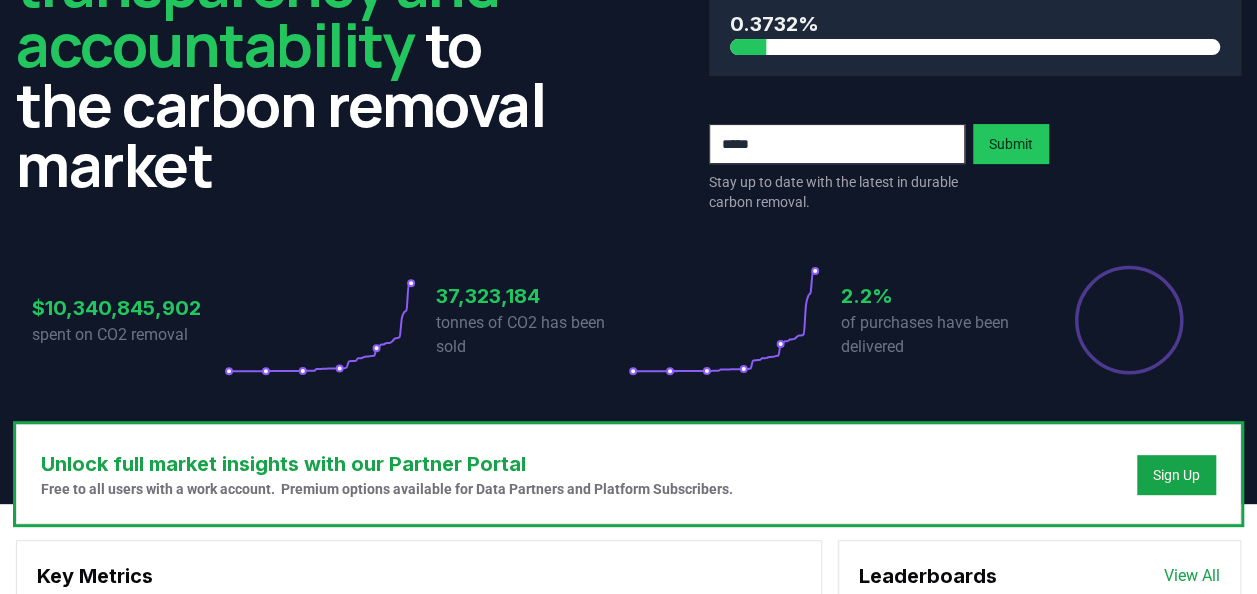 scroll, scrollTop: 0, scrollLeft: 0, axis: both 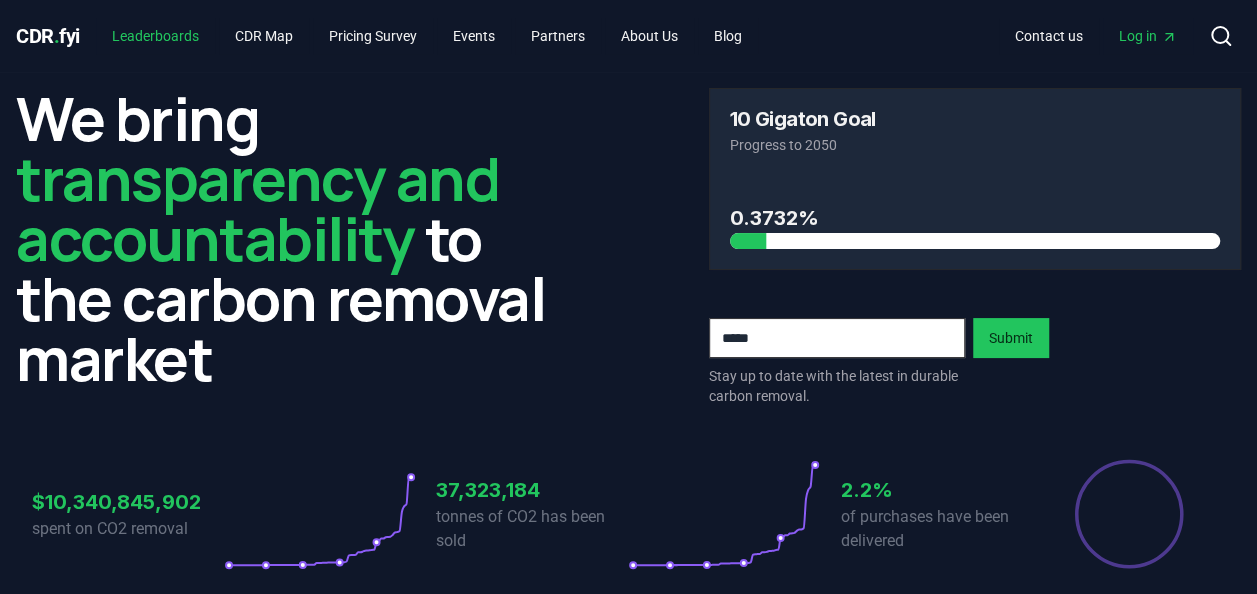 click on "Leaderboards" at bounding box center [155, 36] 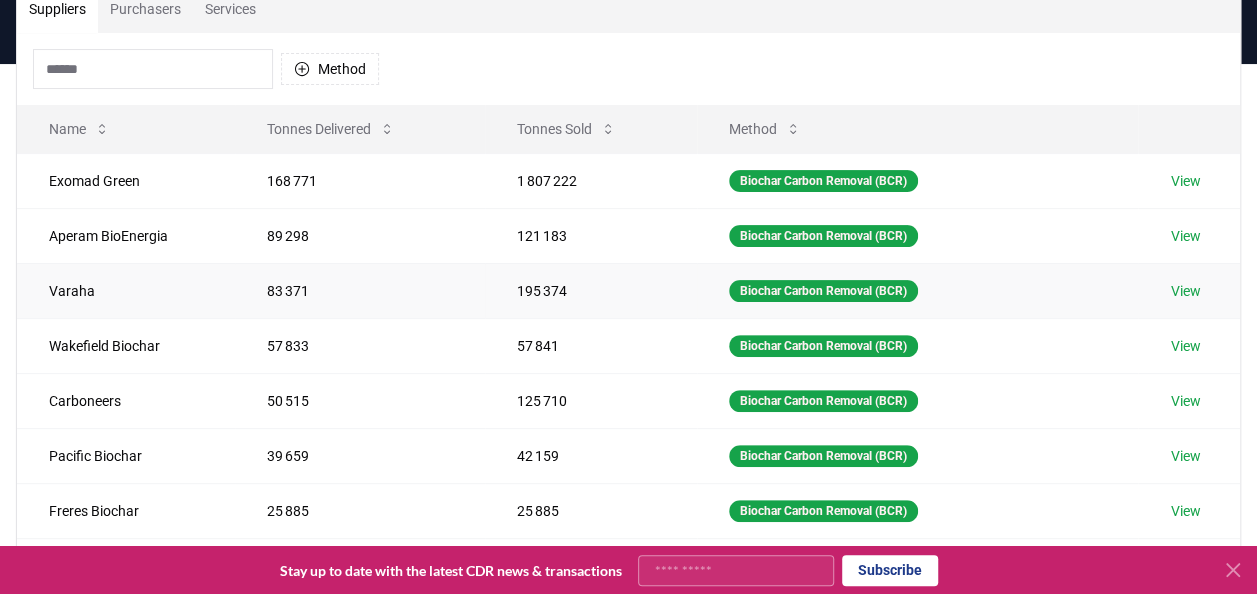scroll, scrollTop: 200, scrollLeft: 0, axis: vertical 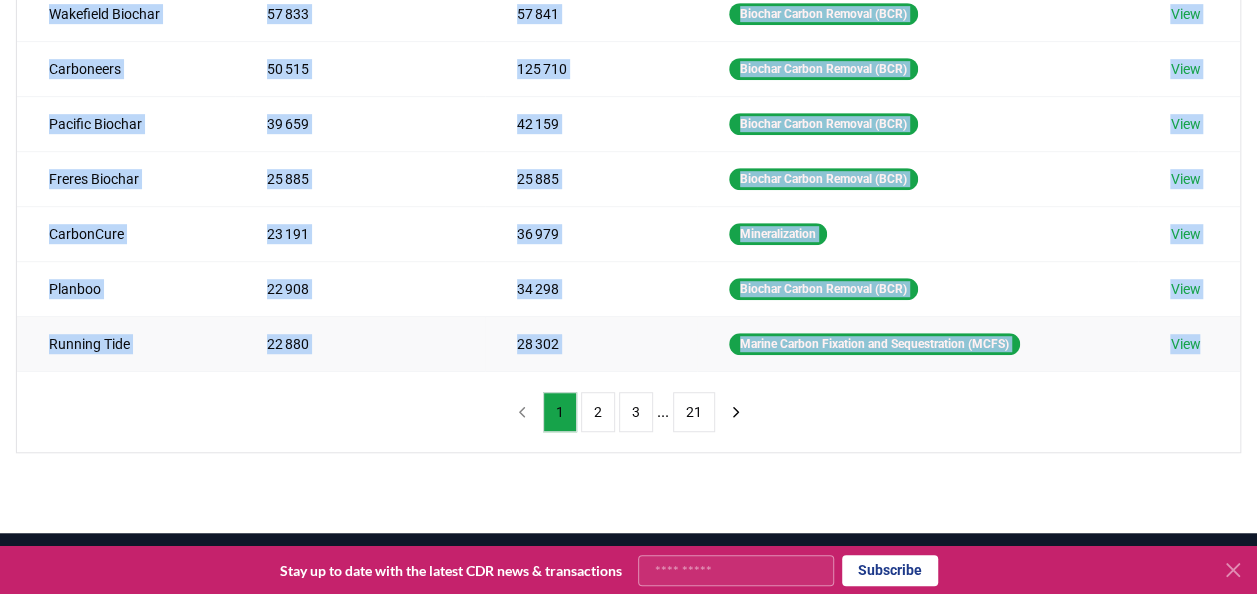 drag, startPoint x: 51, startPoint y: 148, endPoint x: 1212, endPoint y: 332, distance: 1175.4901 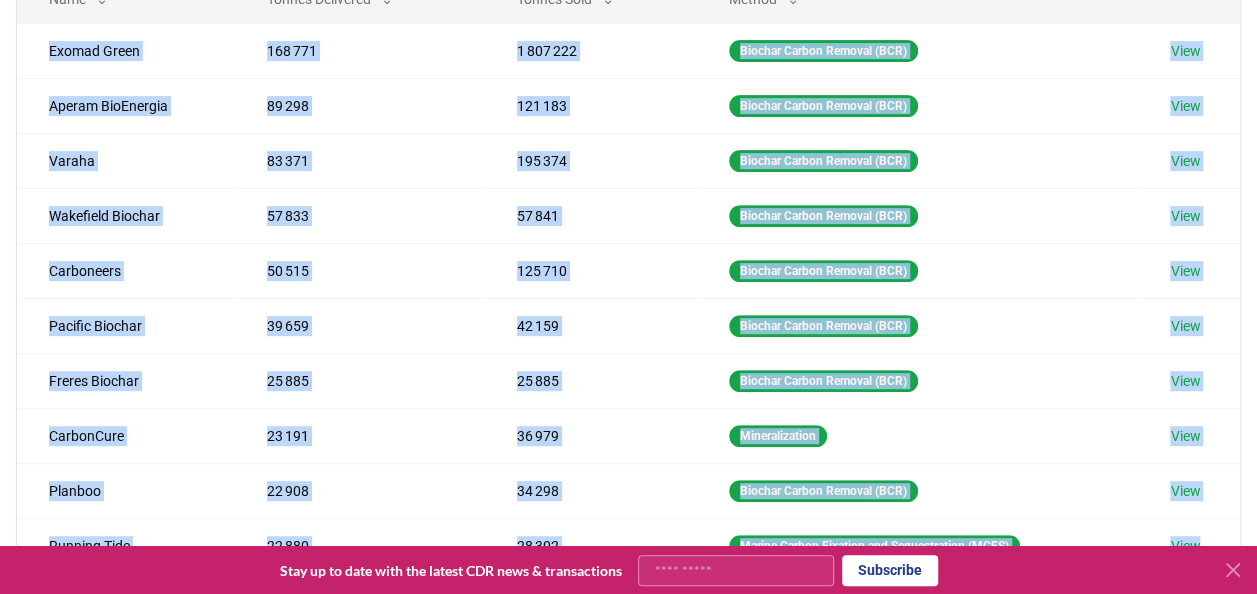 scroll, scrollTop: 700, scrollLeft: 0, axis: vertical 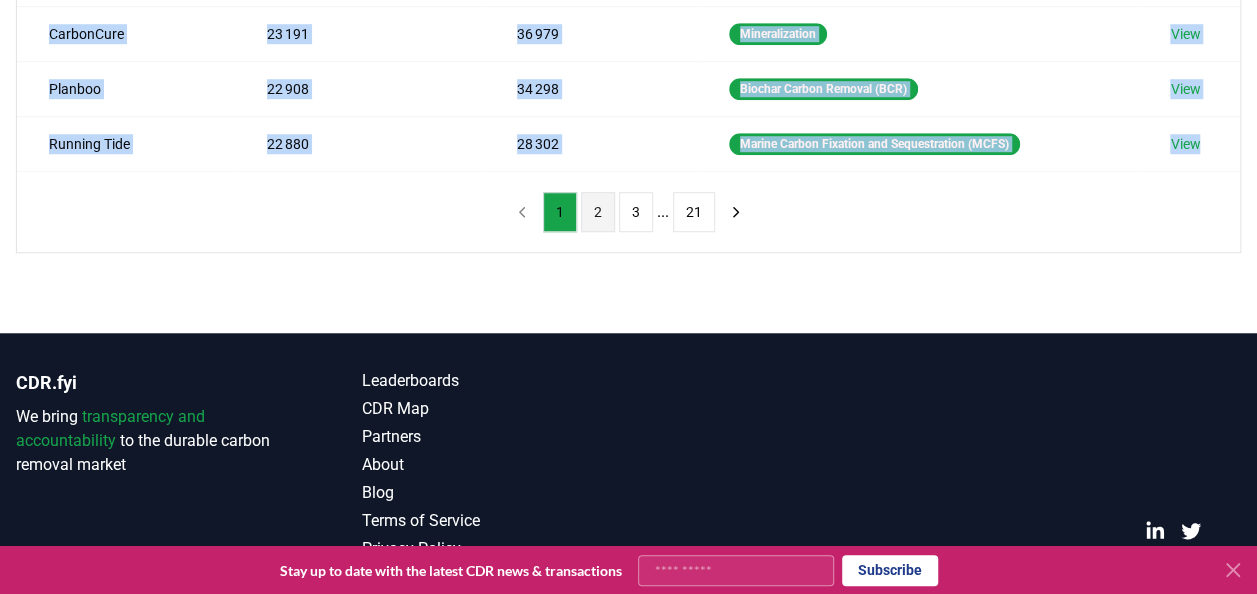 click on "2" at bounding box center (598, 212) 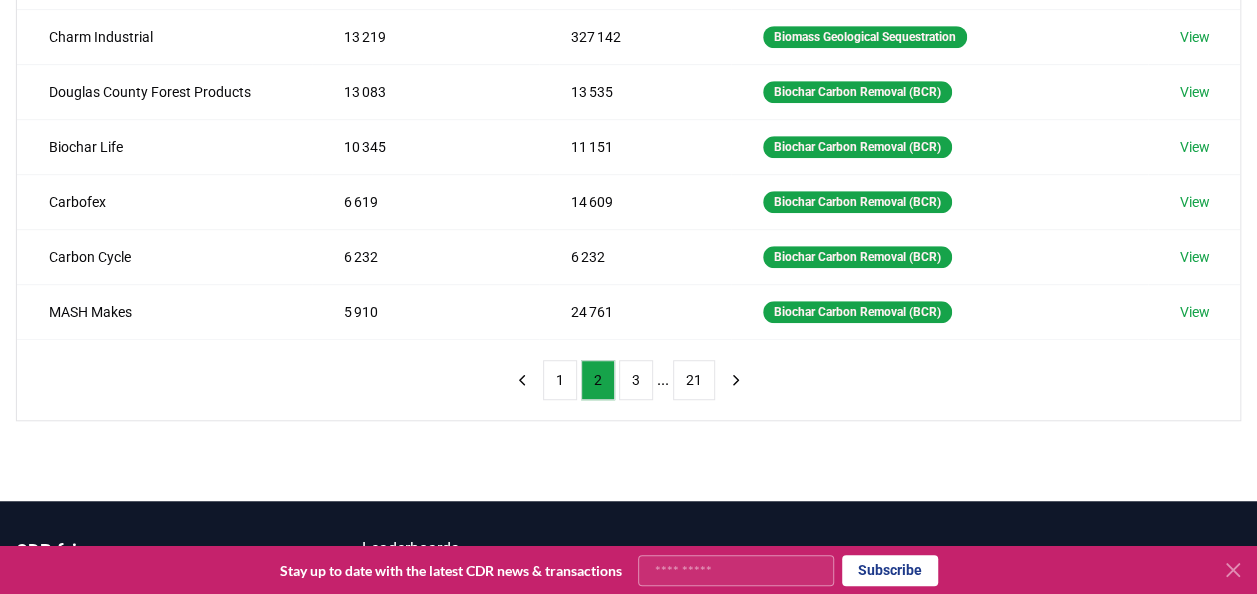 scroll, scrollTop: 700, scrollLeft: 0, axis: vertical 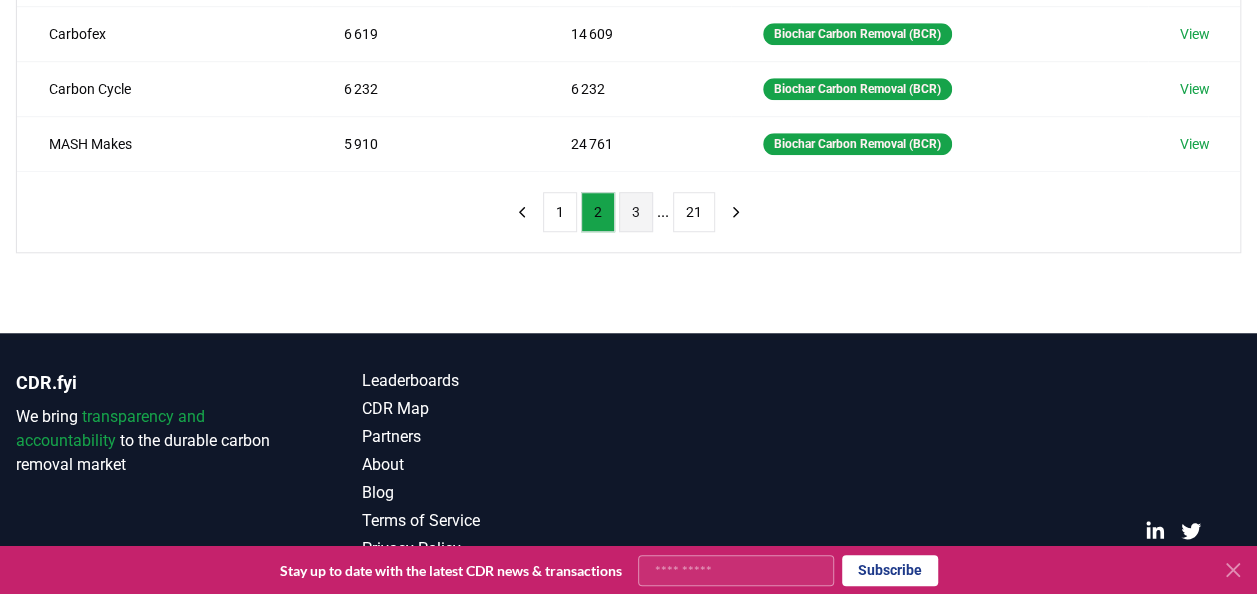 click on "3" at bounding box center [636, 212] 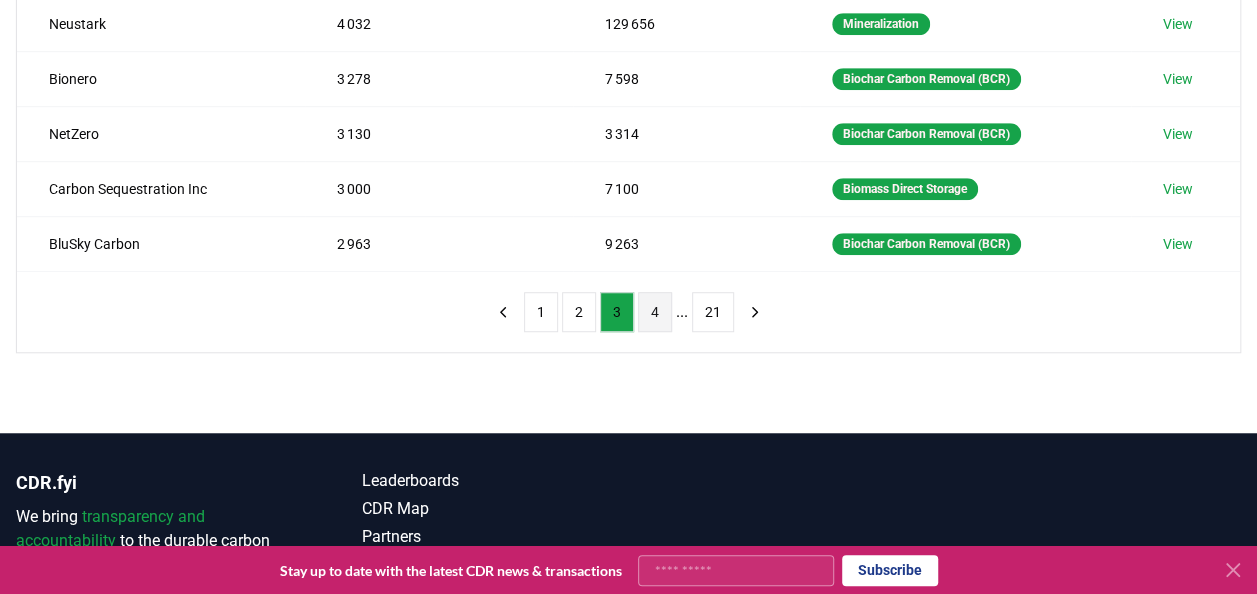 click on "4" at bounding box center [655, 312] 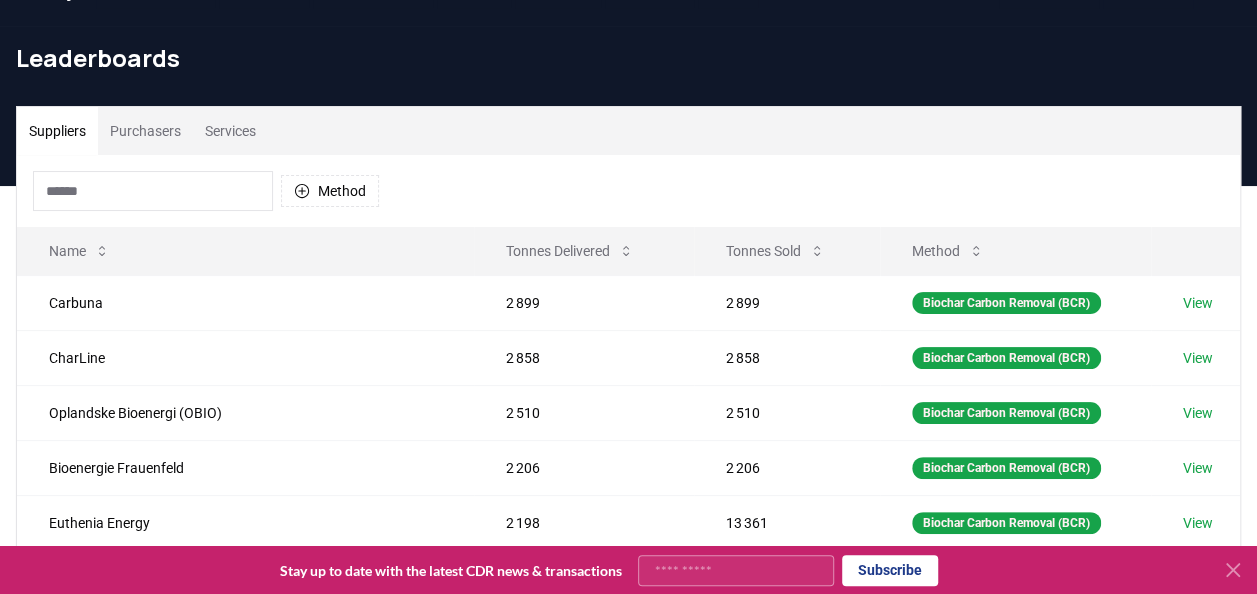 scroll, scrollTop: 0, scrollLeft: 0, axis: both 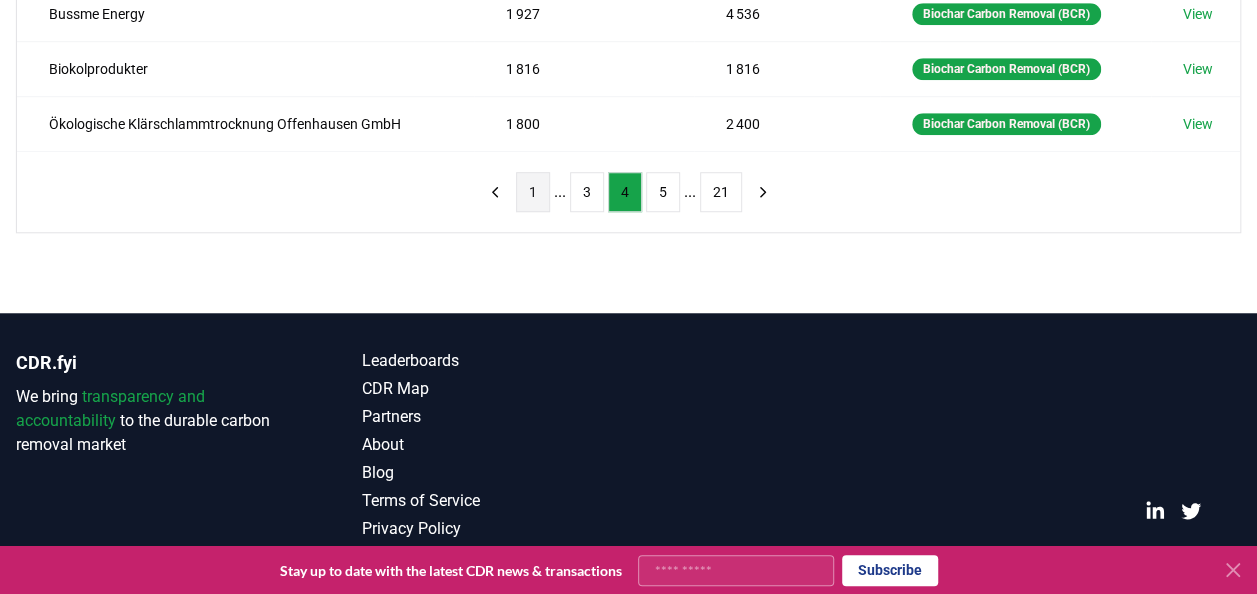 click on "1" at bounding box center (533, 192) 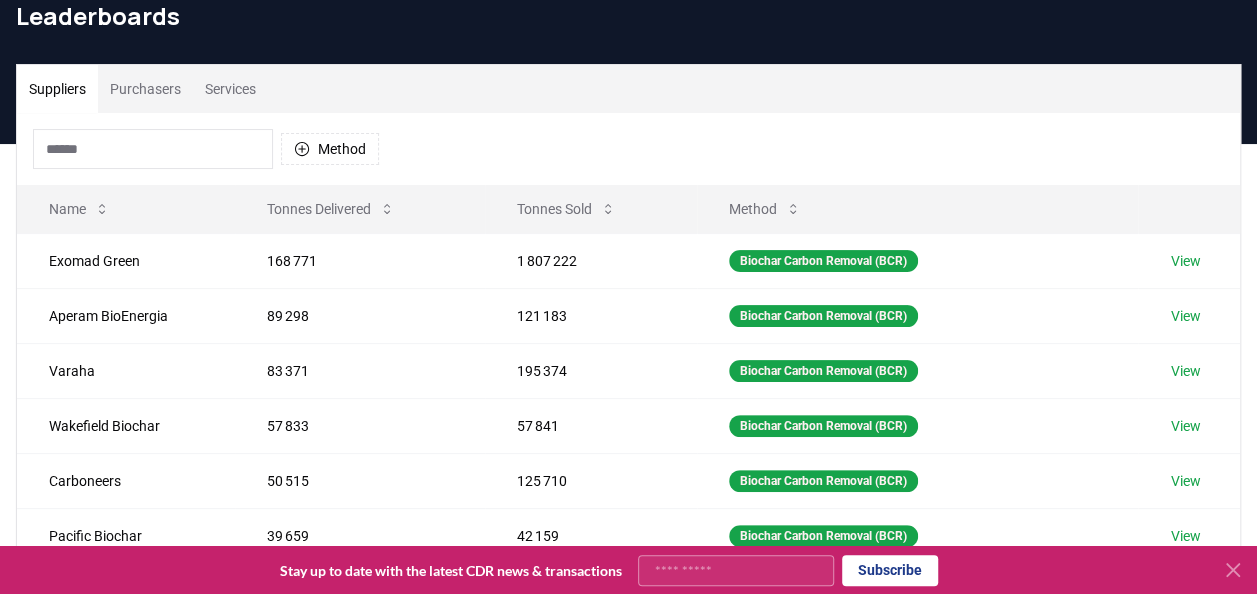 scroll, scrollTop: 0, scrollLeft: 0, axis: both 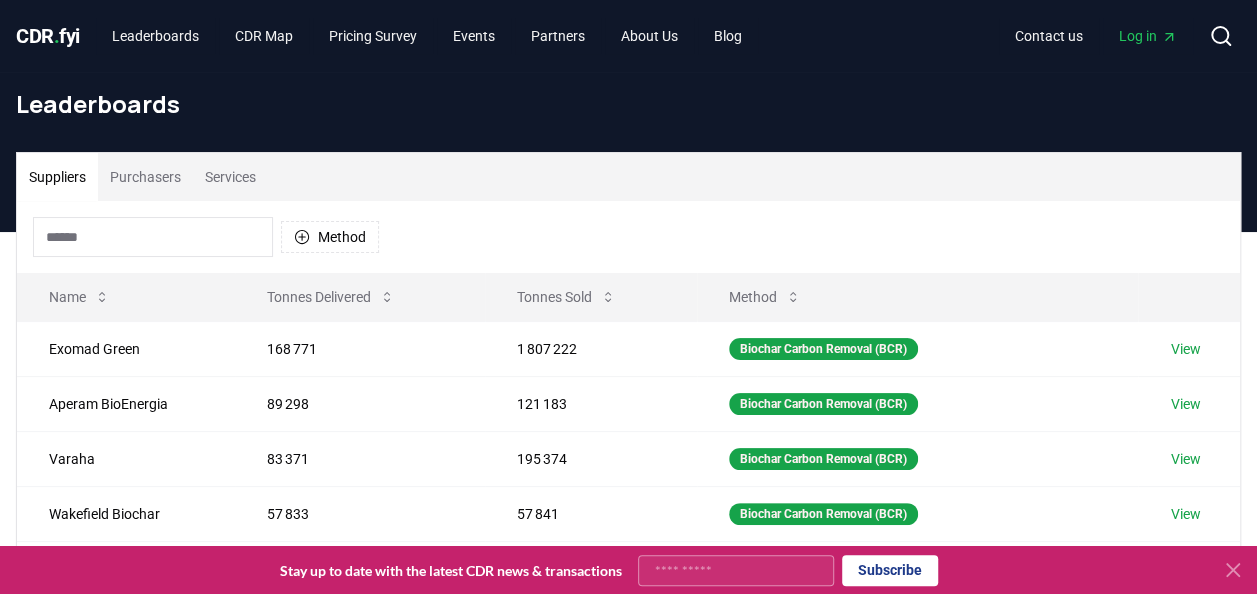 click on "Log in" at bounding box center [1148, 36] 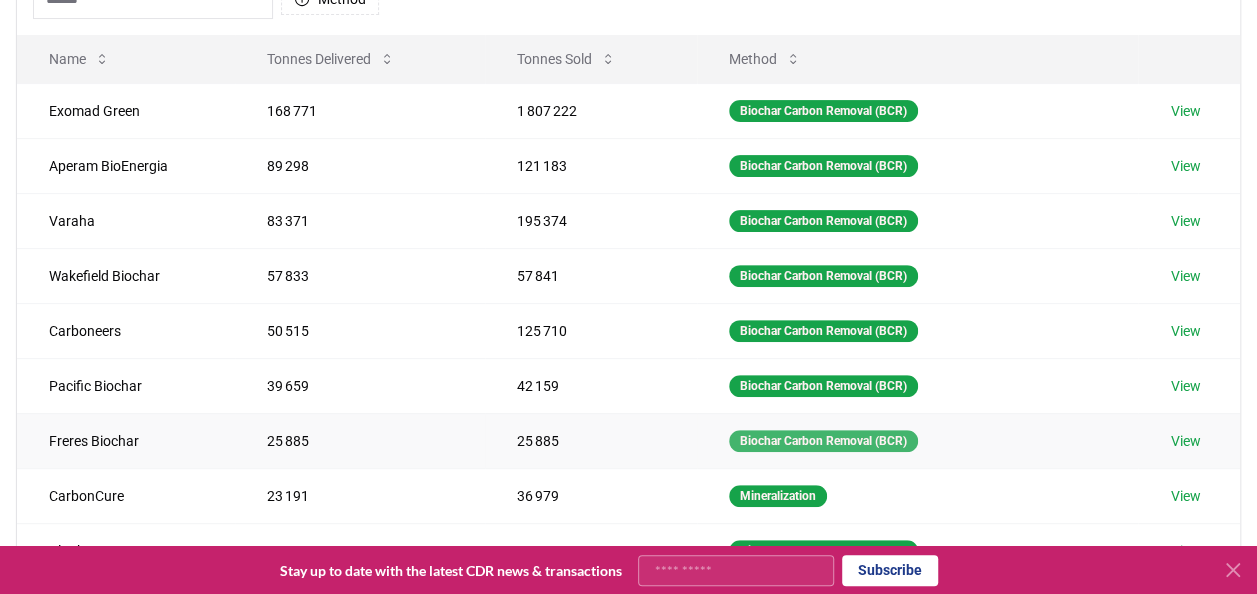 scroll, scrollTop: 100, scrollLeft: 0, axis: vertical 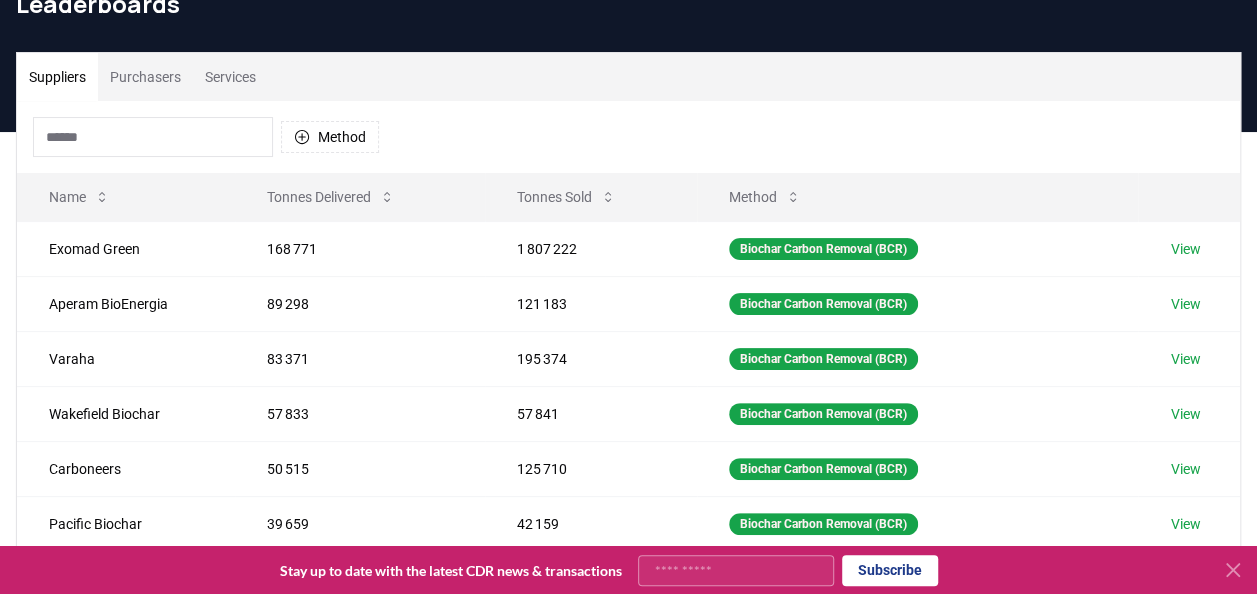 click on "Services" at bounding box center (230, 77) 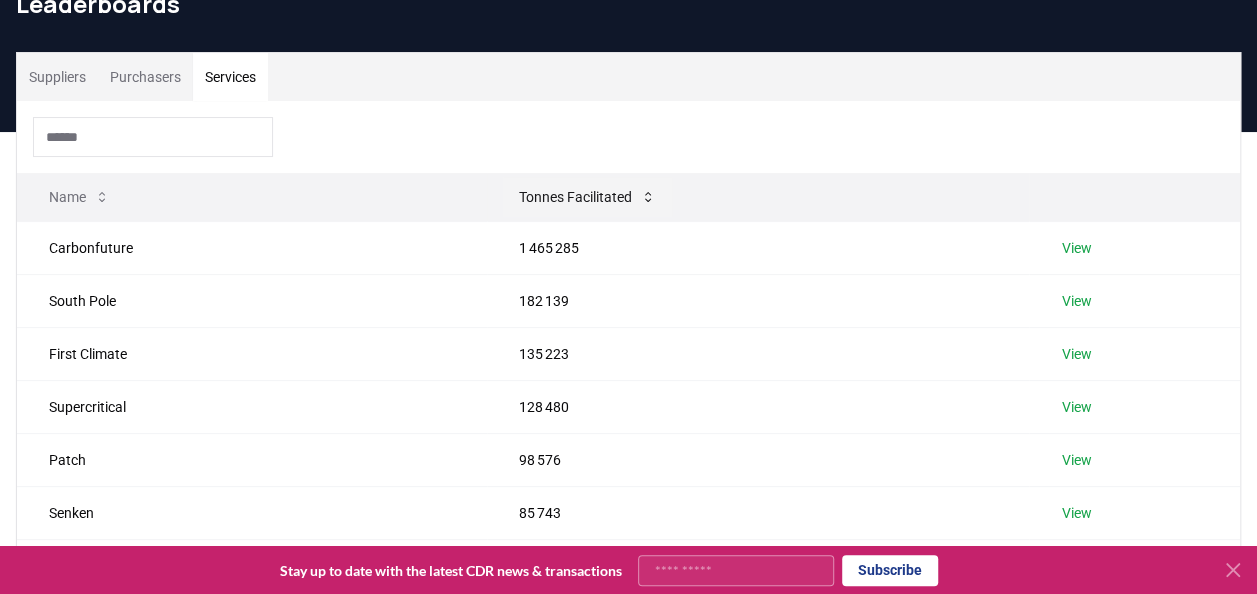 click on "Tonnes Facilitated" at bounding box center (587, 197) 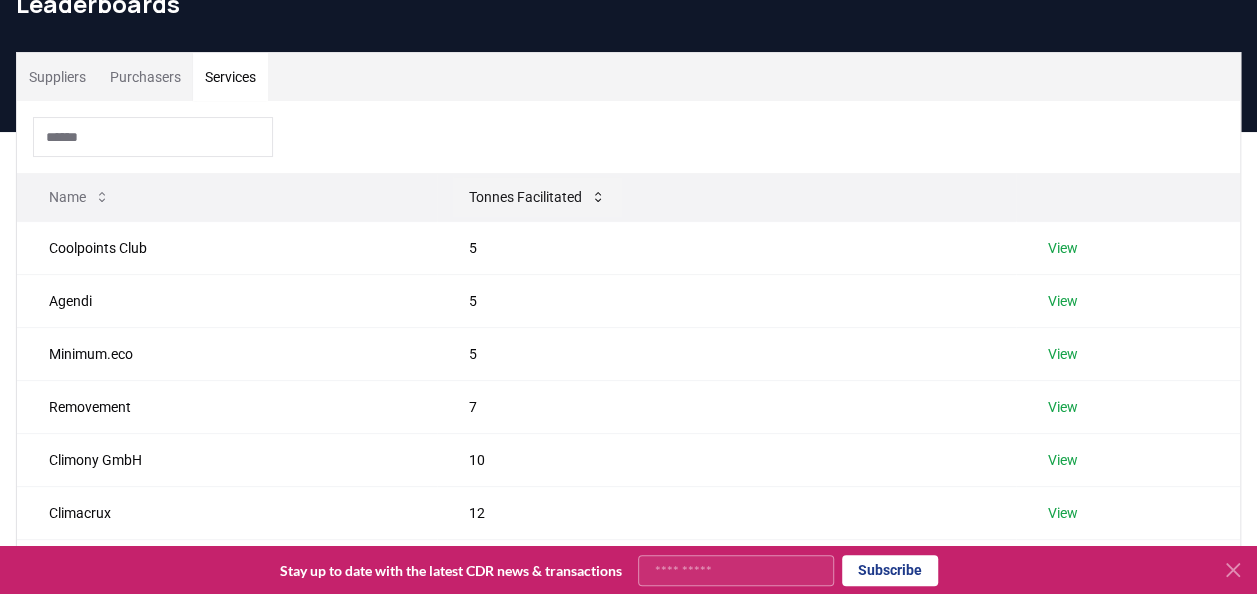click on "Tonnes Facilitated" at bounding box center [537, 197] 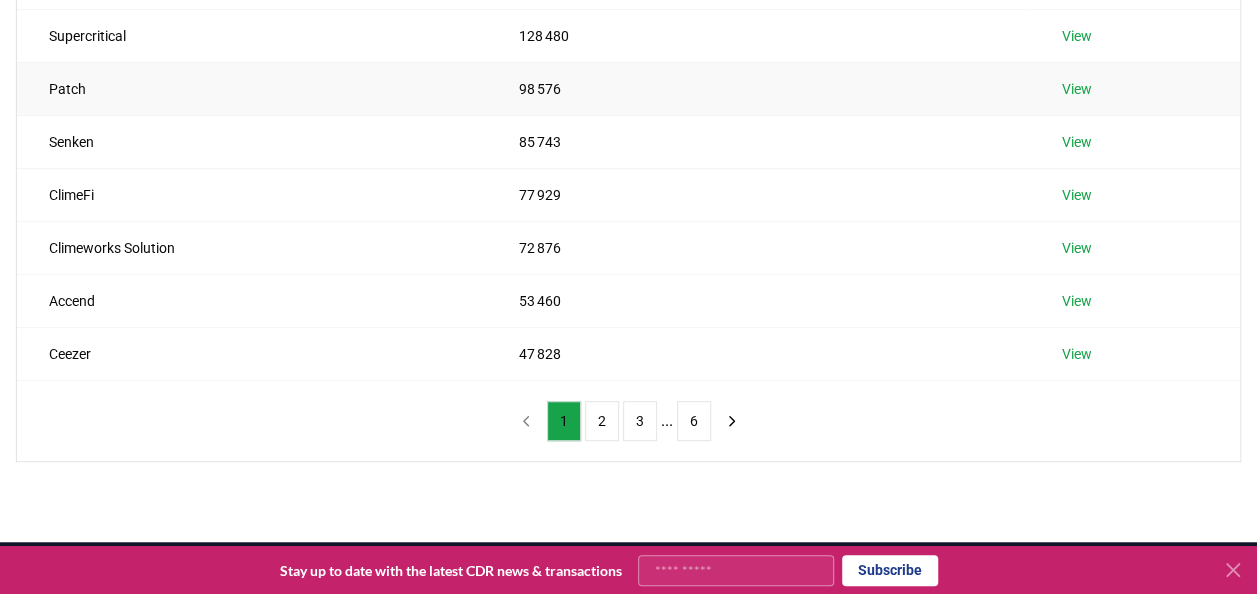 scroll, scrollTop: 500, scrollLeft: 0, axis: vertical 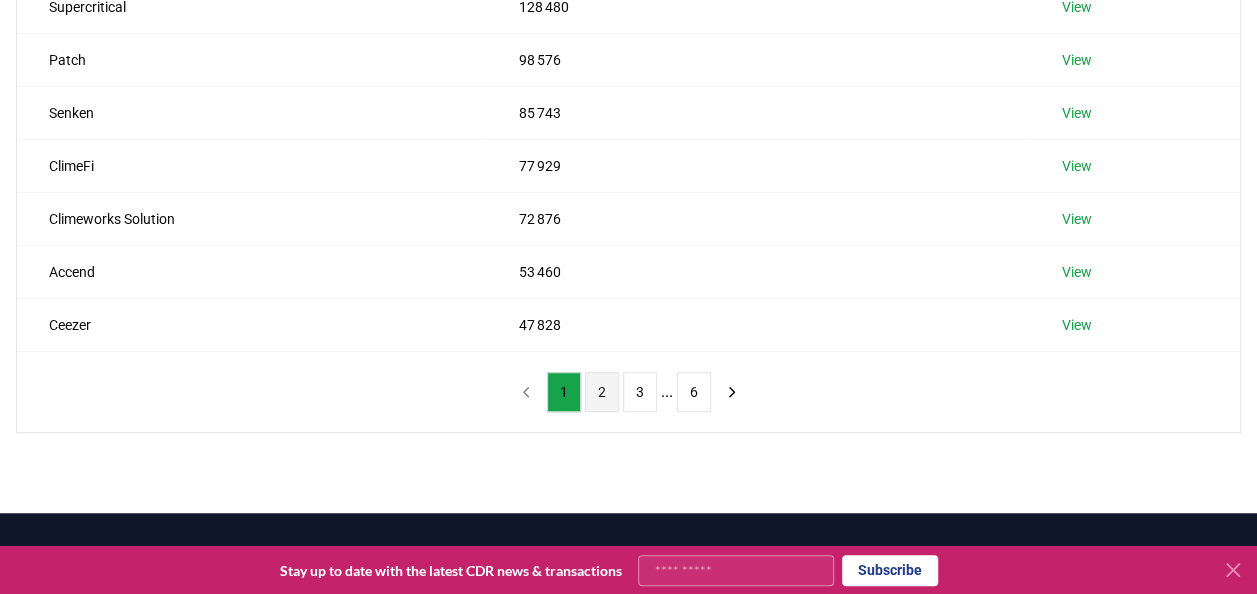 click on "2" at bounding box center (602, 392) 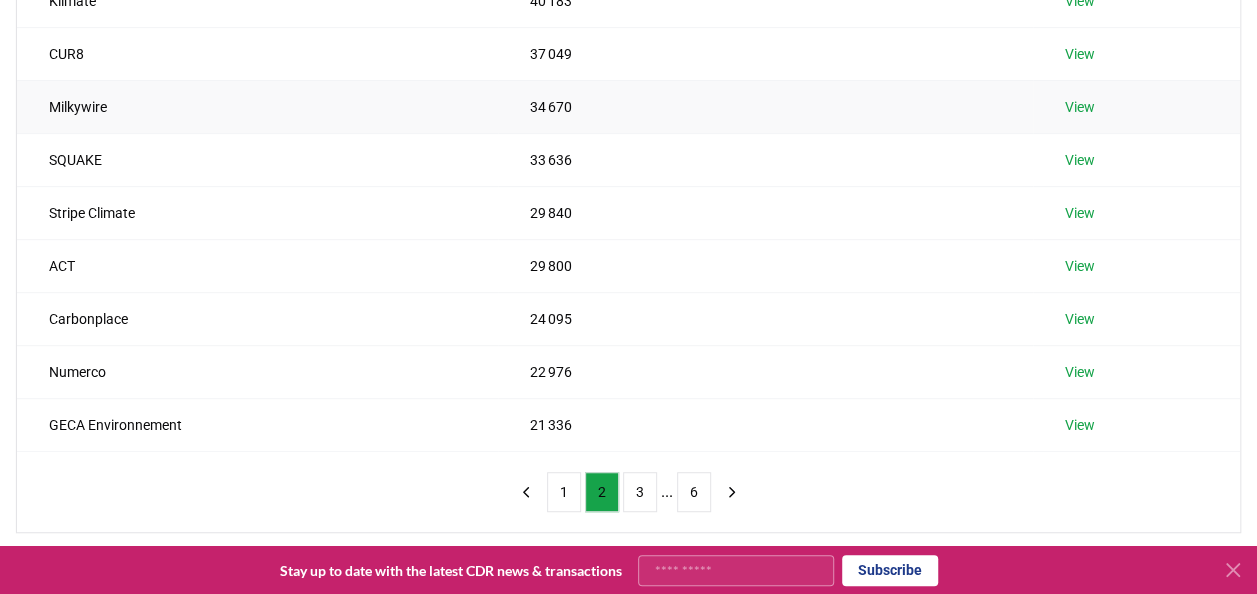 scroll, scrollTop: 500, scrollLeft: 0, axis: vertical 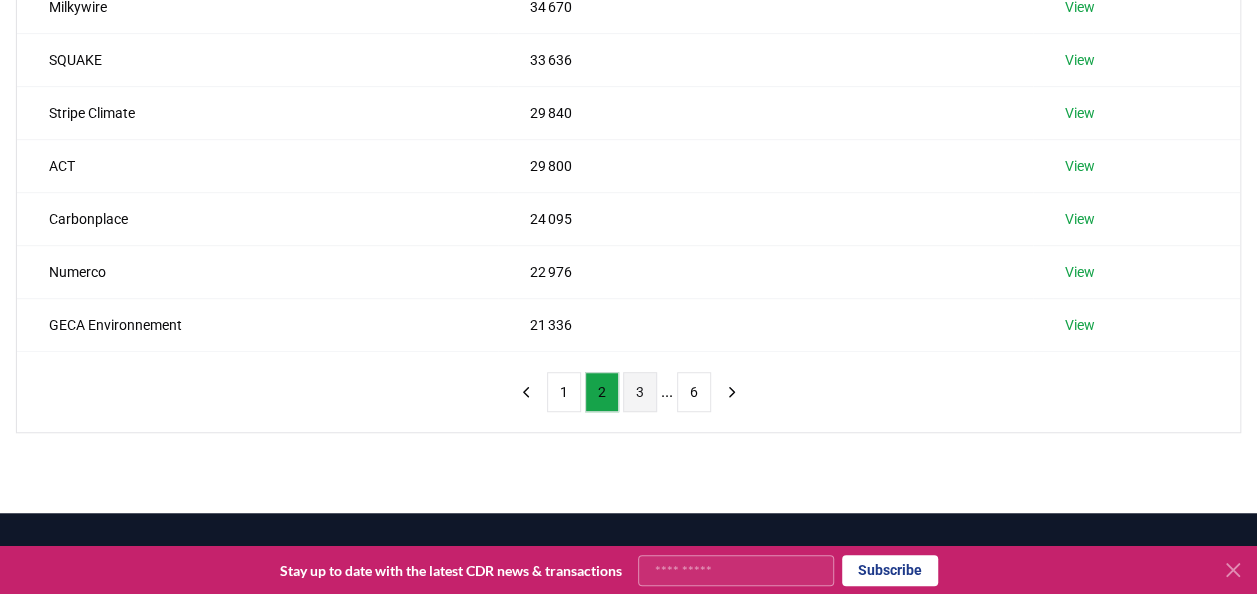 click on "3" at bounding box center (640, 392) 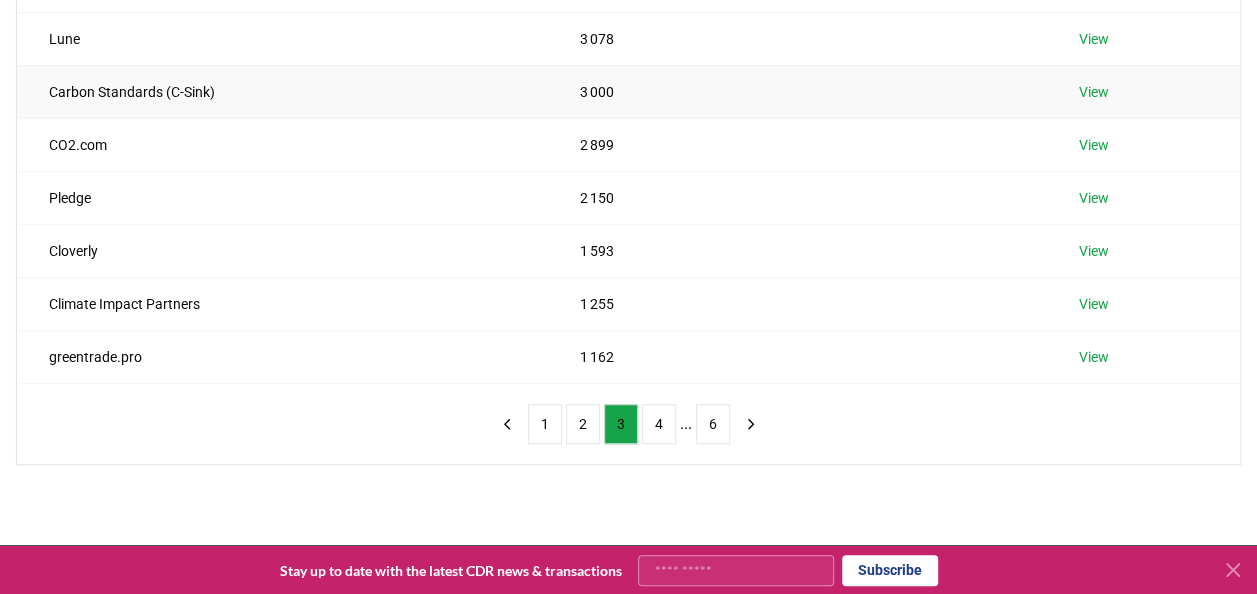scroll, scrollTop: 500, scrollLeft: 0, axis: vertical 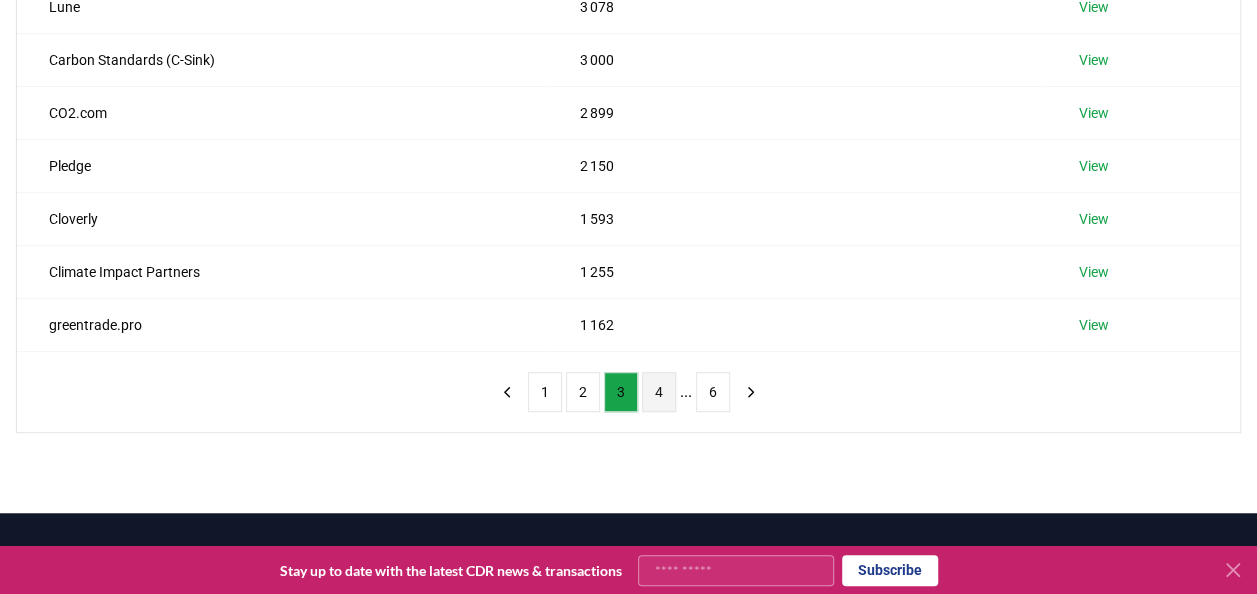 click on "4" at bounding box center (659, 392) 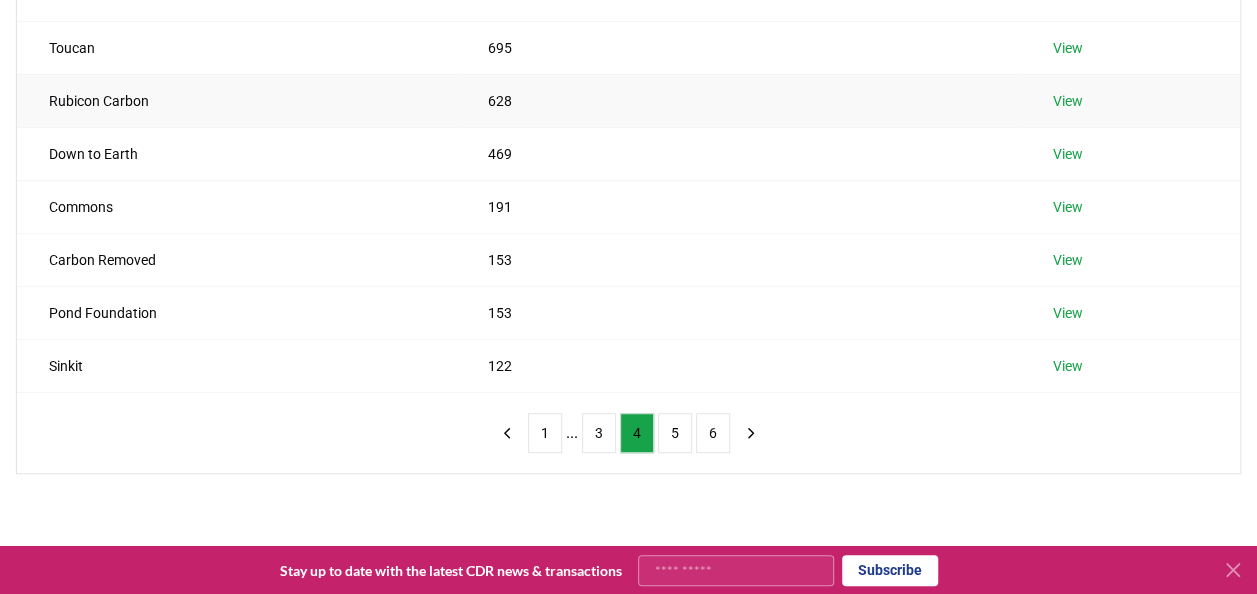 scroll, scrollTop: 500, scrollLeft: 0, axis: vertical 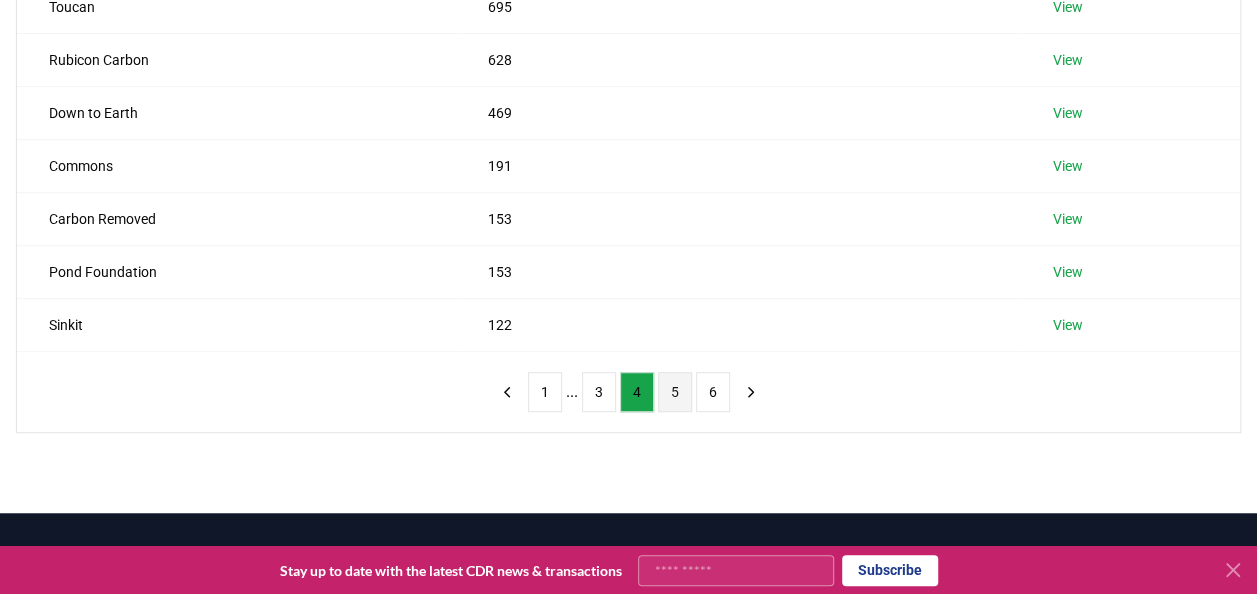 click on "5" at bounding box center [675, 392] 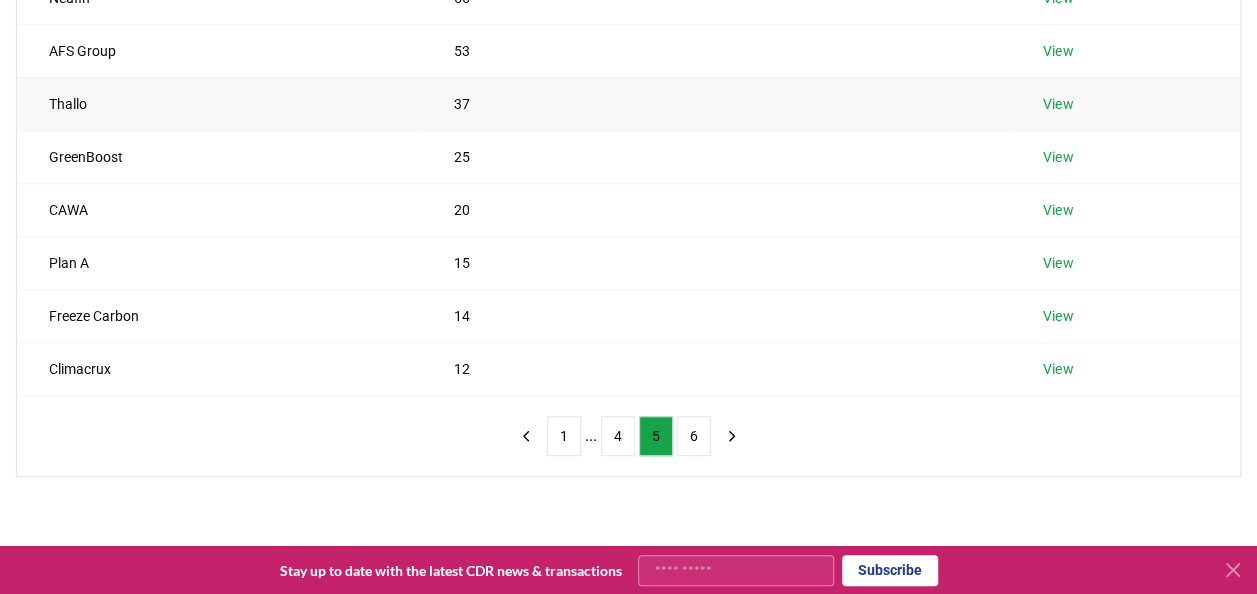 scroll, scrollTop: 500, scrollLeft: 0, axis: vertical 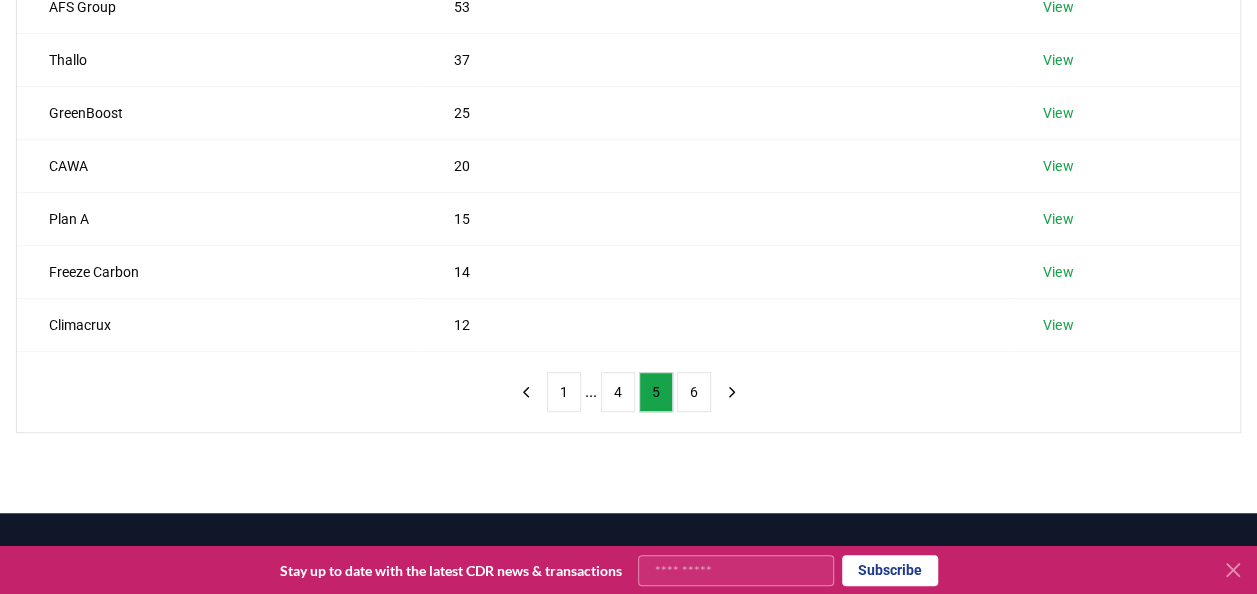 click on "6" at bounding box center (694, 392) 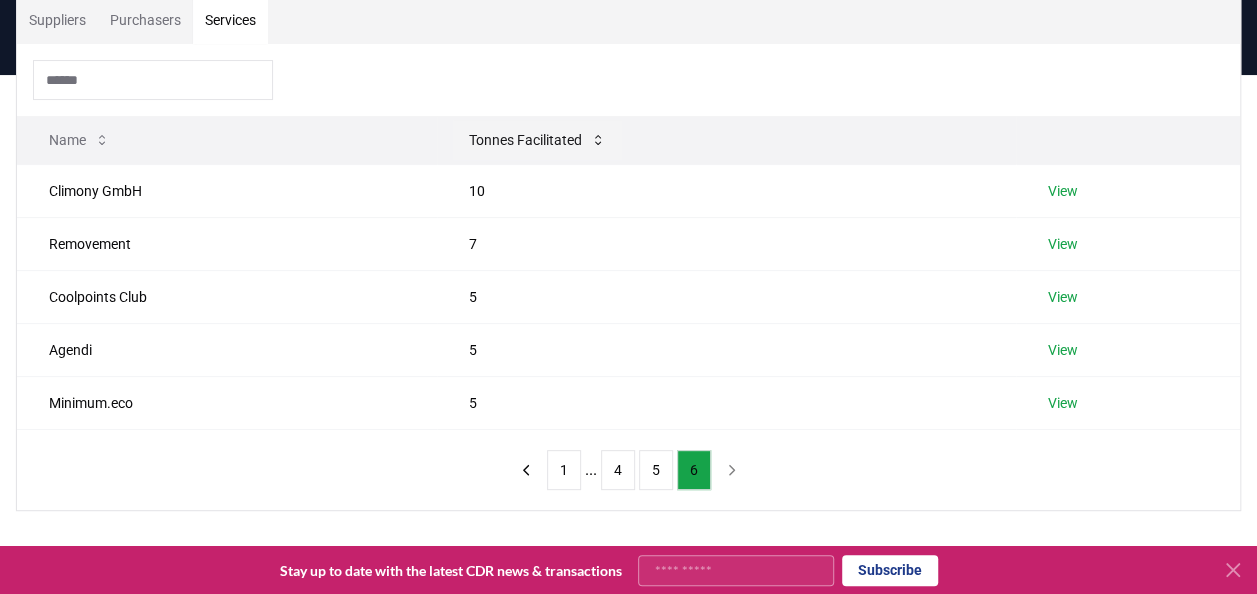 scroll, scrollTop: 200, scrollLeft: 0, axis: vertical 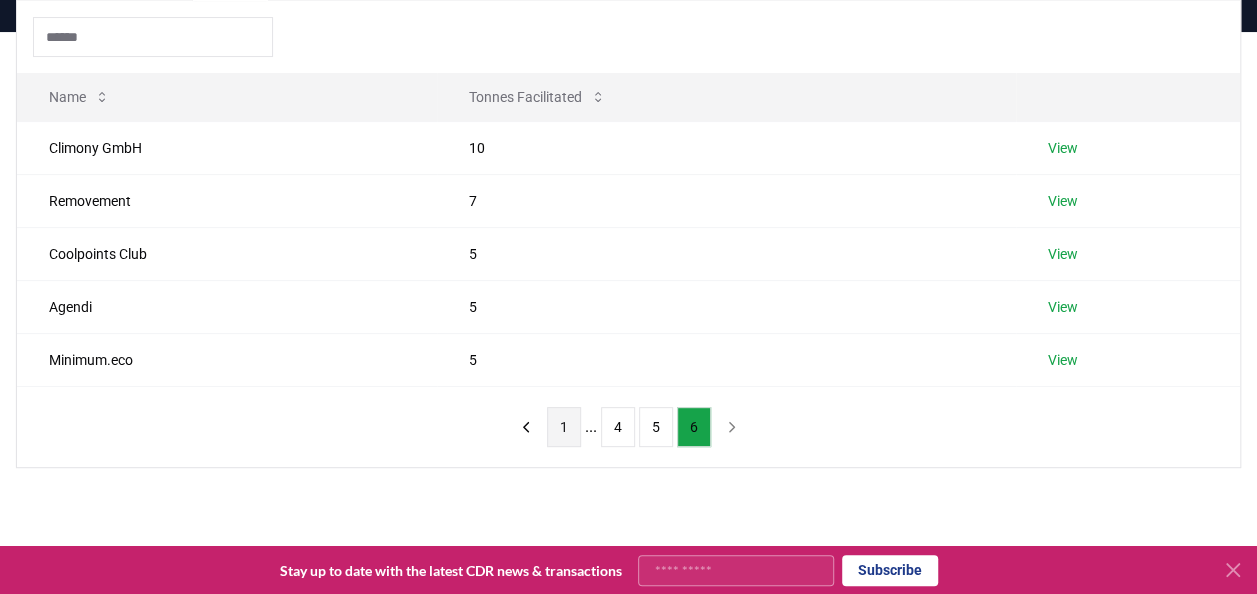 click on "1" at bounding box center (564, 427) 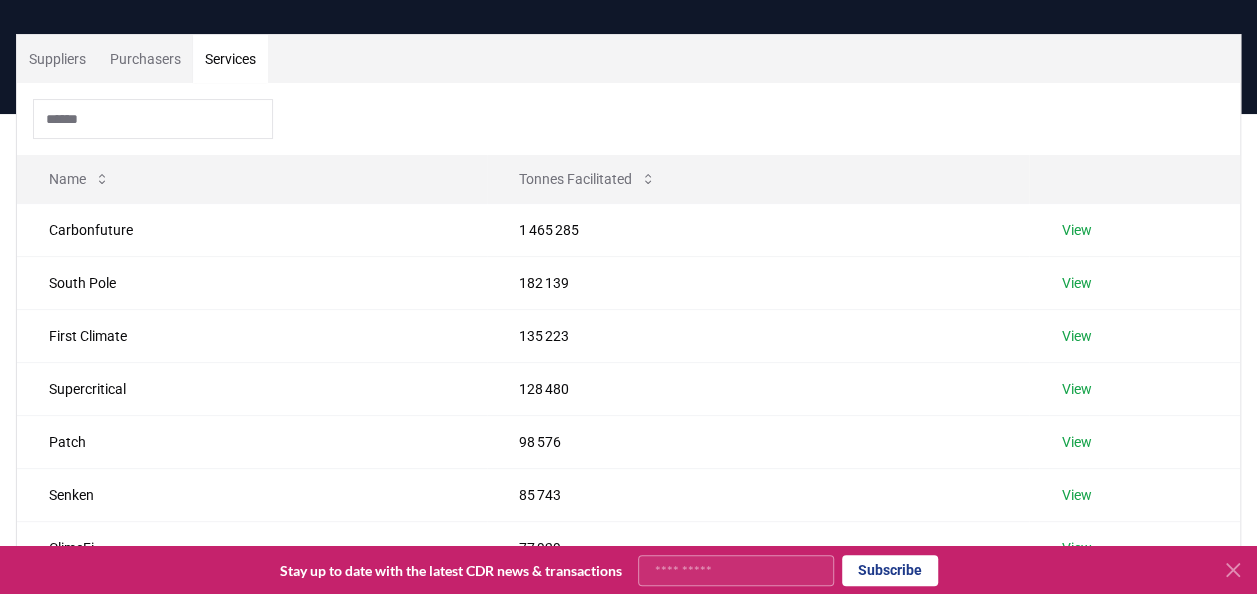 scroll, scrollTop: 0, scrollLeft: 0, axis: both 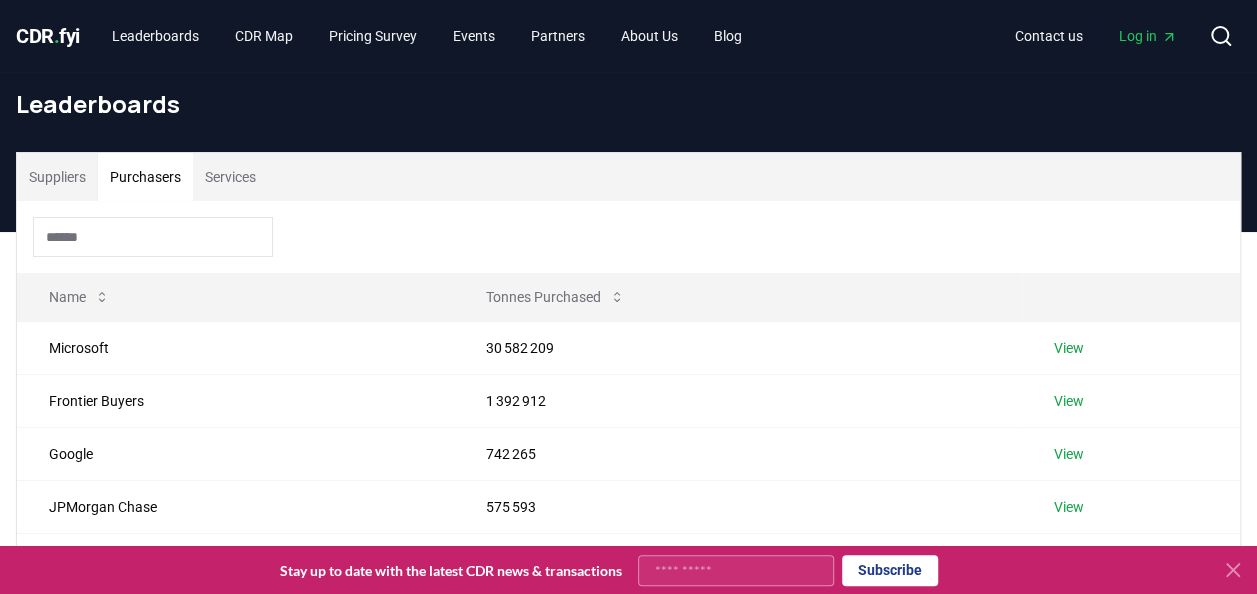 click on "Purchasers" at bounding box center (145, 177) 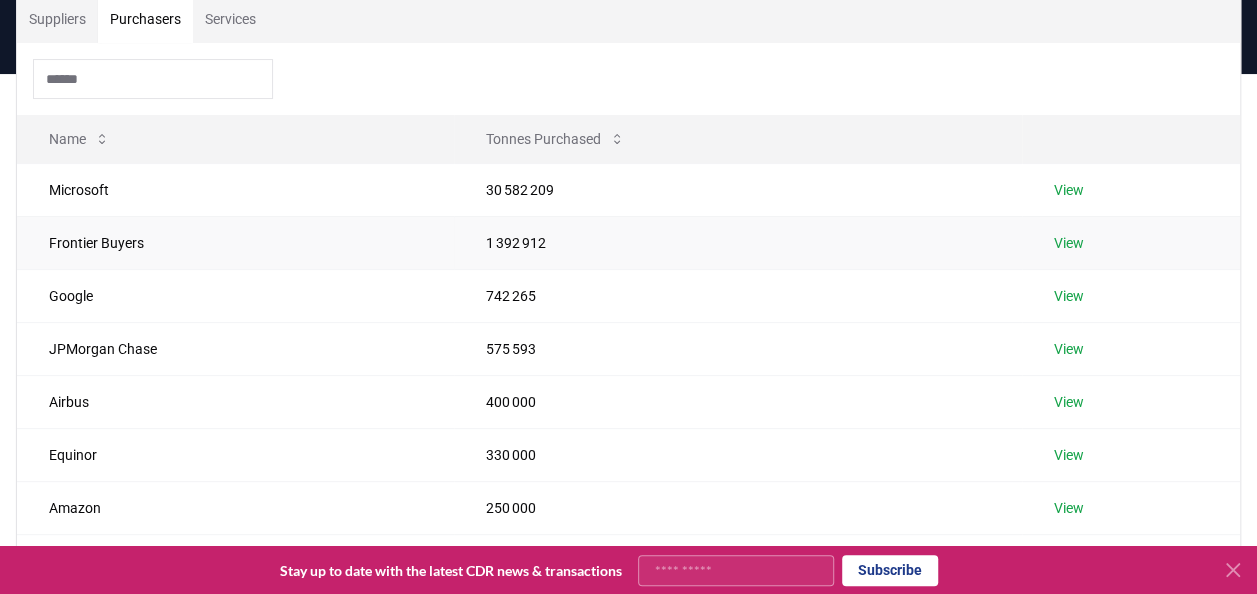 scroll, scrollTop: 200, scrollLeft: 0, axis: vertical 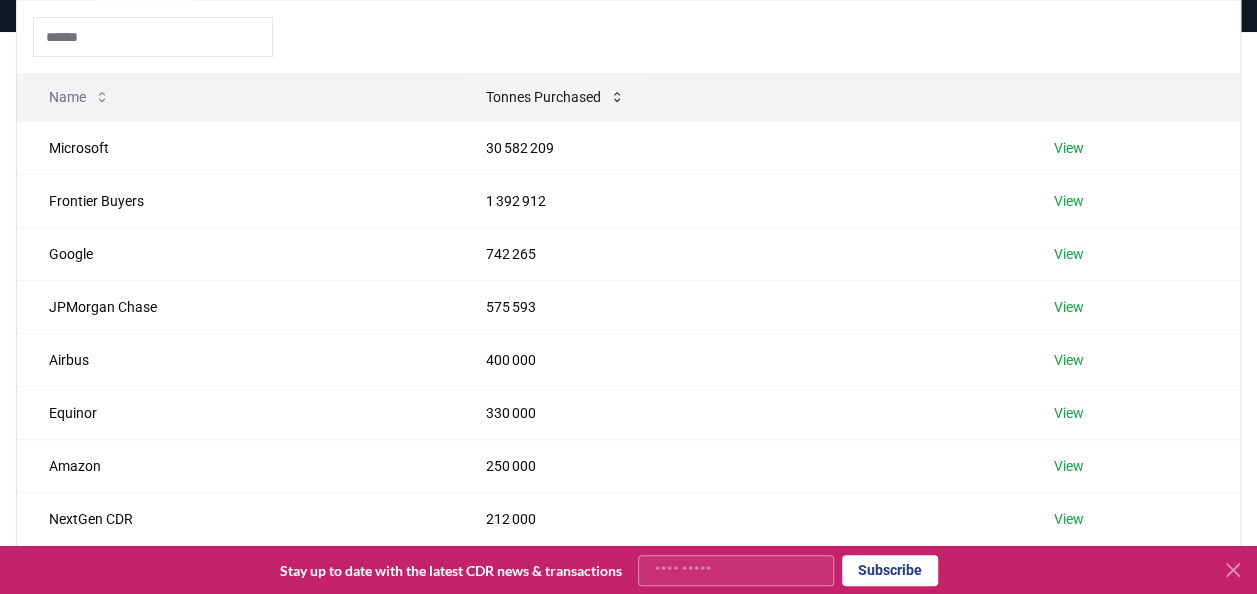 click 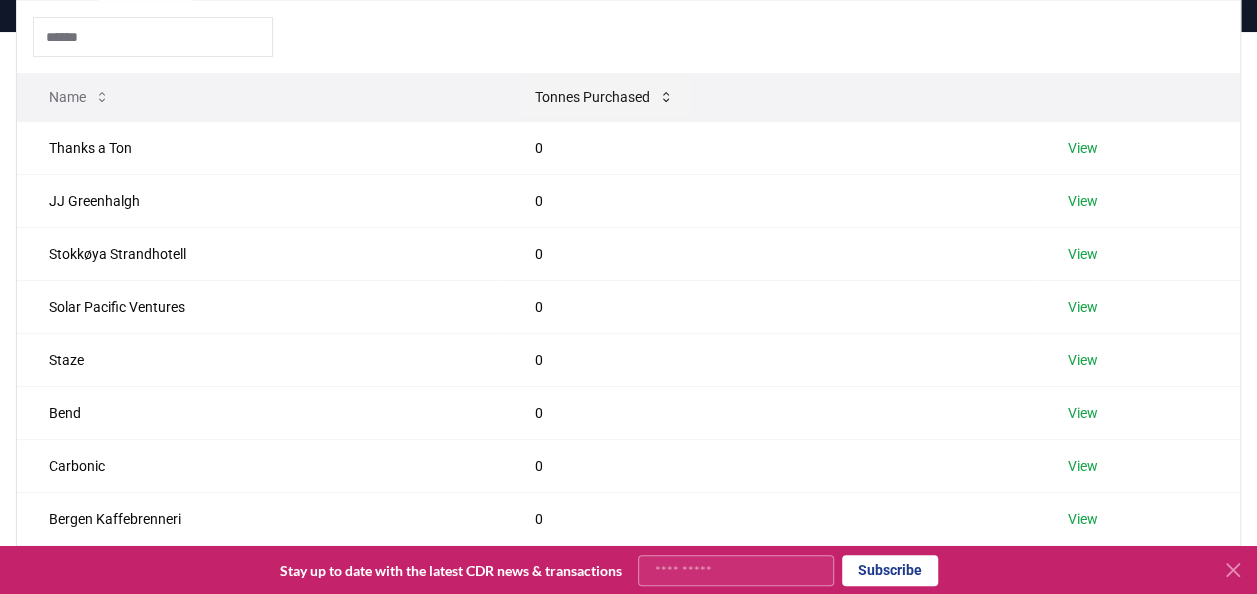 click on "Tonnes Purchased" at bounding box center [604, 97] 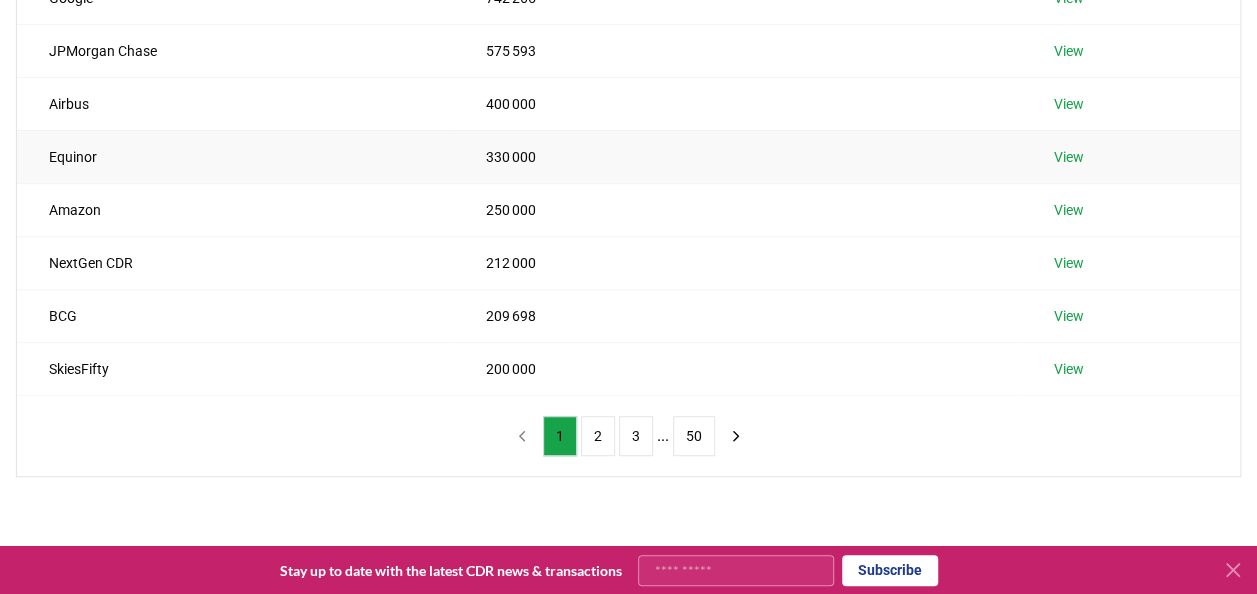 scroll, scrollTop: 500, scrollLeft: 0, axis: vertical 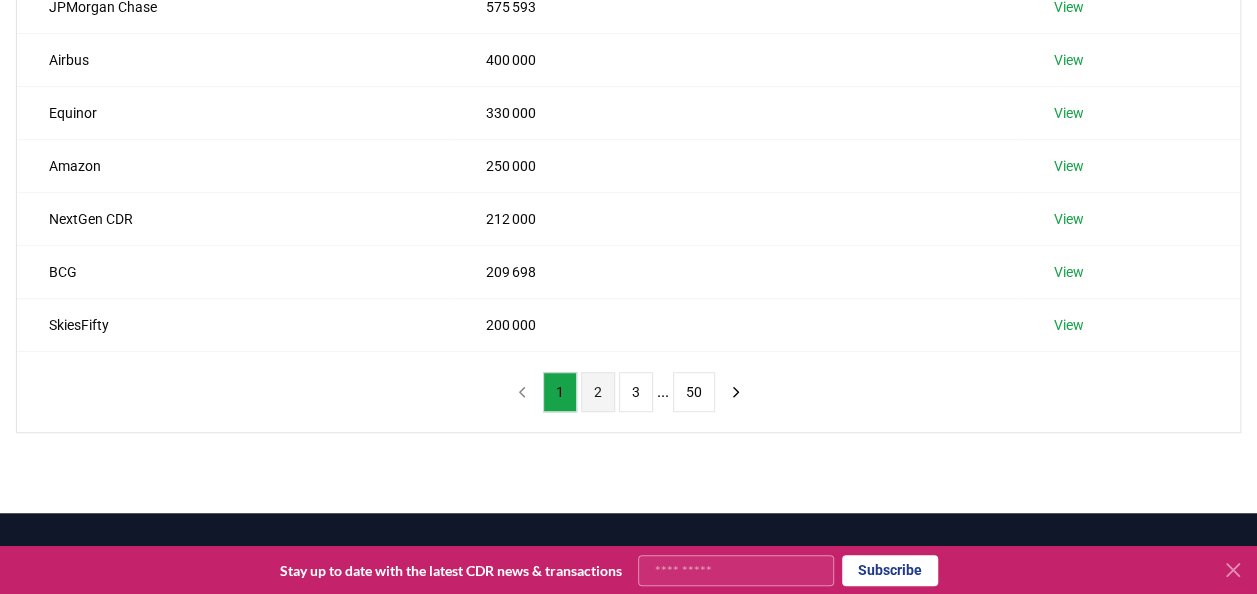 click on "2" at bounding box center [598, 392] 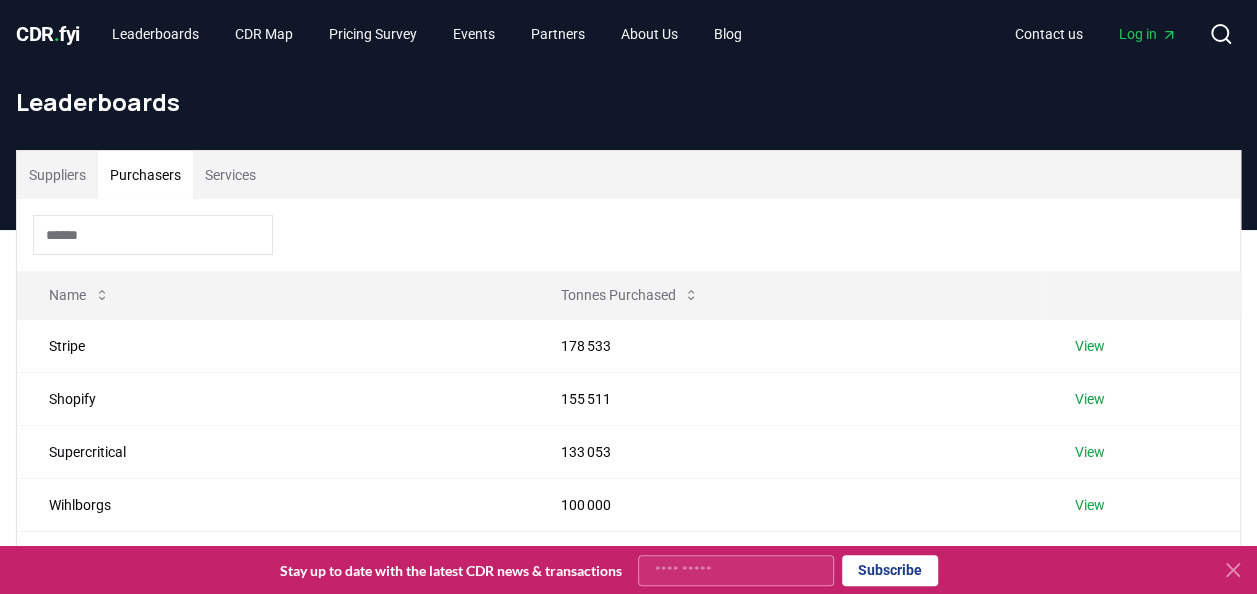 scroll, scrollTop: 0, scrollLeft: 0, axis: both 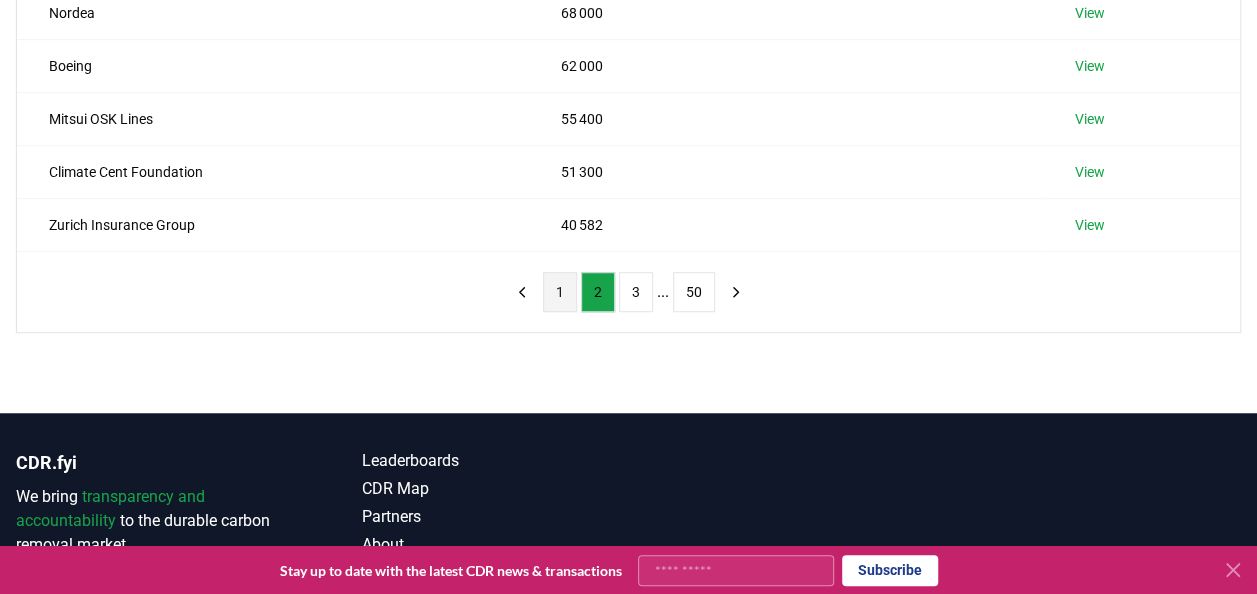 drag, startPoint x: 558, startPoint y: 286, endPoint x: 553, endPoint y: 277, distance: 10.29563 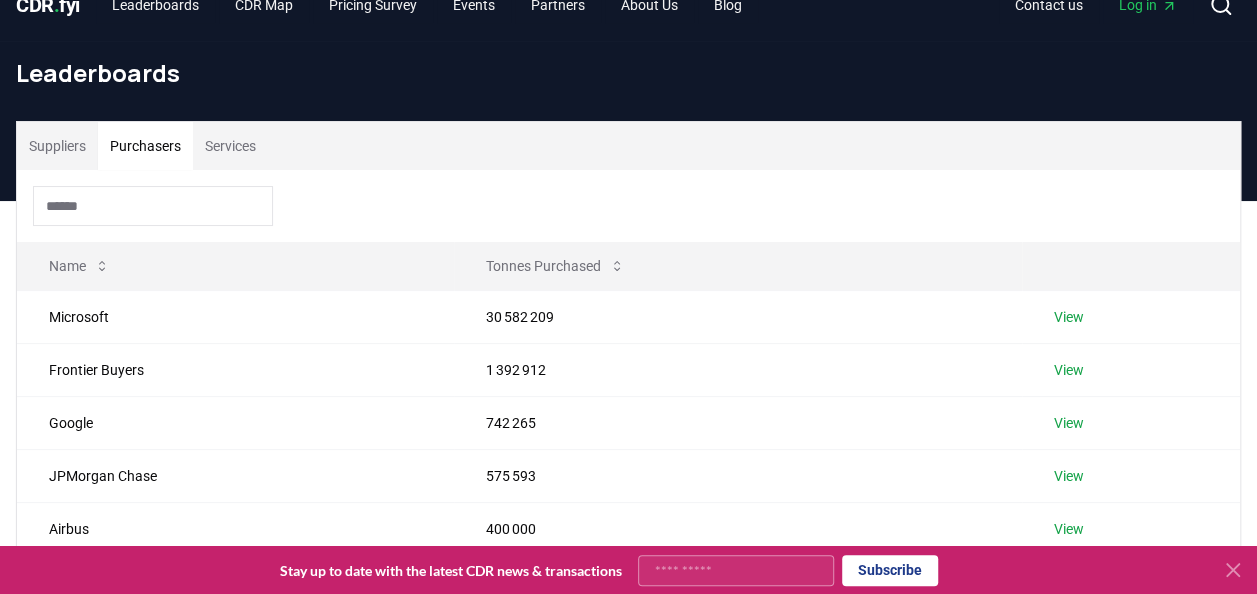 scroll, scrollTop: 0, scrollLeft: 0, axis: both 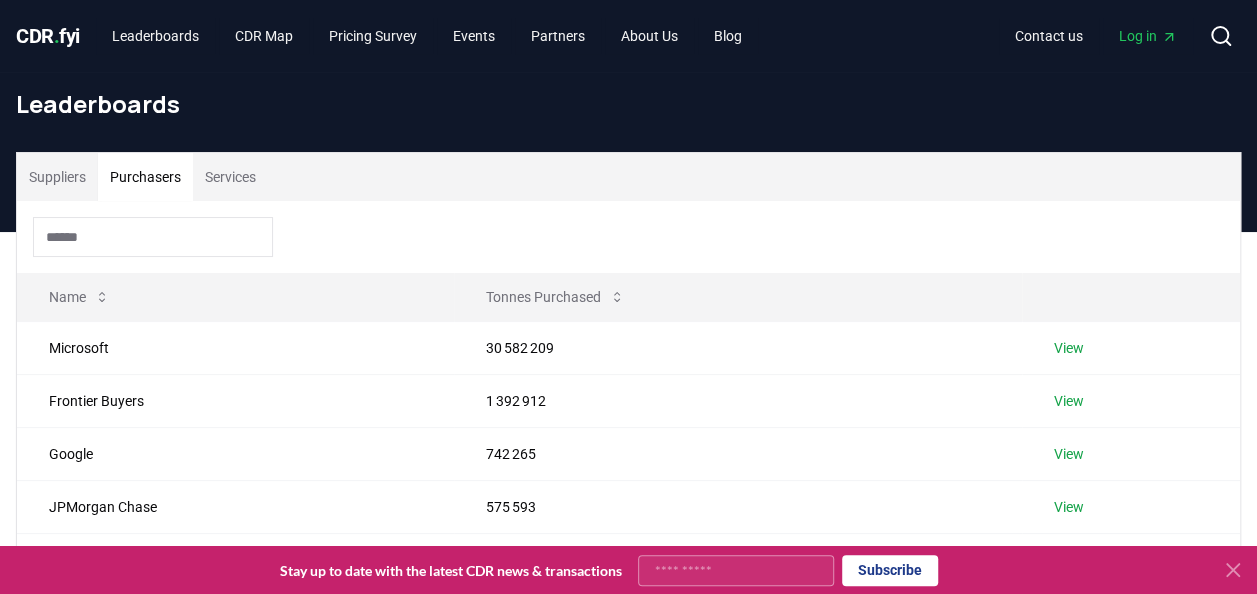 click on "Suppliers" at bounding box center (57, 177) 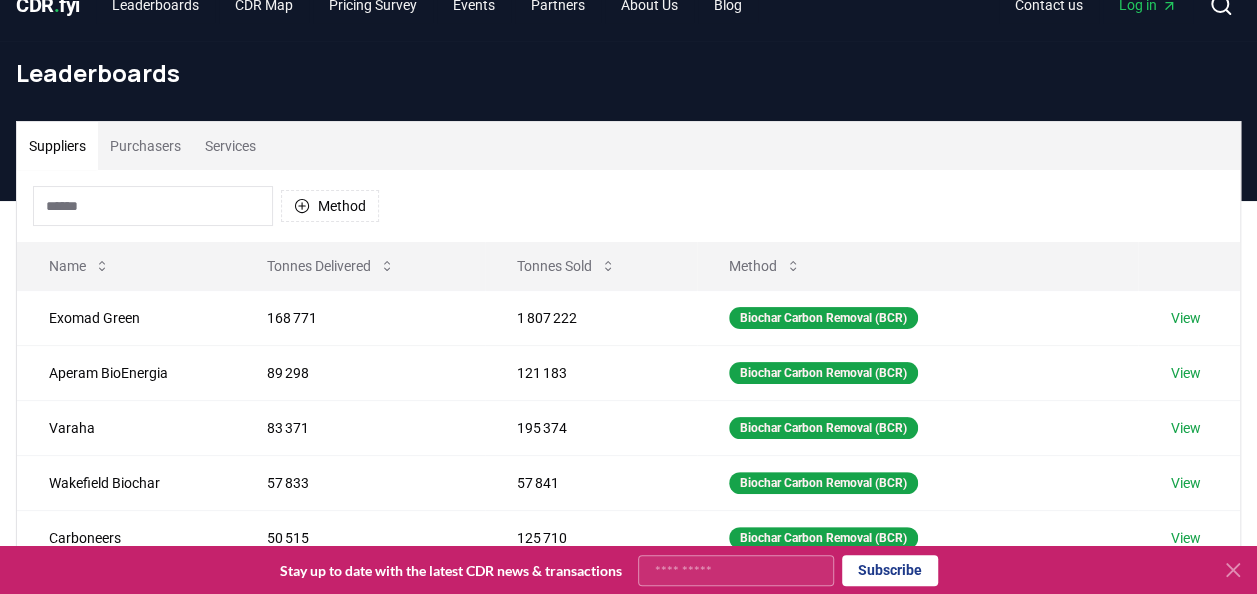 scroll, scrollTop: 0, scrollLeft: 0, axis: both 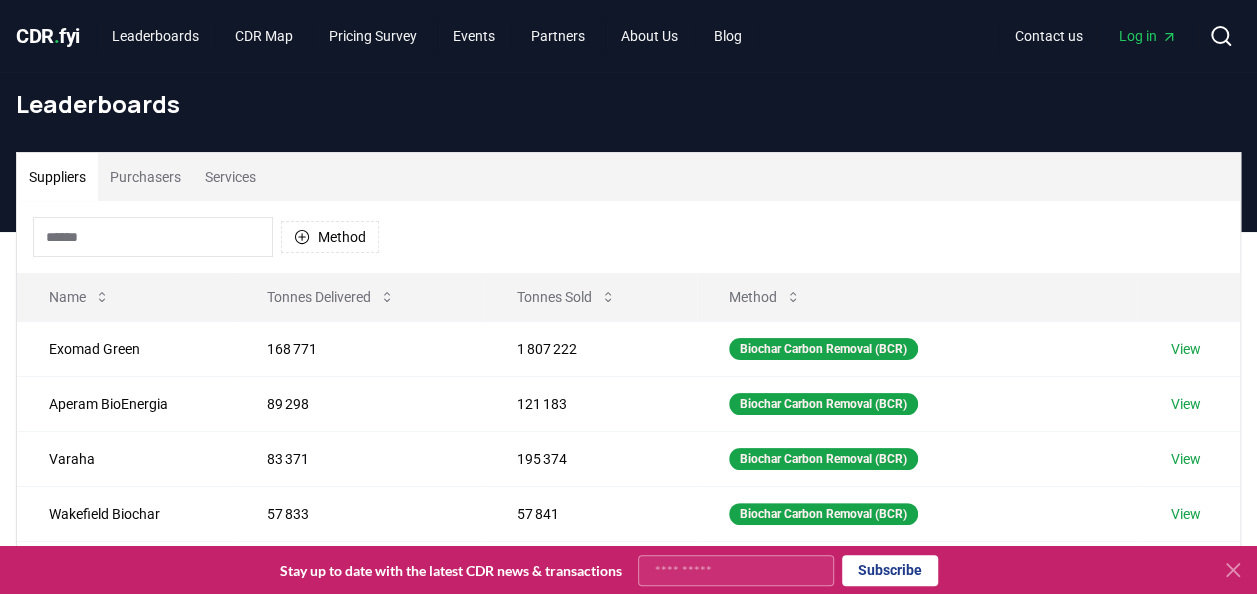 click at bounding box center (153, 237) 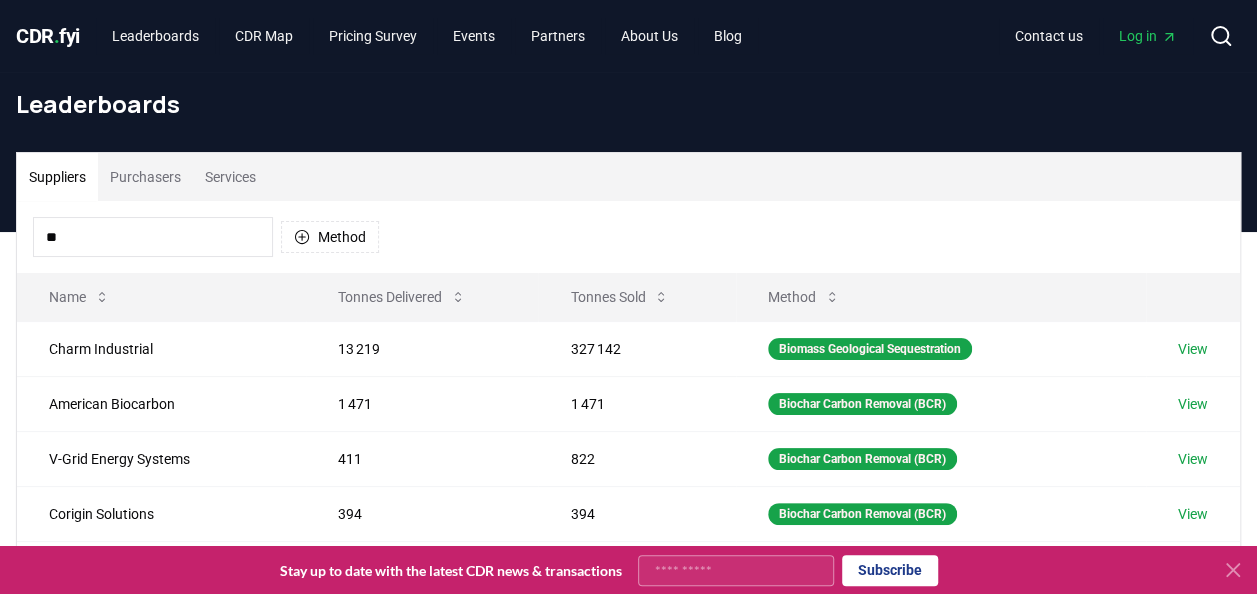 type on "*" 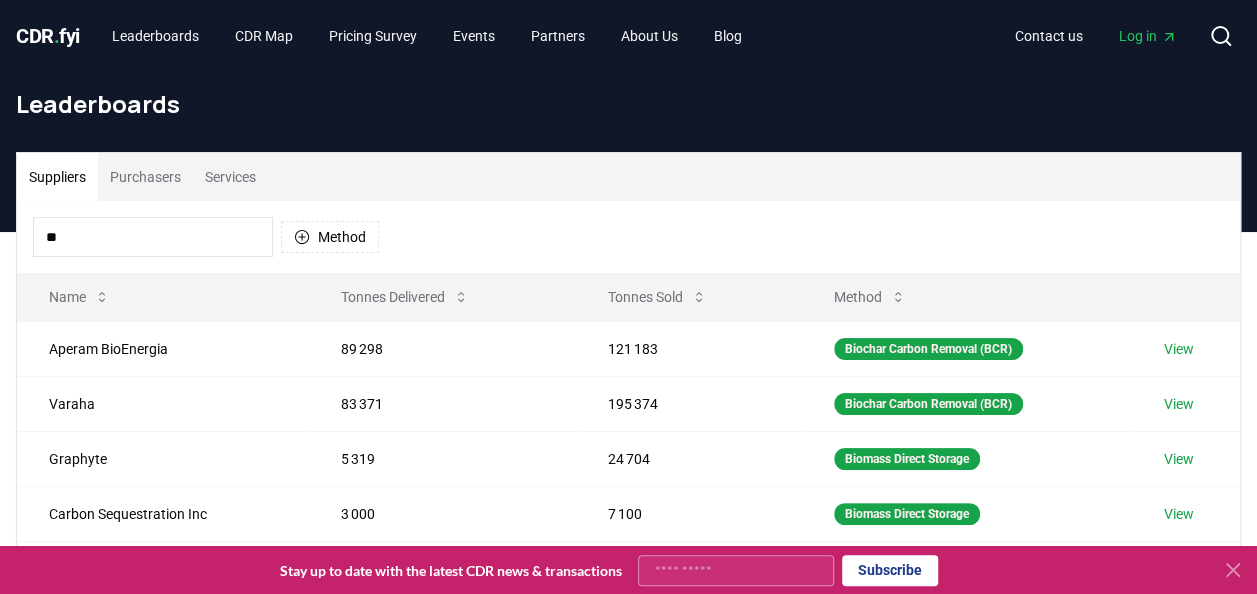type on "*" 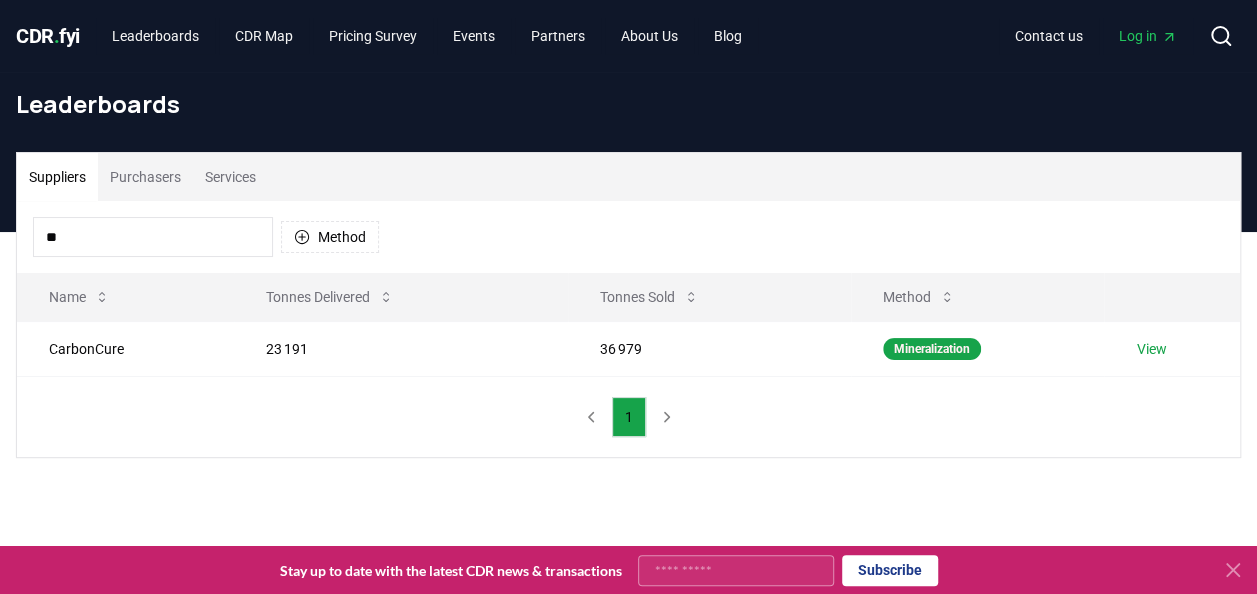 type on "*" 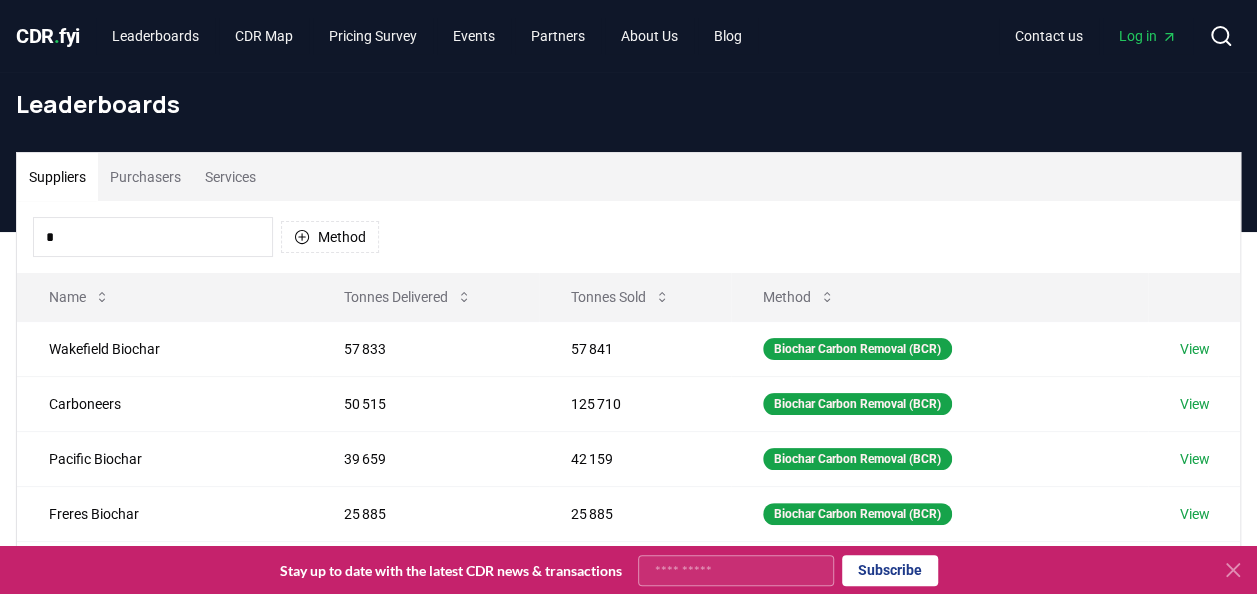 type 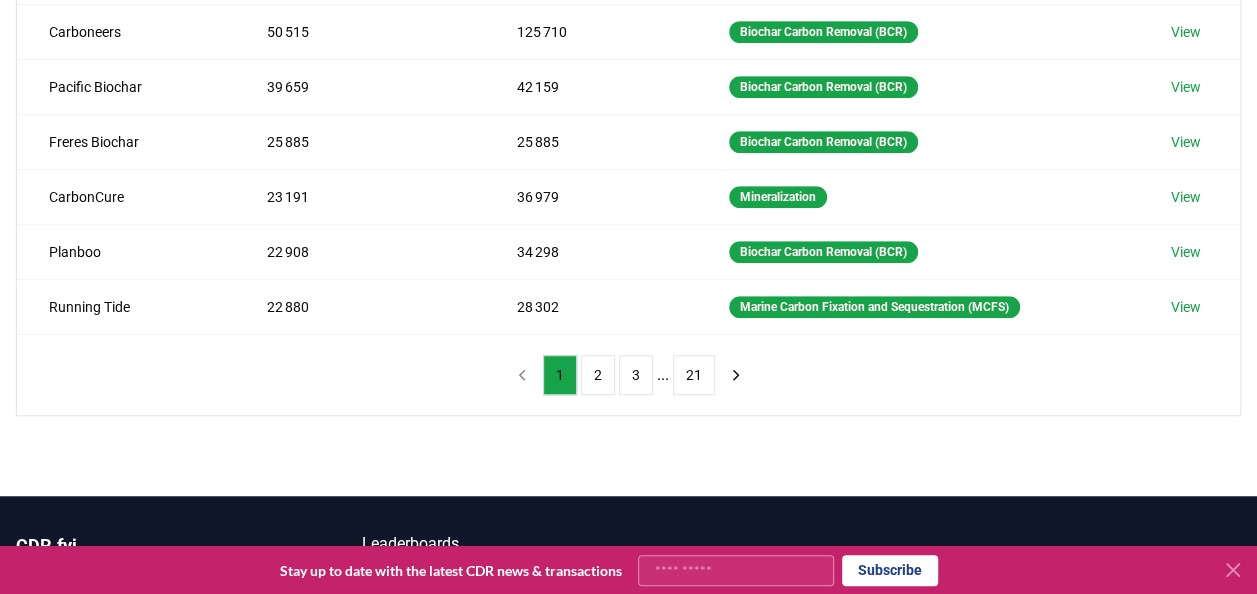 scroll, scrollTop: 720, scrollLeft: 0, axis: vertical 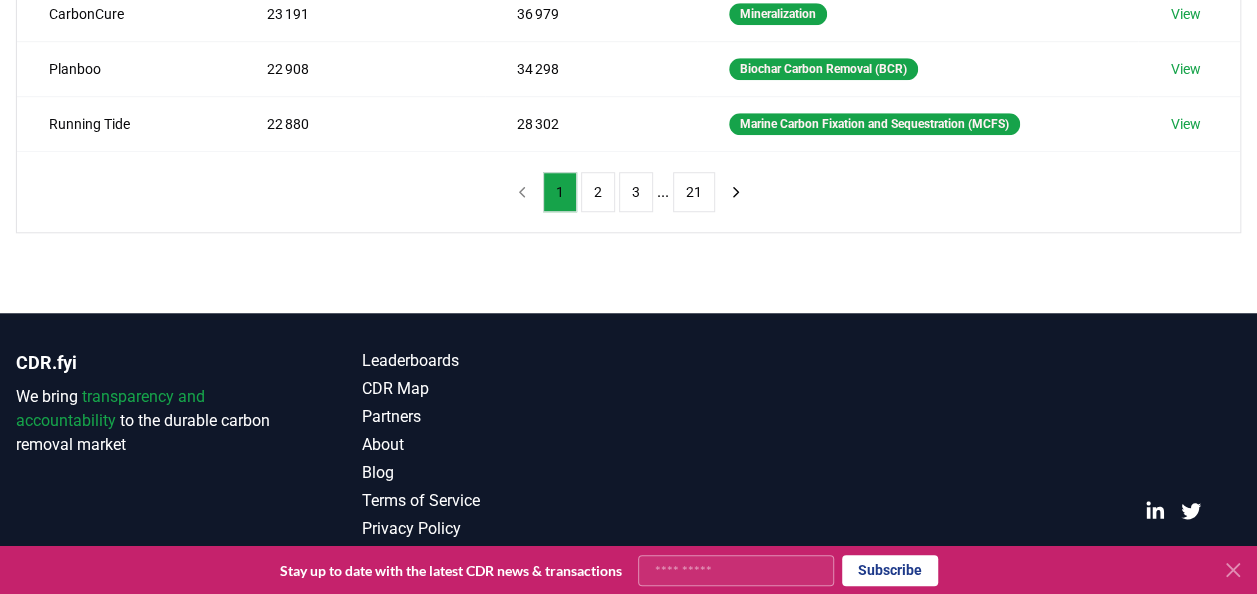 click 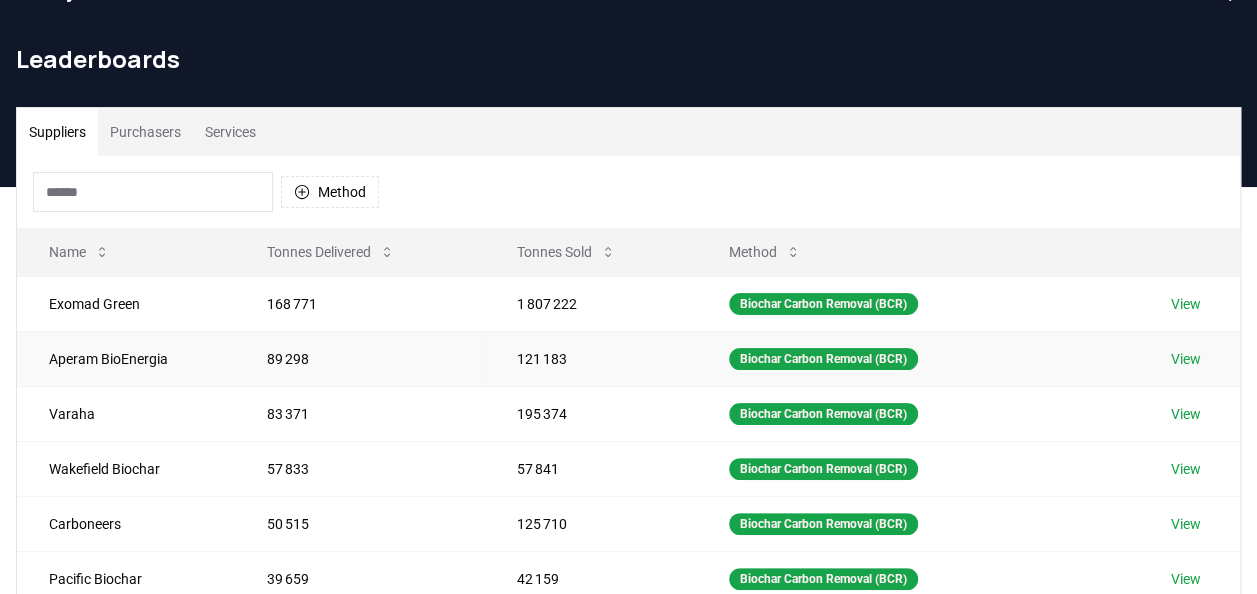 scroll, scrollTop: 0, scrollLeft: 0, axis: both 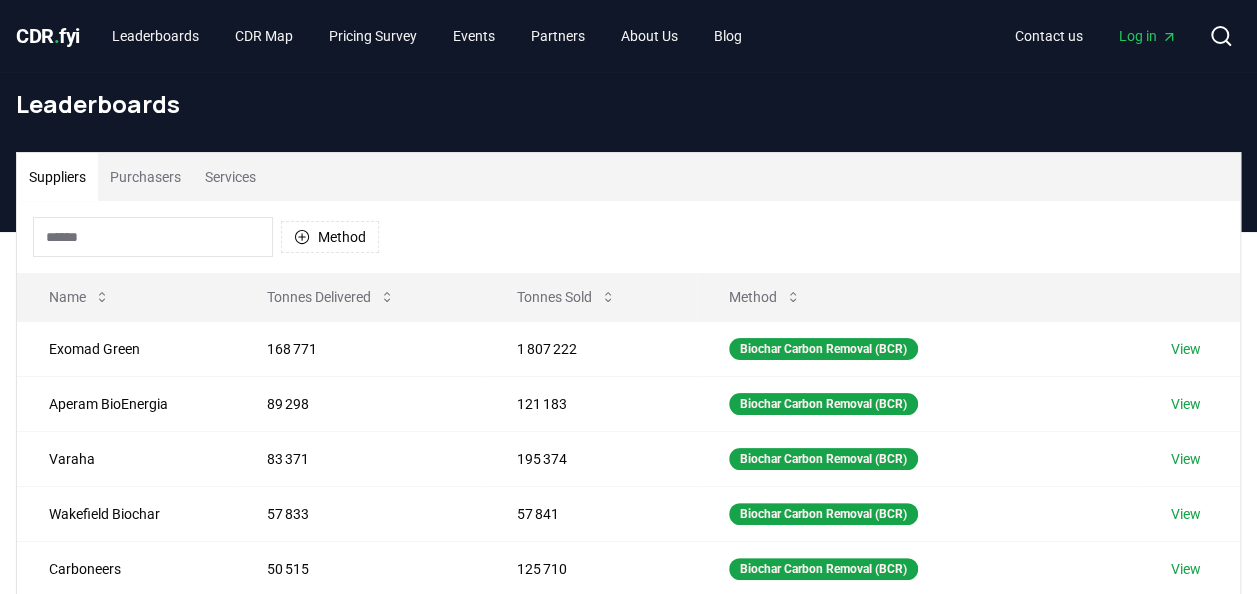 click on "CDR . fyi Leaderboards CDR Map Pricing Survey Events Partners About Us Blog Contact us Log in Search" at bounding box center [628, 36] 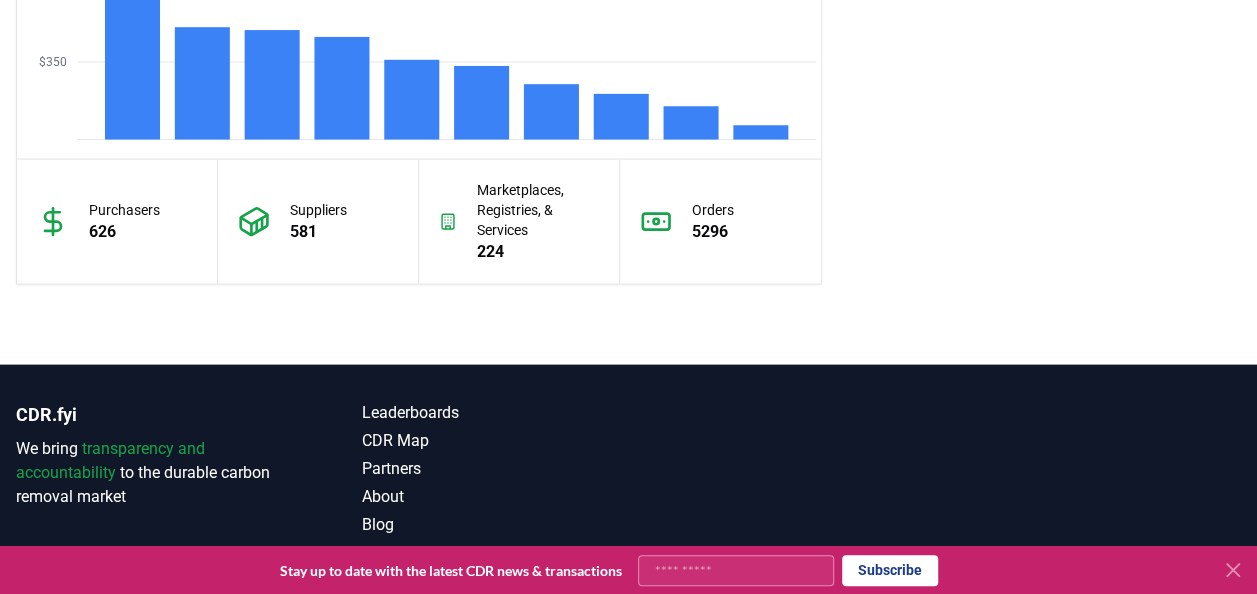 scroll, scrollTop: 1594, scrollLeft: 0, axis: vertical 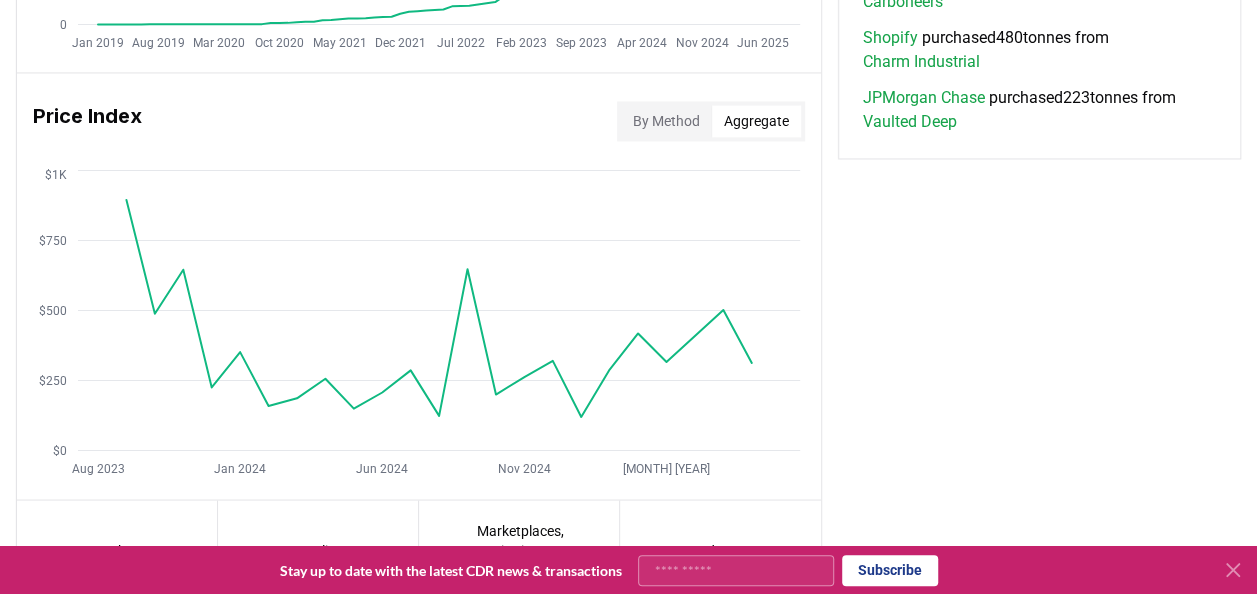 click on "Aggregate" at bounding box center (756, 121) 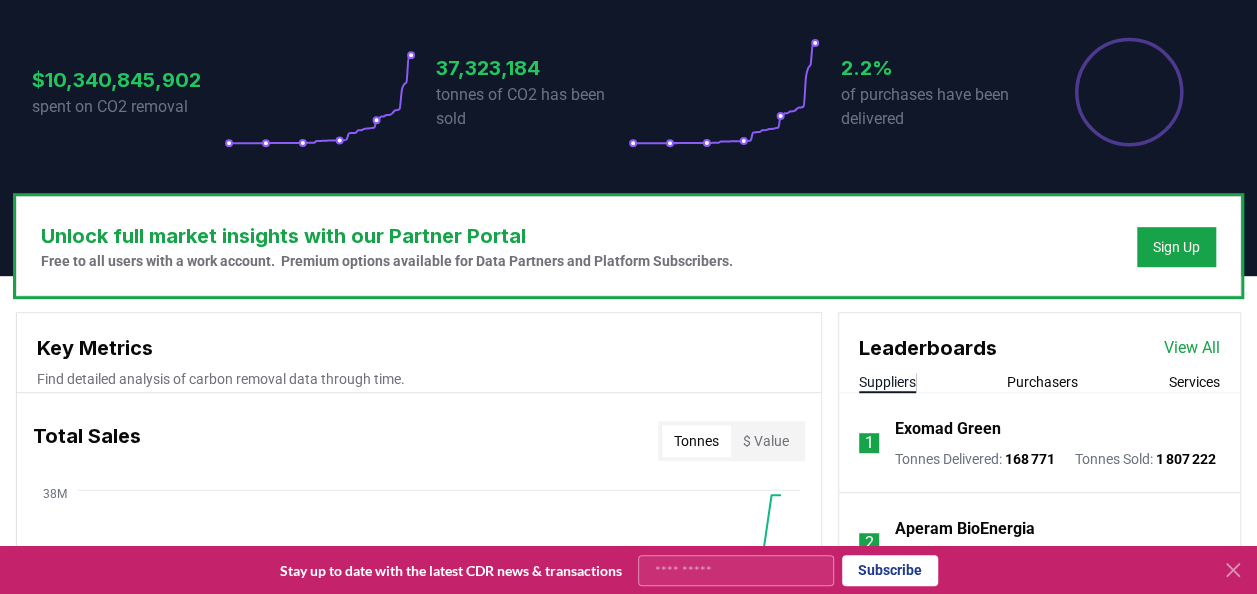 scroll, scrollTop: 294, scrollLeft: 0, axis: vertical 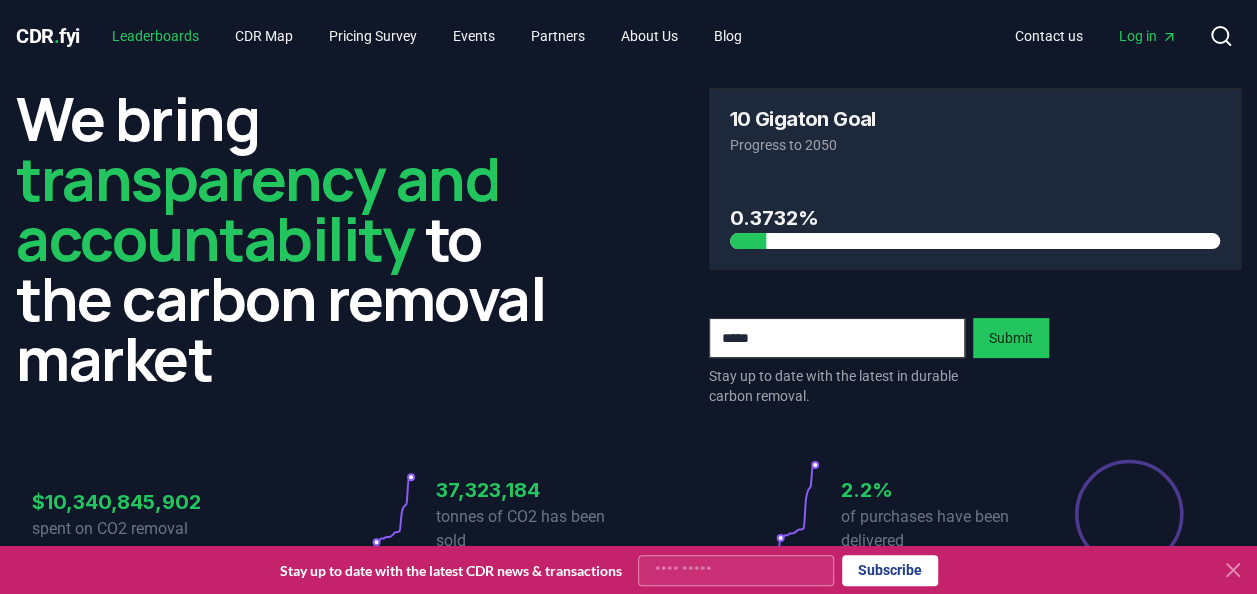 click on "Leaderboards" at bounding box center [155, 36] 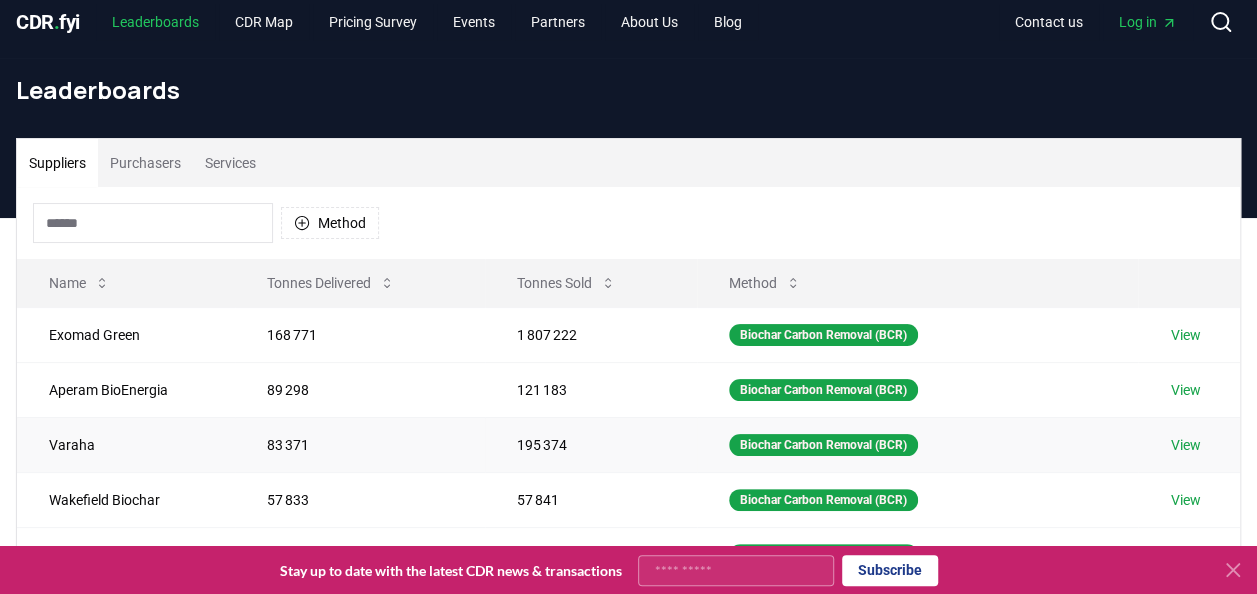scroll, scrollTop: 0, scrollLeft: 0, axis: both 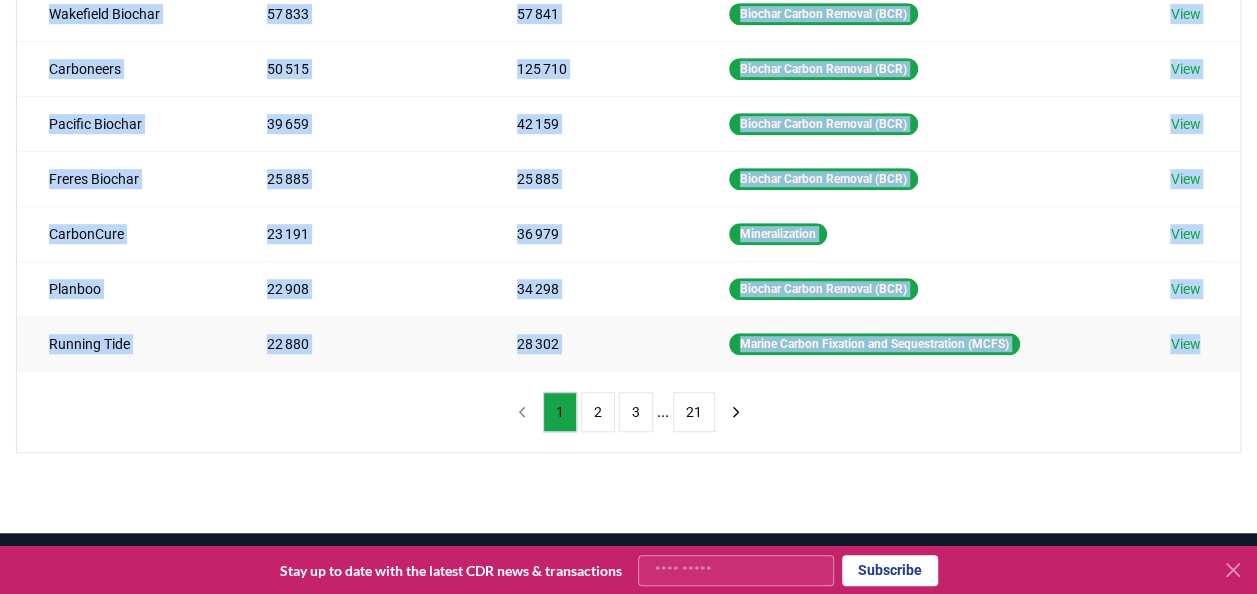 drag, startPoint x: 42, startPoint y: 241, endPoint x: 1214, endPoint y: 342, distance: 1176.3439 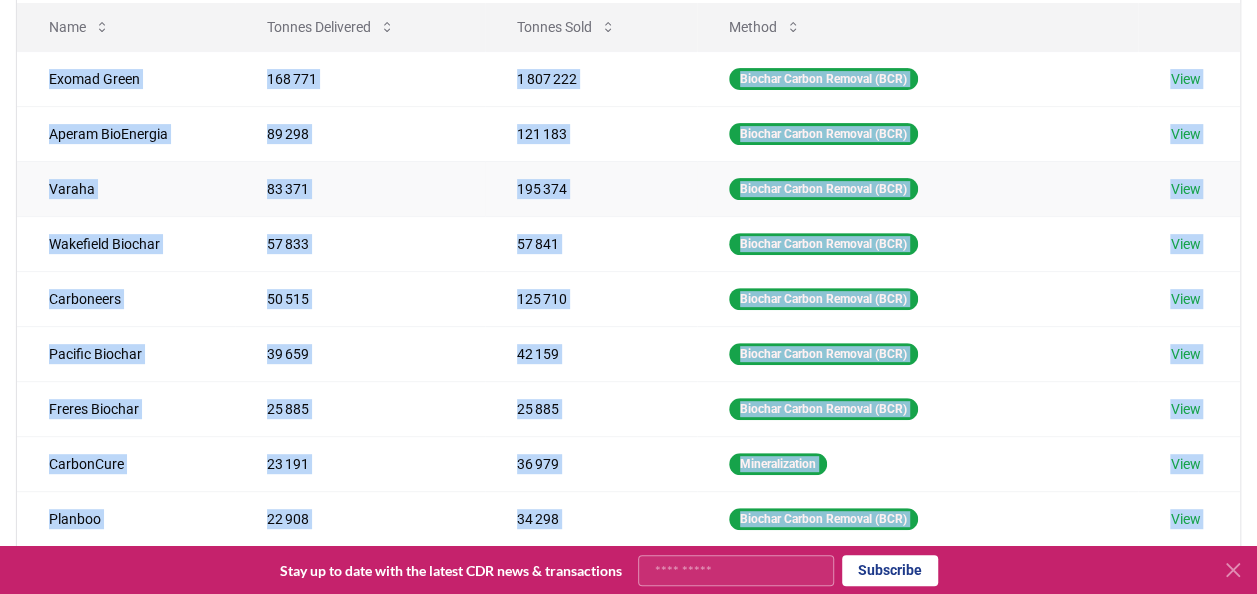 scroll, scrollTop: 400, scrollLeft: 0, axis: vertical 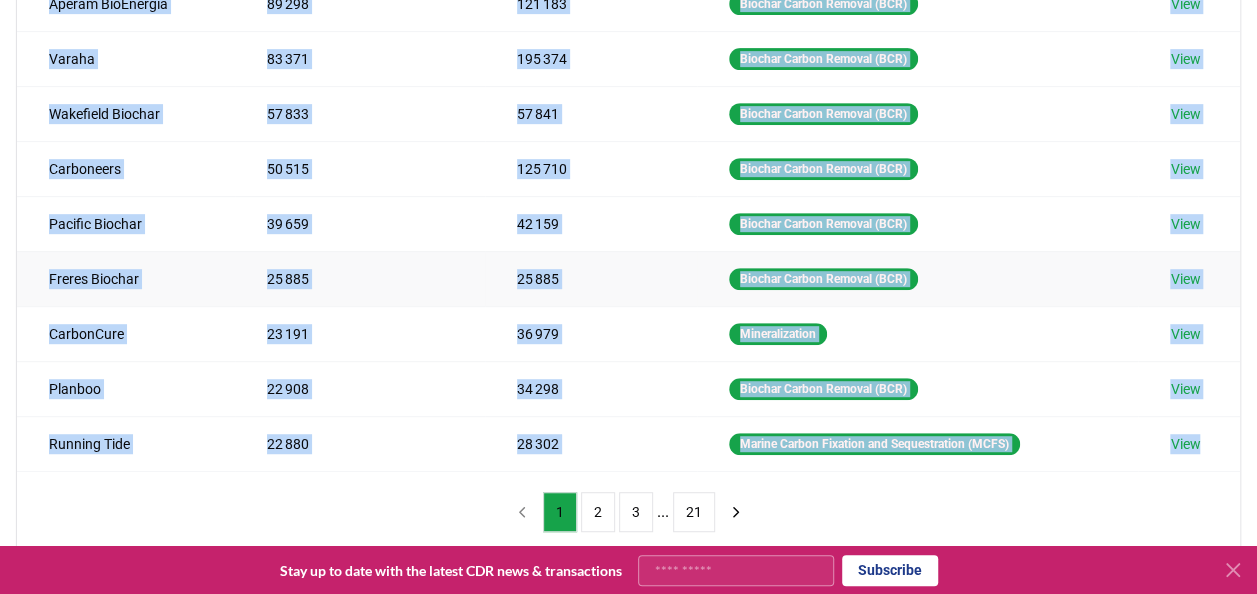 copy on "Exomad Green 168 771 1 807 222 Biochar Carbon Removal (BCR) View Aperam BioEnergia 89 298 121 183 Biochar Carbon Removal (BCR) View Varaha 83 371 195 374 Biochar Carbon Removal (BCR) View Wakefield Biochar 57 833 57 841 Biochar Carbon Removal (BCR) View Carboneers 50 515 125 710 Biochar Carbon Removal (BCR) View Pacific Biochar 39 659 42 159 Biochar Carbon Removal (BCR) View Freres Biochar 25 885 25 885 Biochar Carbon Removal (BCR) View CarbonCure 23 191 36 979 Mineralization View Planboo 22 908 34 298 Biochar Carbon Removal (BCR) View Running Tide 22 880 28 302 Marine Carbon Fixation and Sequestration (MCFS) View" 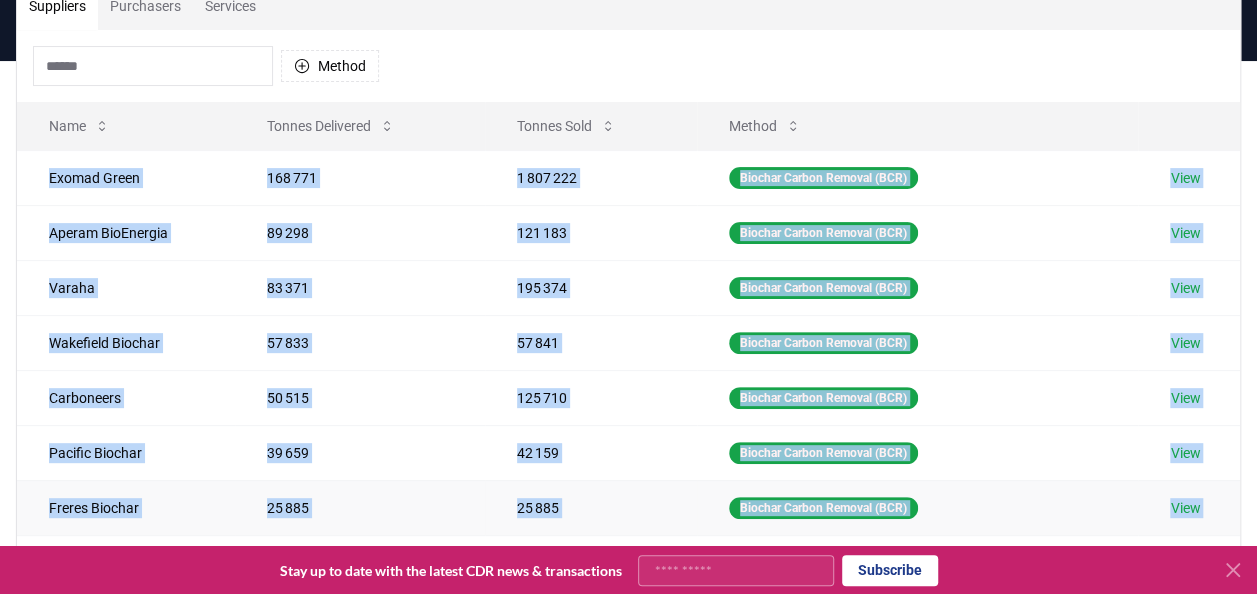 scroll, scrollTop: 0, scrollLeft: 0, axis: both 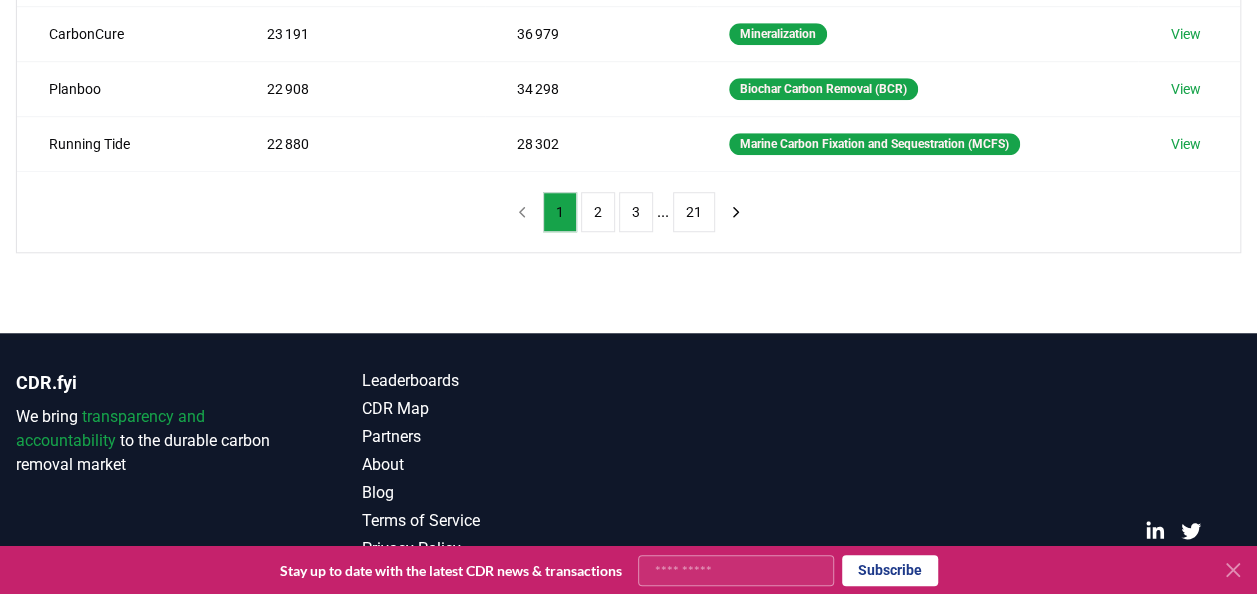 click on "Suppliers Purchasers Services Method Name Tonnes Delivered Tonnes Sold Method Exomad Green 168 771 1 807 222 Biochar Carbon Removal (BCR) View Aperam BioEnergia 89 298 121 183 Biochar Carbon Removal (BCR) View Varaha 83 371 195 374 Biochar Carbon Removal (BCR) View Wakefield Biochar 57 833 57 841 Biochar Carbon Removal (BCR) View Carboneers 50 515 125 710 Biochar Carbon Removal (BCR) View Pacific Biochar 39 659 42 159 Biochar Carbon Removal (BCR) View Freres Biochar 25 885 25 885 Biochar Carbon Removal (BCR) View CarbonCure 23 191 36 979 Mineralization View Planboo 22 908 34 298 Biochar Carbon Removal (BCR) View Running Tide 22 880 28 302 Marine Carbon Fixation and Sequestration (MCFS) View 1 2 3 ... 21" at bounding box center (628, -68) 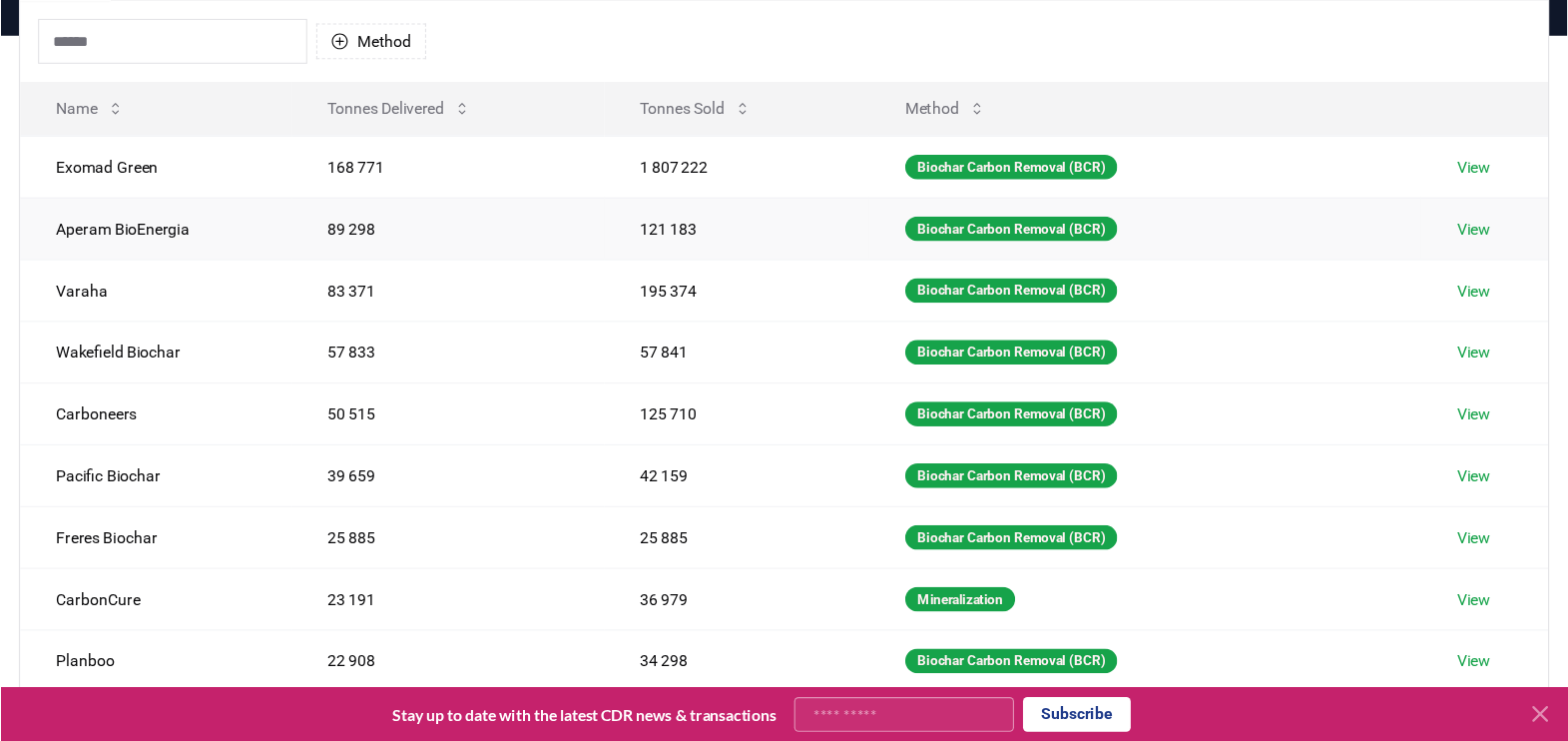scroll, scrollTop: 199, scrollLeft: 0, axis: vertical 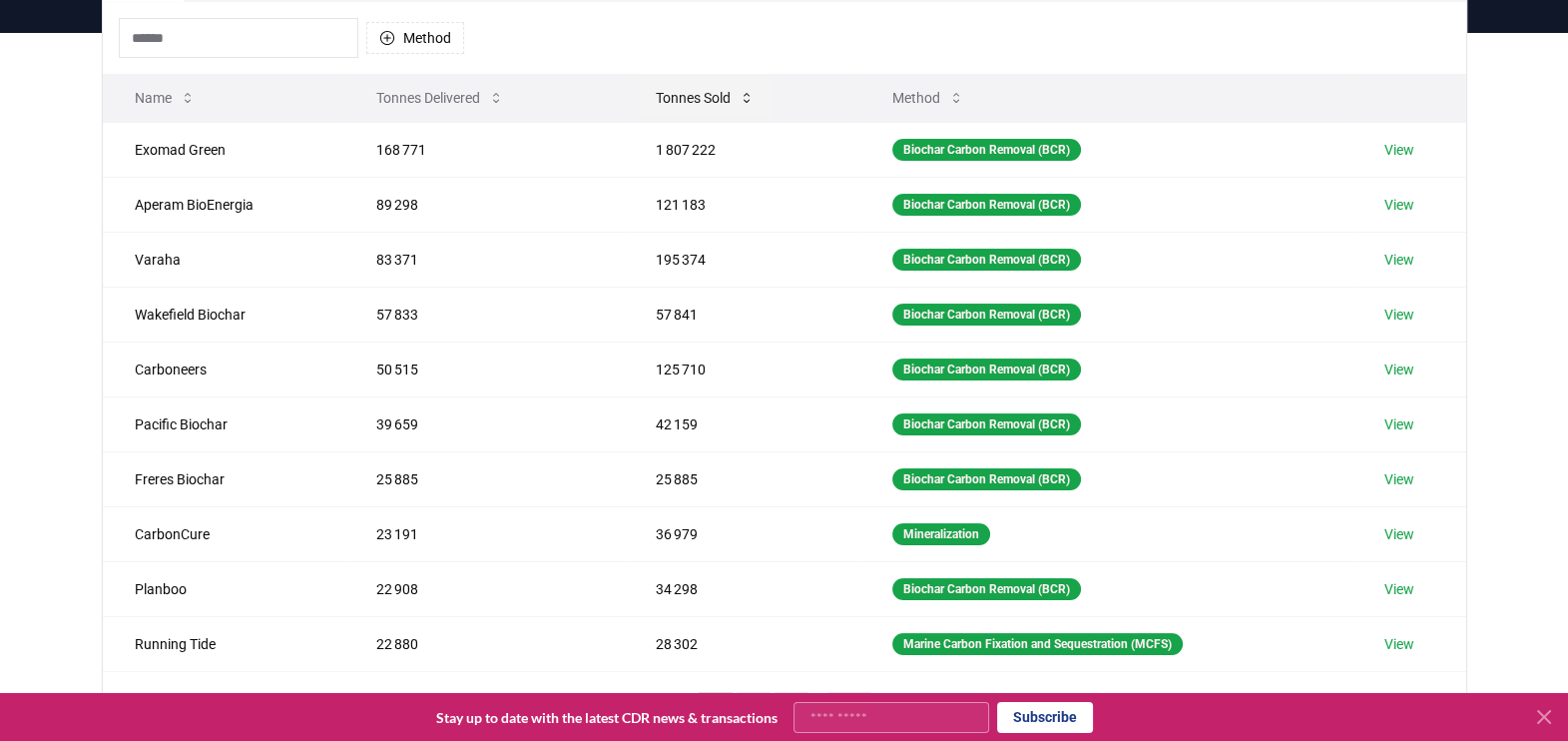 click on "Tonnes Sold" at bounding box center [705, 98] 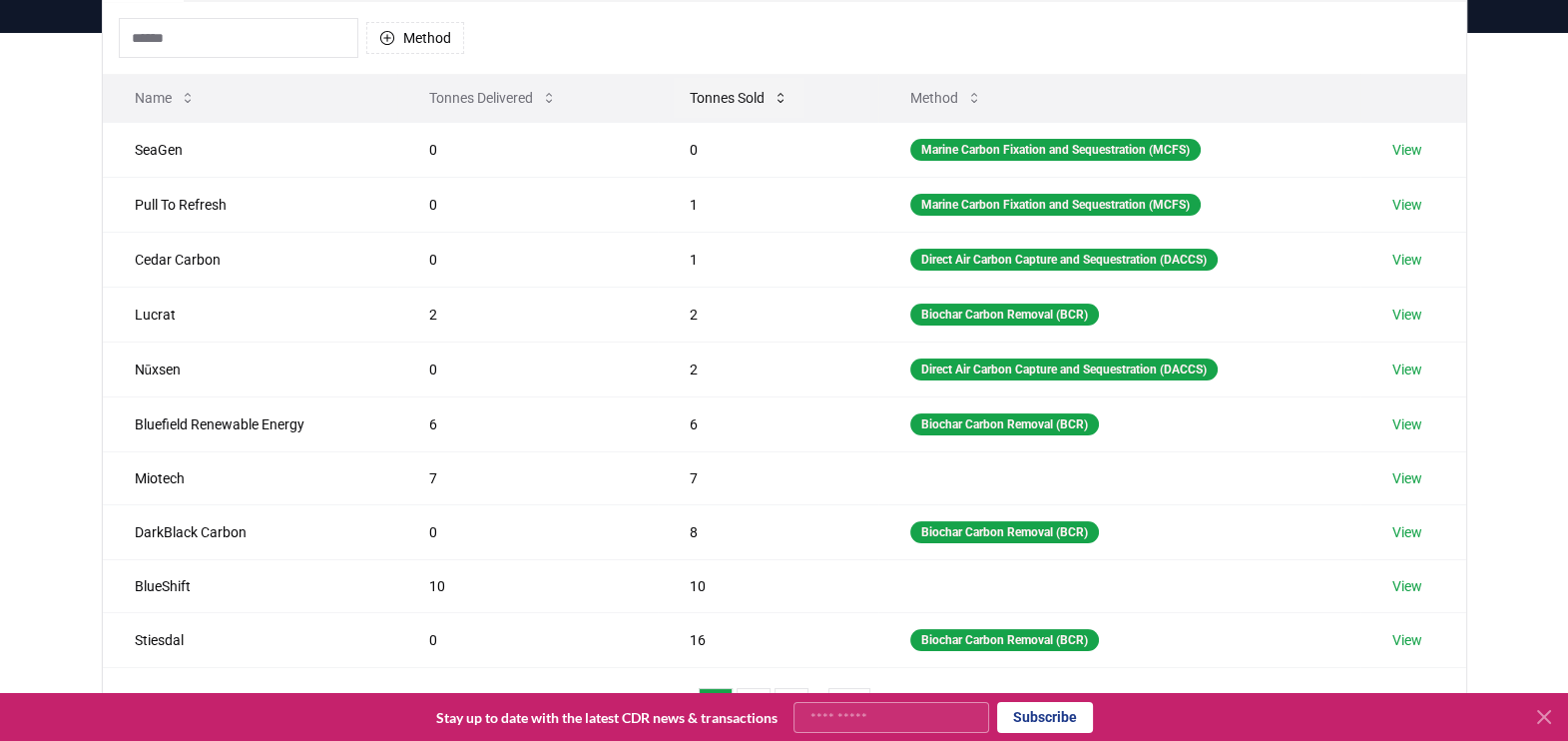 click on "Tonnes Sold" at bounding box center [739, 98] 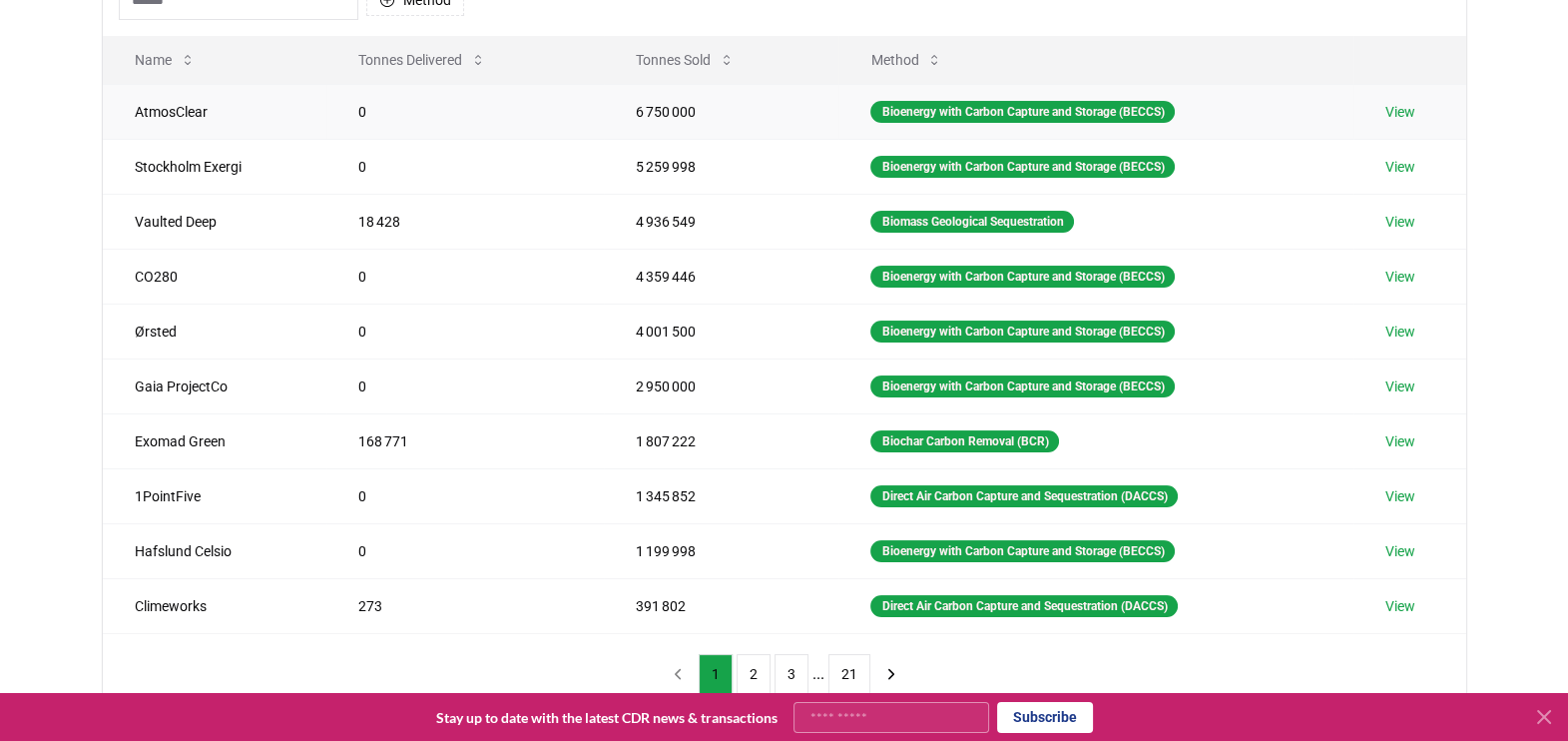 scroll, scrollTop: 199, scrollLeft: 0, axis: vertical 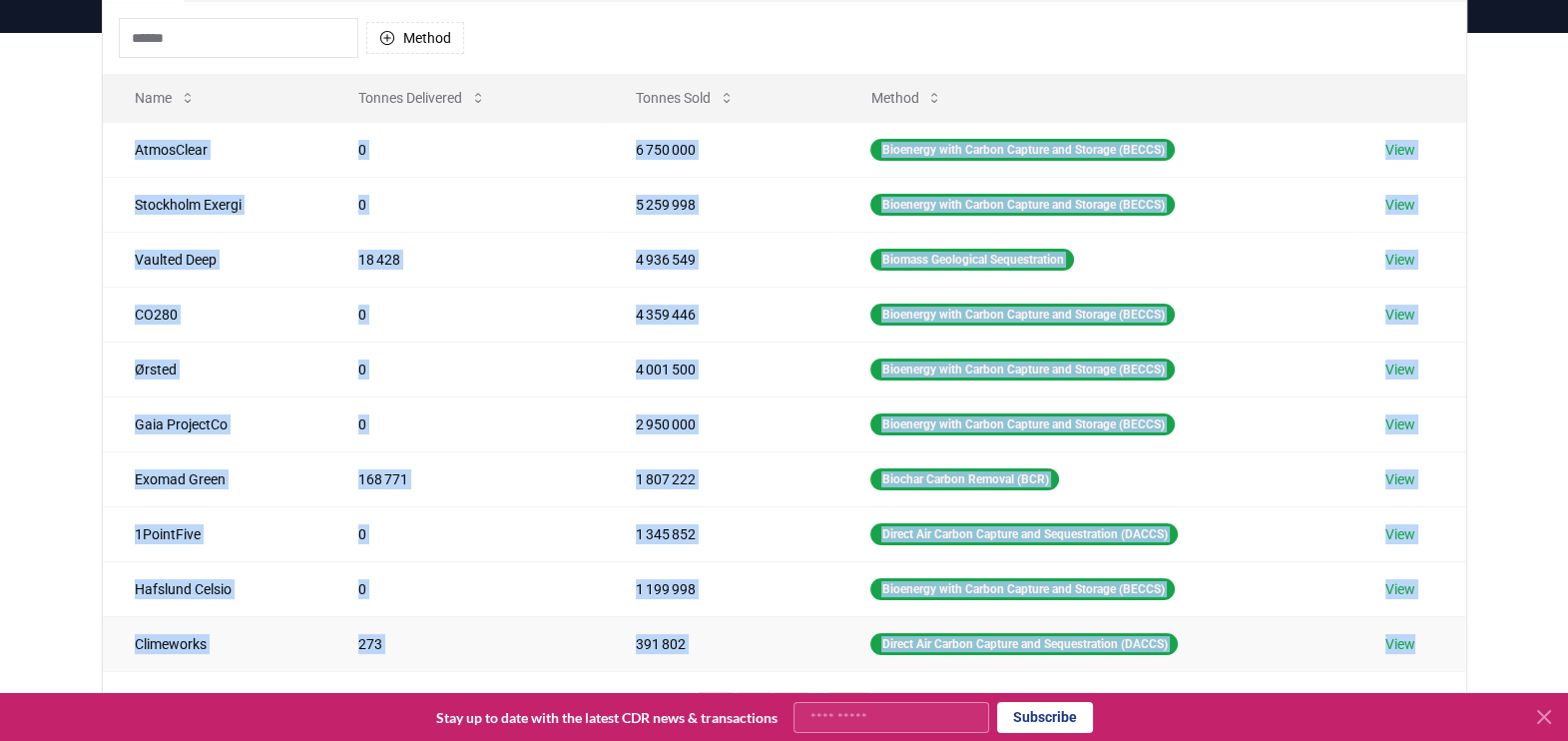drag, startPoint x: 134, startPoint y: 147, endPoint x: 1440, endPoint y: 646, distance: 1398.0833 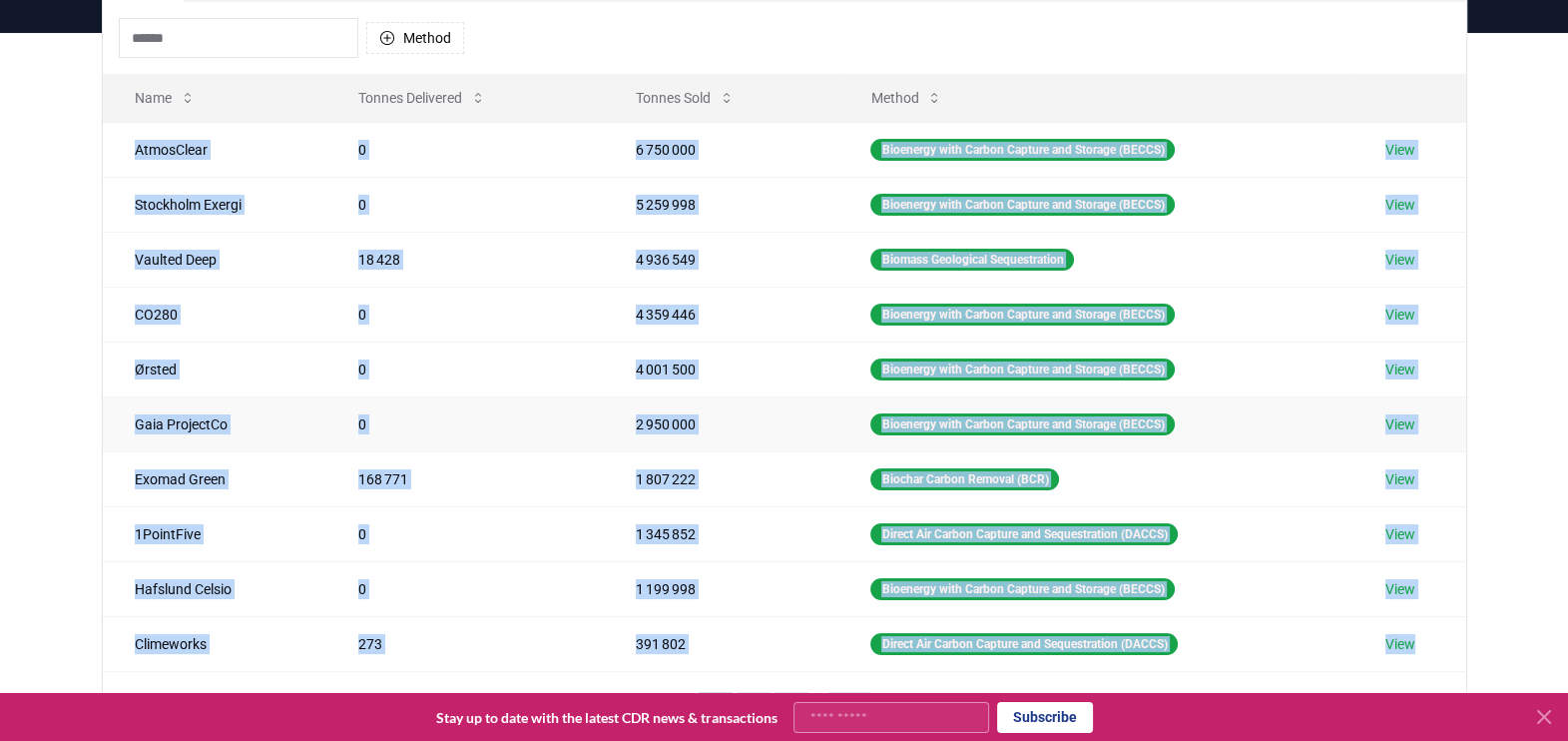 copy on "AtmosClear 0 6 750 000 Bioenergy with Carbon Capture and Storage (BECCS) View Stockholm Exergi 0 5 259 998 Bioenergy with Carbon Capture and Storage (BECCS) View Vaulted Deep 18 428 4 936 549 Biomass Geological Sequestration View CO280 0 4 359 446 Bioenergy with Carbon Capture and Storage (BECCS) View Ørsted 0 4 001 500 Bioenergy with Carbon Capture and Storage (BECCS) View Gaia ProjectCo 0 2 950 000 Bioenergy with Carbon Capture and Storage (BECCS) View Exomad Green 168 771 1 807 222 Biochar Carbon Removal (BCR) View 1PointFive 0 1 345 852 Direct Air Carbon Capture and Sequestration (DACCS) View Hafslund Celsio 0 1 199 998 Bioenergy with Carbon Capture and Storage (BECCS) View Climeworks 273 391 802 Direct Air Carbon Capture and Sequestration (DACCS) View" 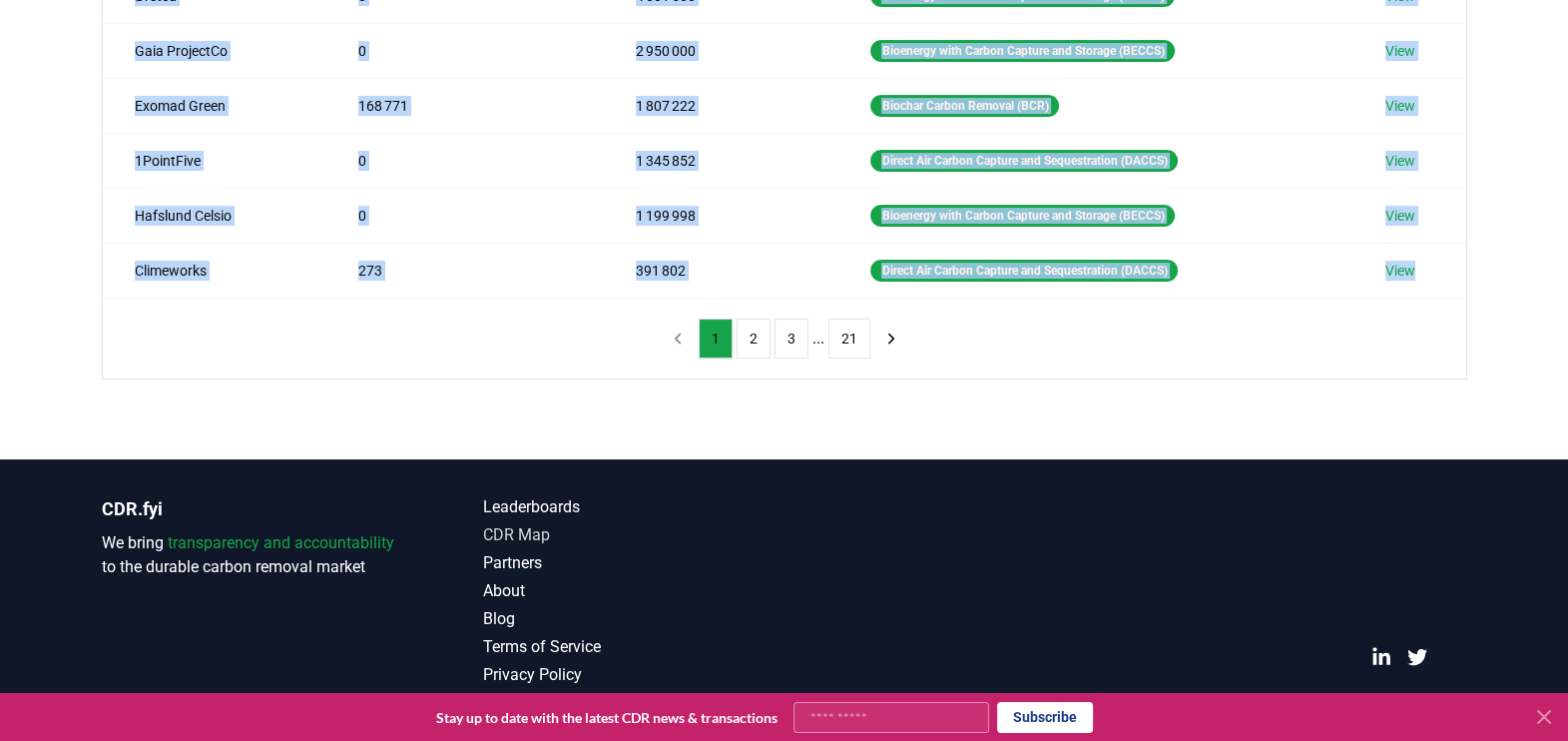 scroll, scrollTop: 574, scrollLeft: 0, axis: vertical 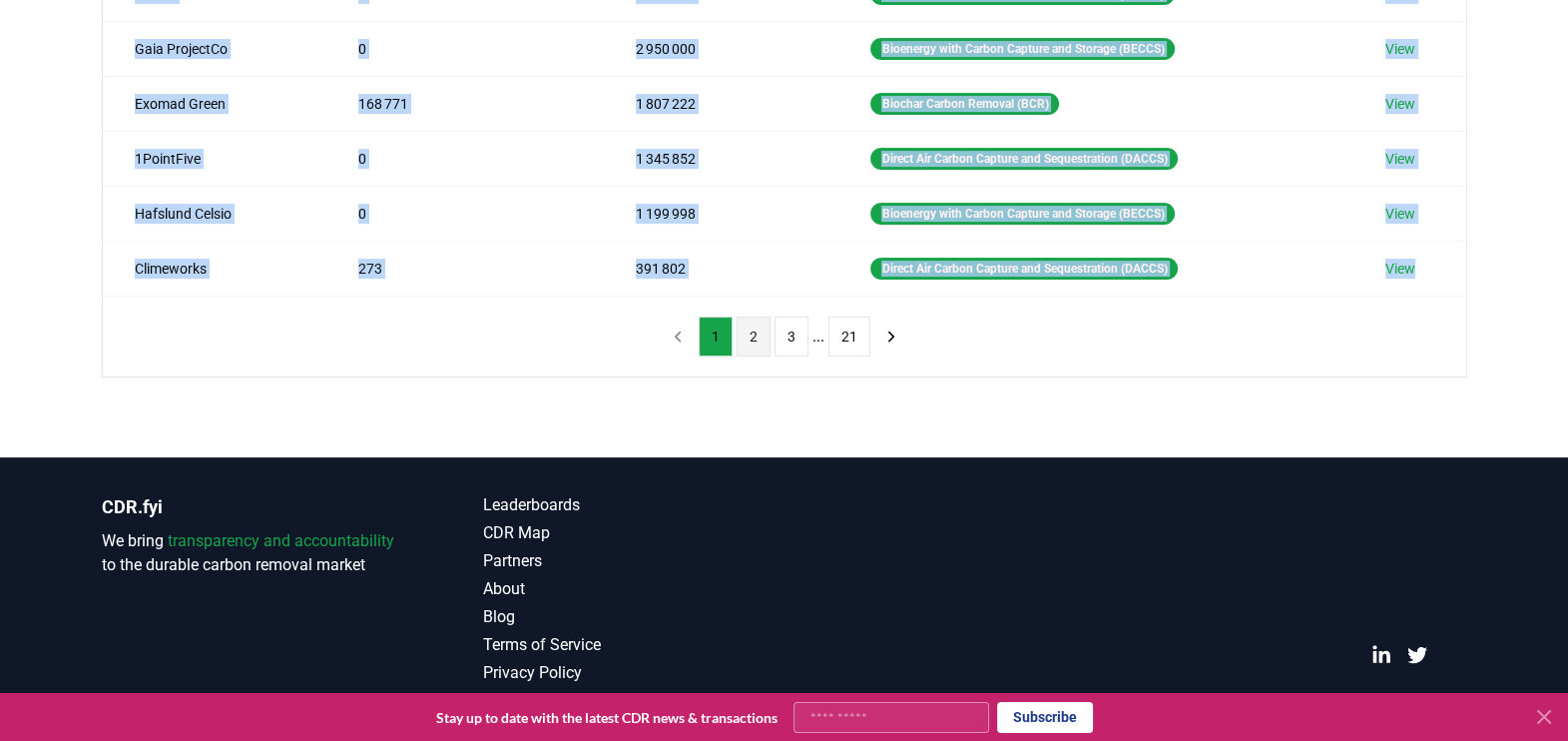 click on "2" at bounding box center (754, 337) 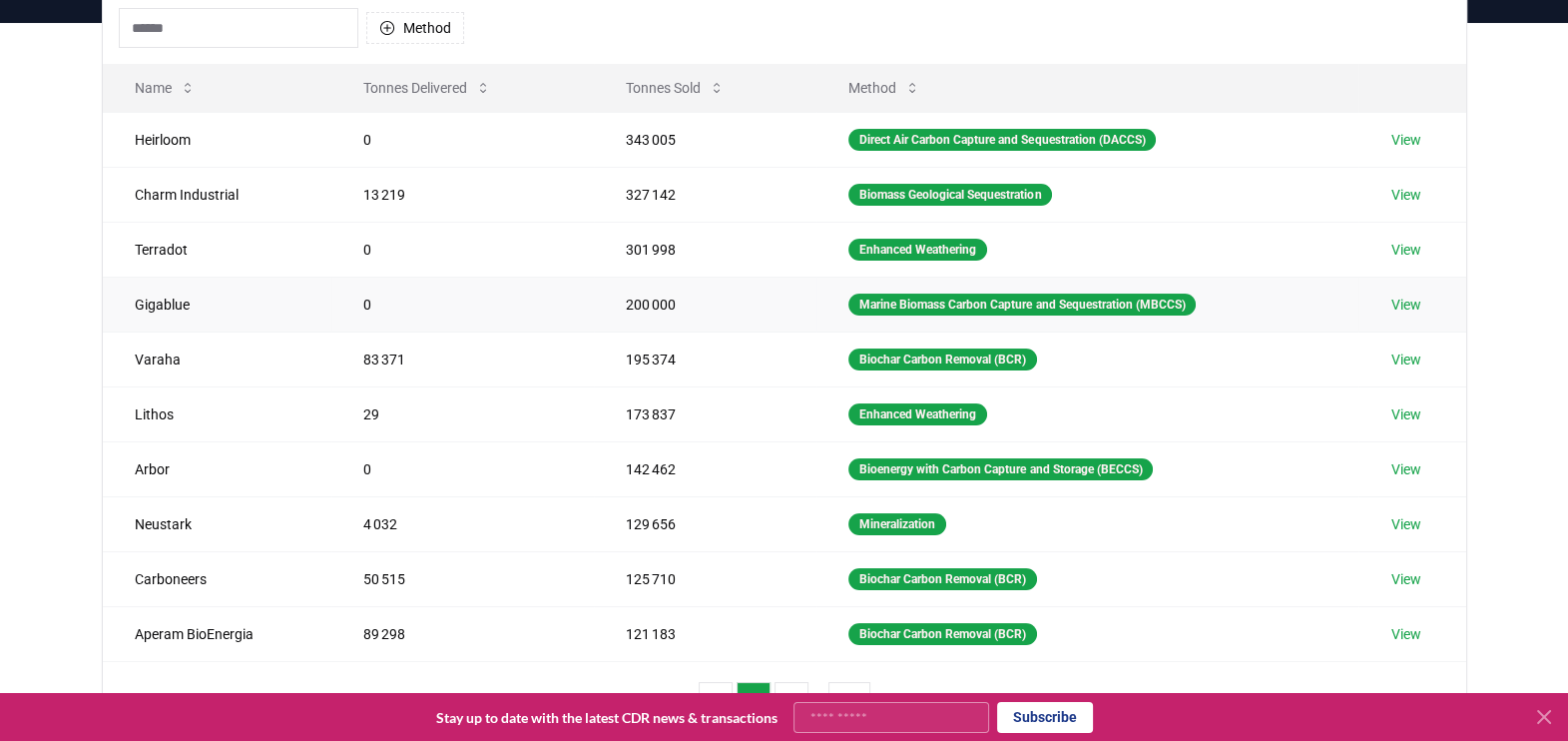 scroll, scrollTop: 199, scrollLeft: 0, axis: vertical 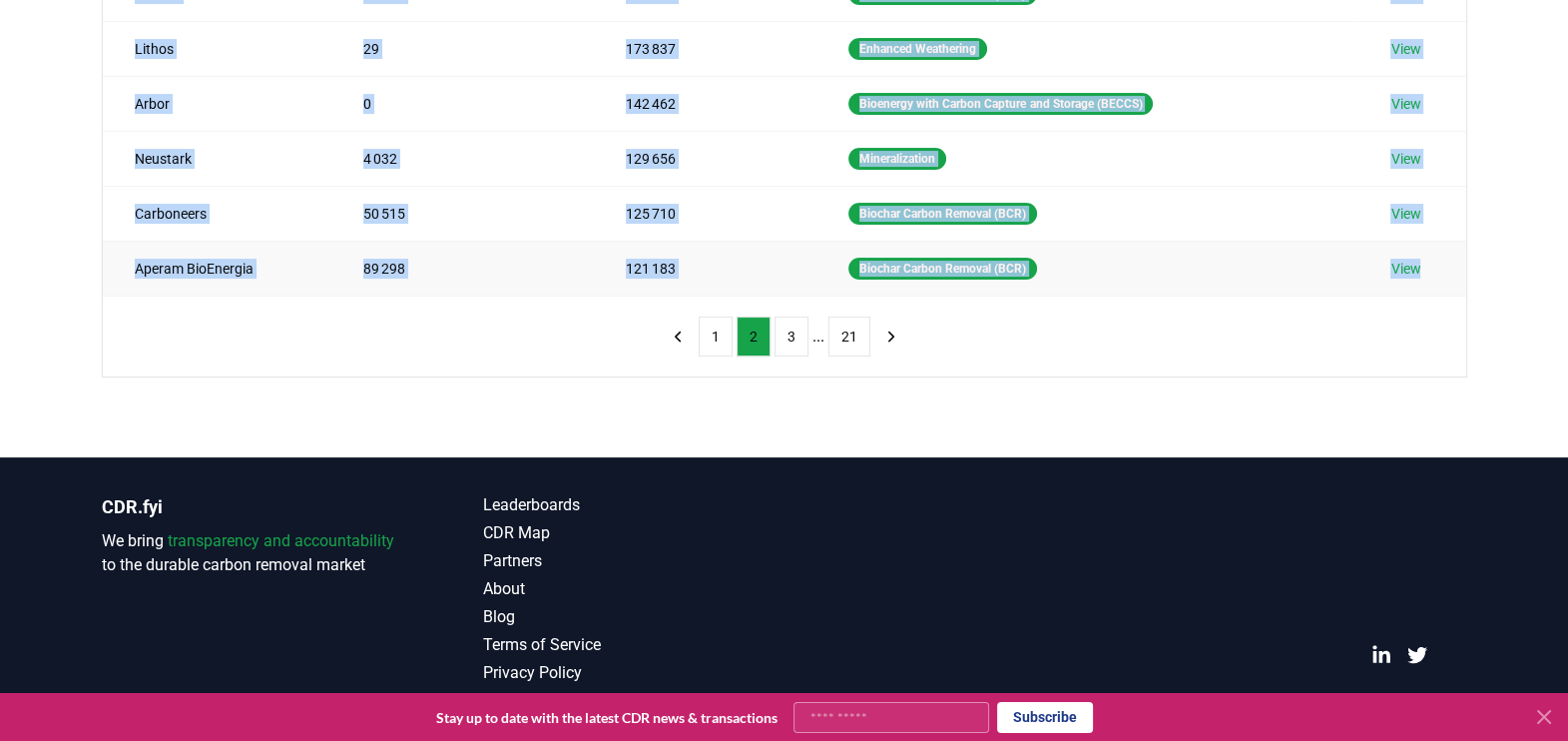drag, startPoint x: 121, startPoint y: 140, endPoint x: 1451, endPoint y: 265, distance: 1335.861 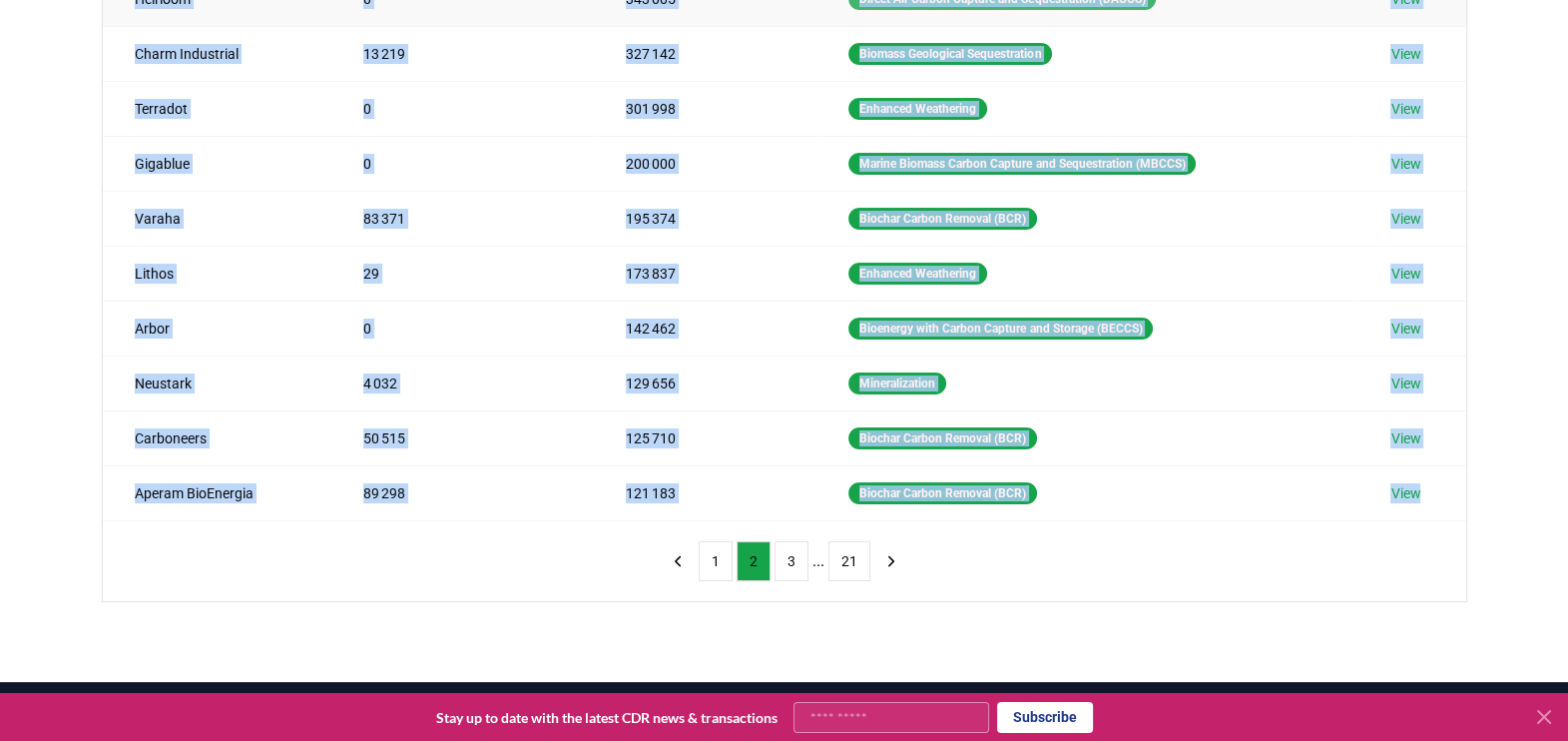 scroll, scrollTop: 75, scrollLeft: 0, axis: vertical 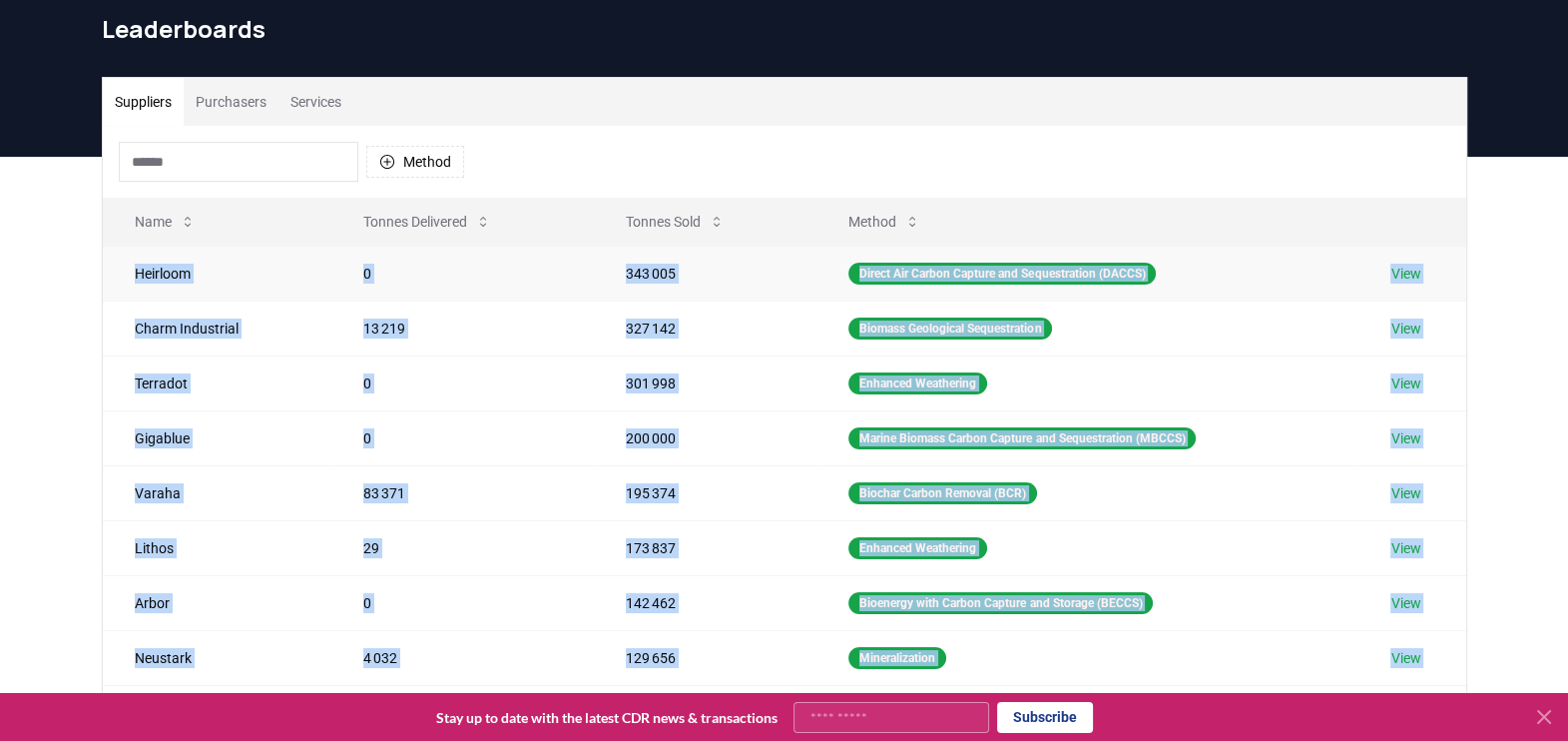 copy on "Heirloom 0 343 005 Direct Air Carbon Capture and Sequestration (DACCS) View Charm Industrial 13 219 327 142 Biomass Geological Sequestration View Terradot 0 301 998 Enhanced Weathering View Gigablue 0 200 000 Marine Biomass Carbon Capture and Sequestration (MBCCS) View Varaha 83 371 195 374 Biochar Carbon Removal (BCR) View Lithos 29 173 837 Enhanced Weathering View Arbor 0 142 462 Bioenergy with Carbon Capture and Storage (BECCS) View Neustark 4 032 129 656 Mineralization View Carboneers 50 515 125 710 Biochar Carbon Removal (BCR) View Aperam BioEnergia 89 298 121 183 Biochar Carbon Removal (BCR) View" 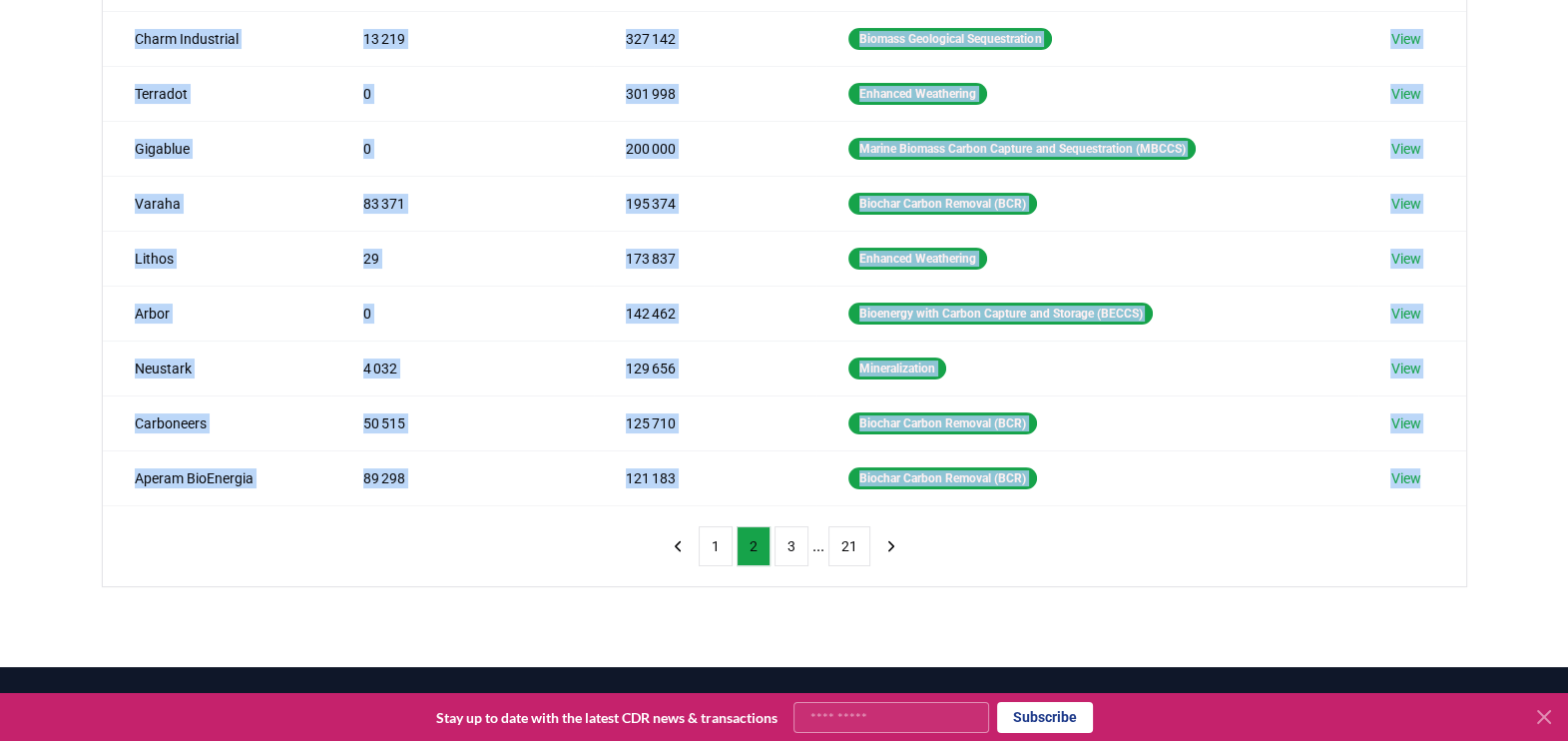 scroll, scrollTop: 574, scrollLeft: 0, axis: vertical 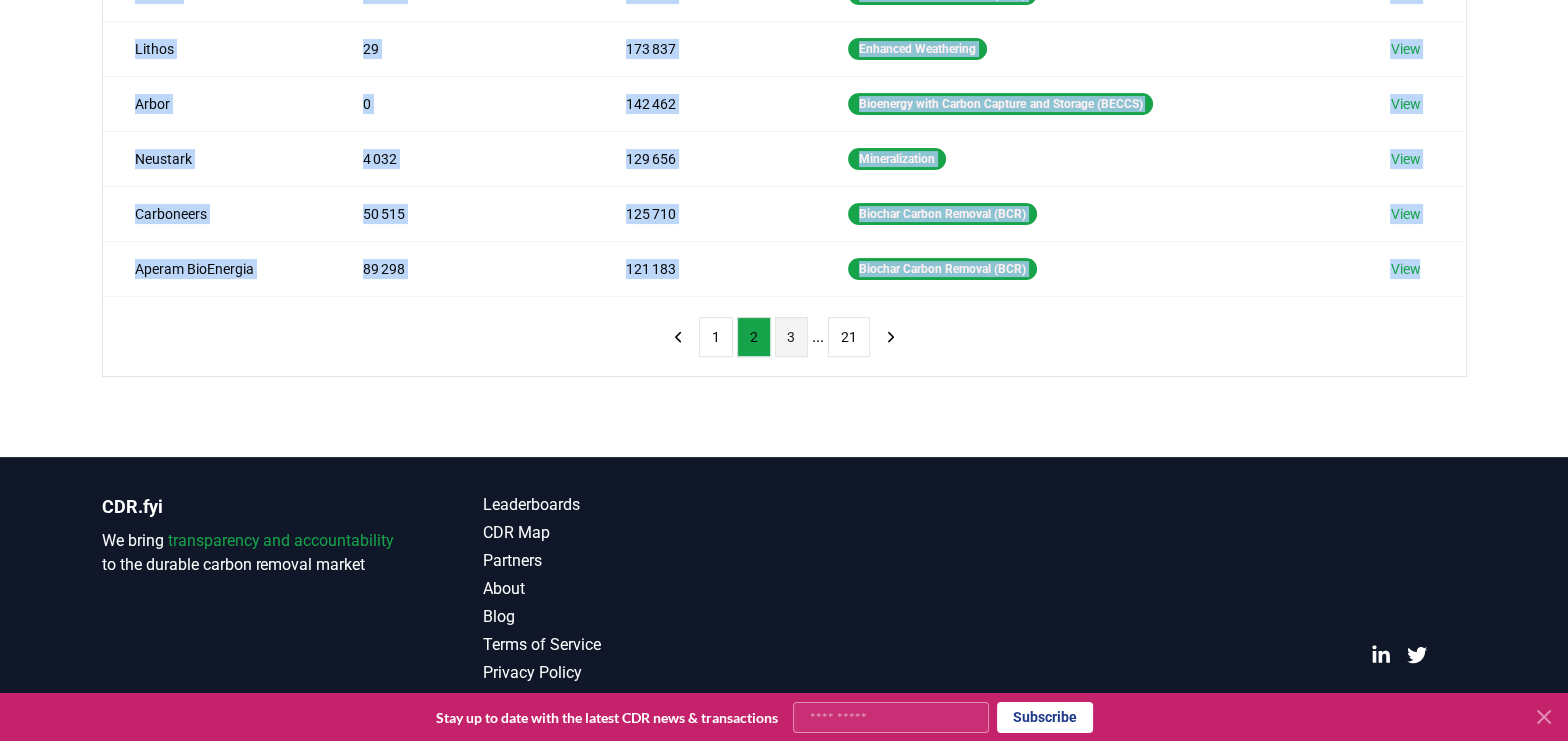 click on "3" at bounding box center (791, 337) 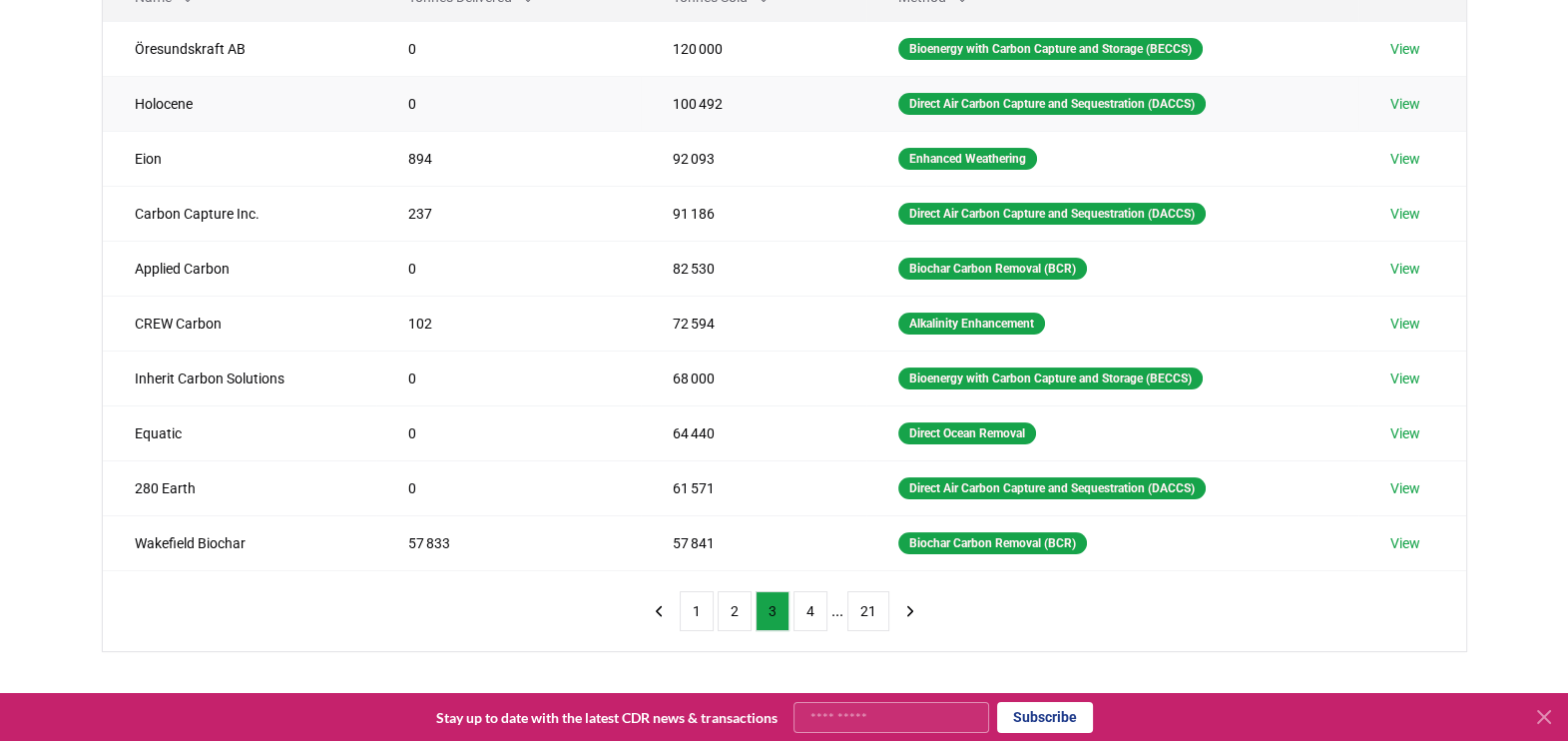 scroll, scrollTop: 75, scrollLeft: 0, axis: vertical 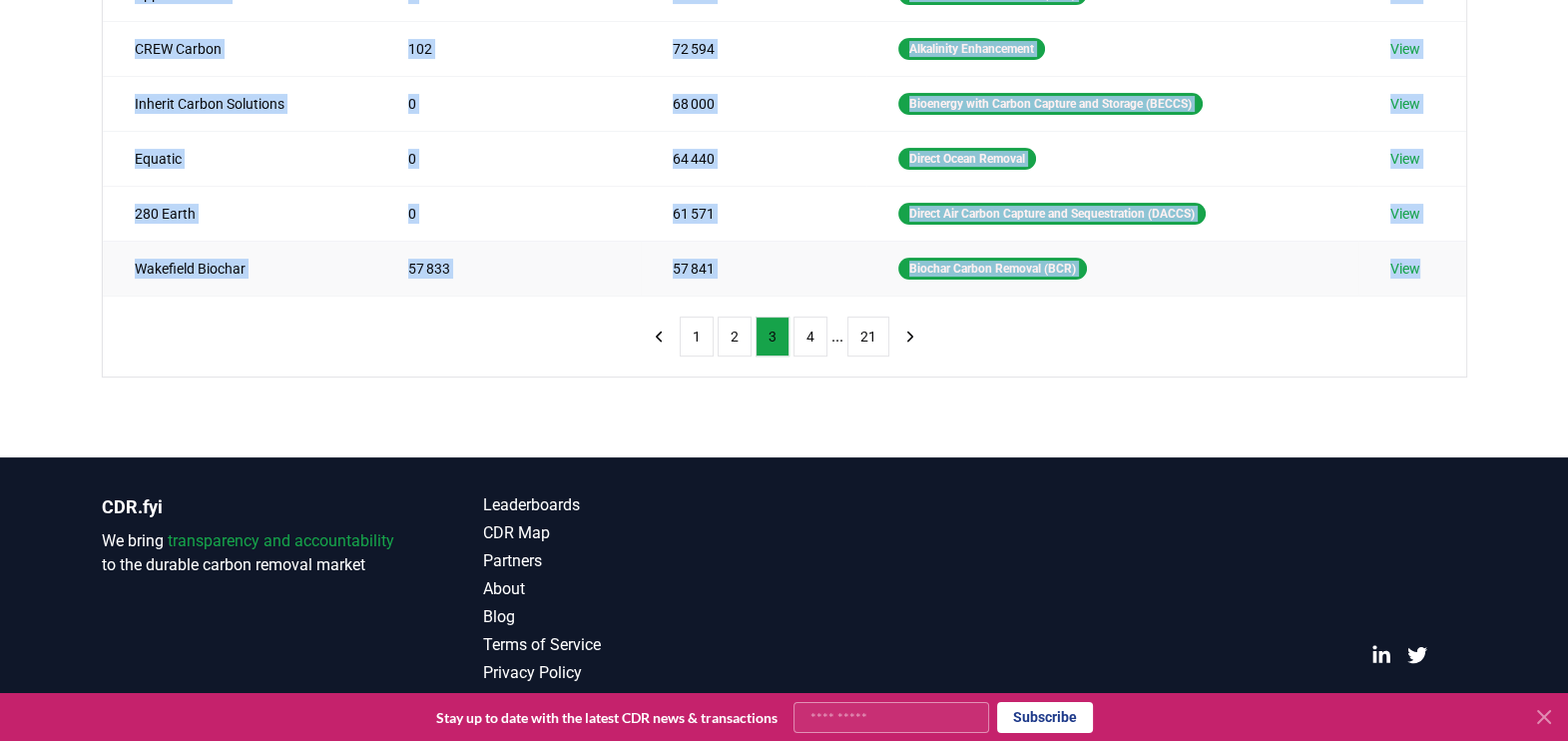 drag, startPoint x: 135, startPoint y: 267, endPoint x: 1449, endPoint y: 267, distance: 1314 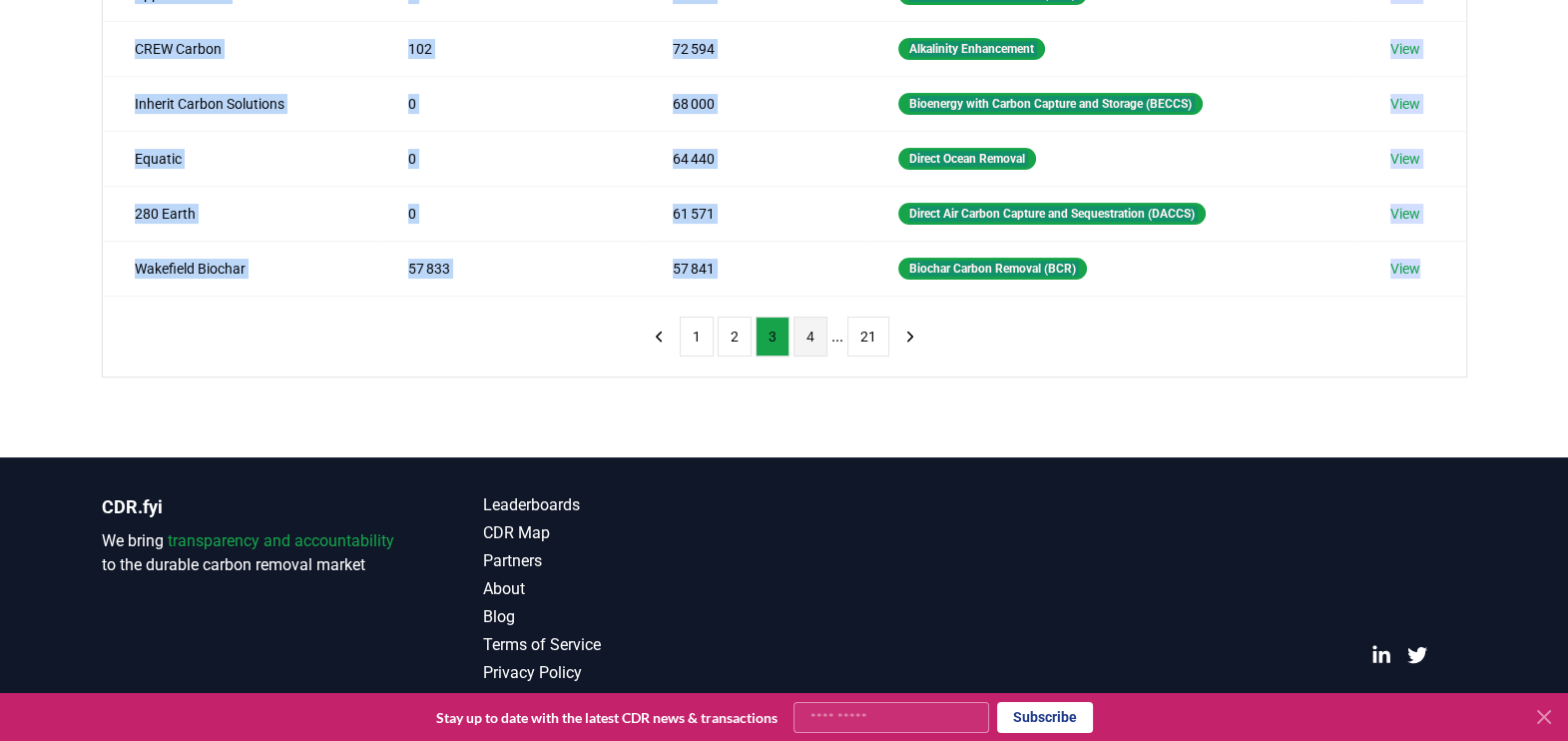 click on "4" at bounding box center [810, 337] 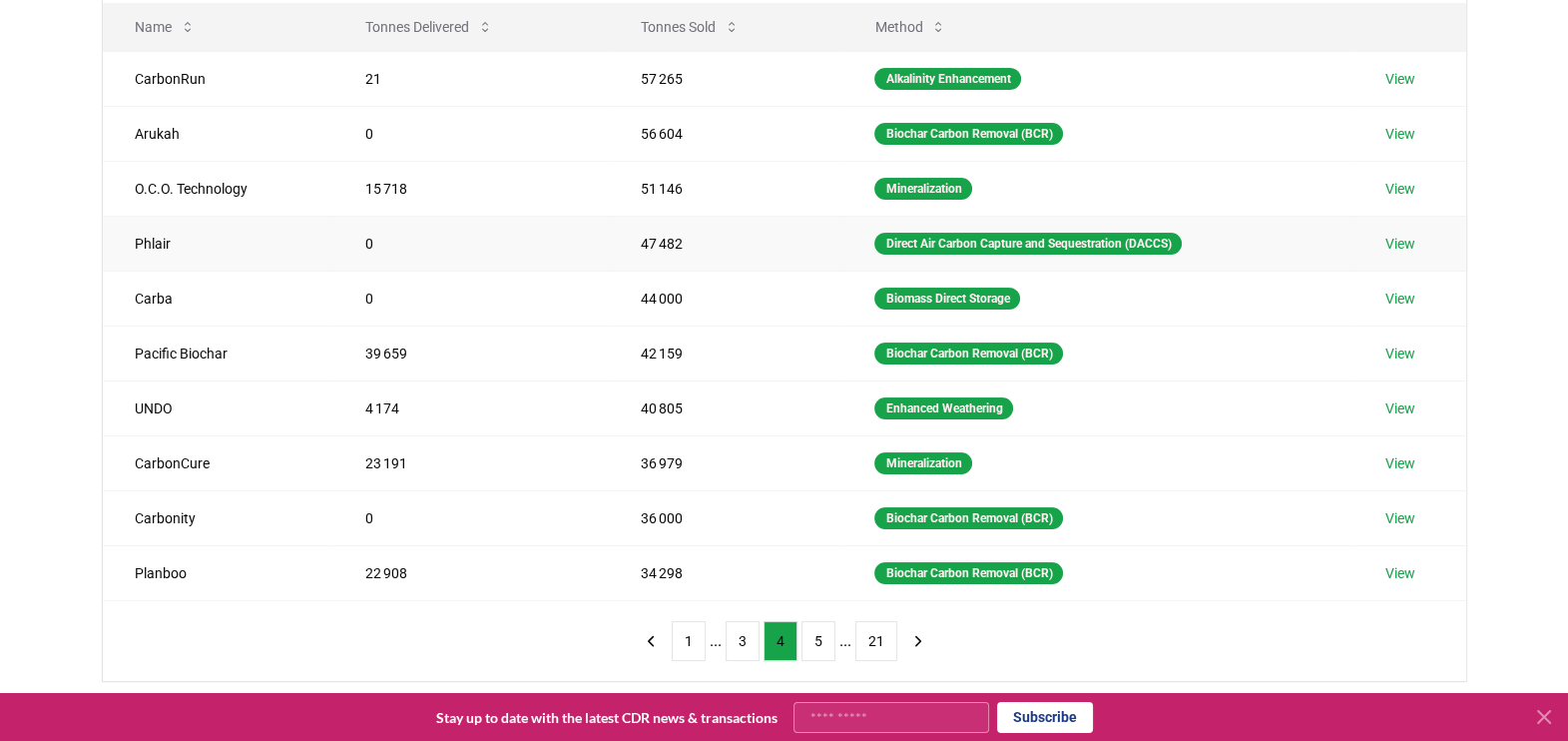 scroll, scrollTop: 200, scrollLeft: 0, axis: vertical 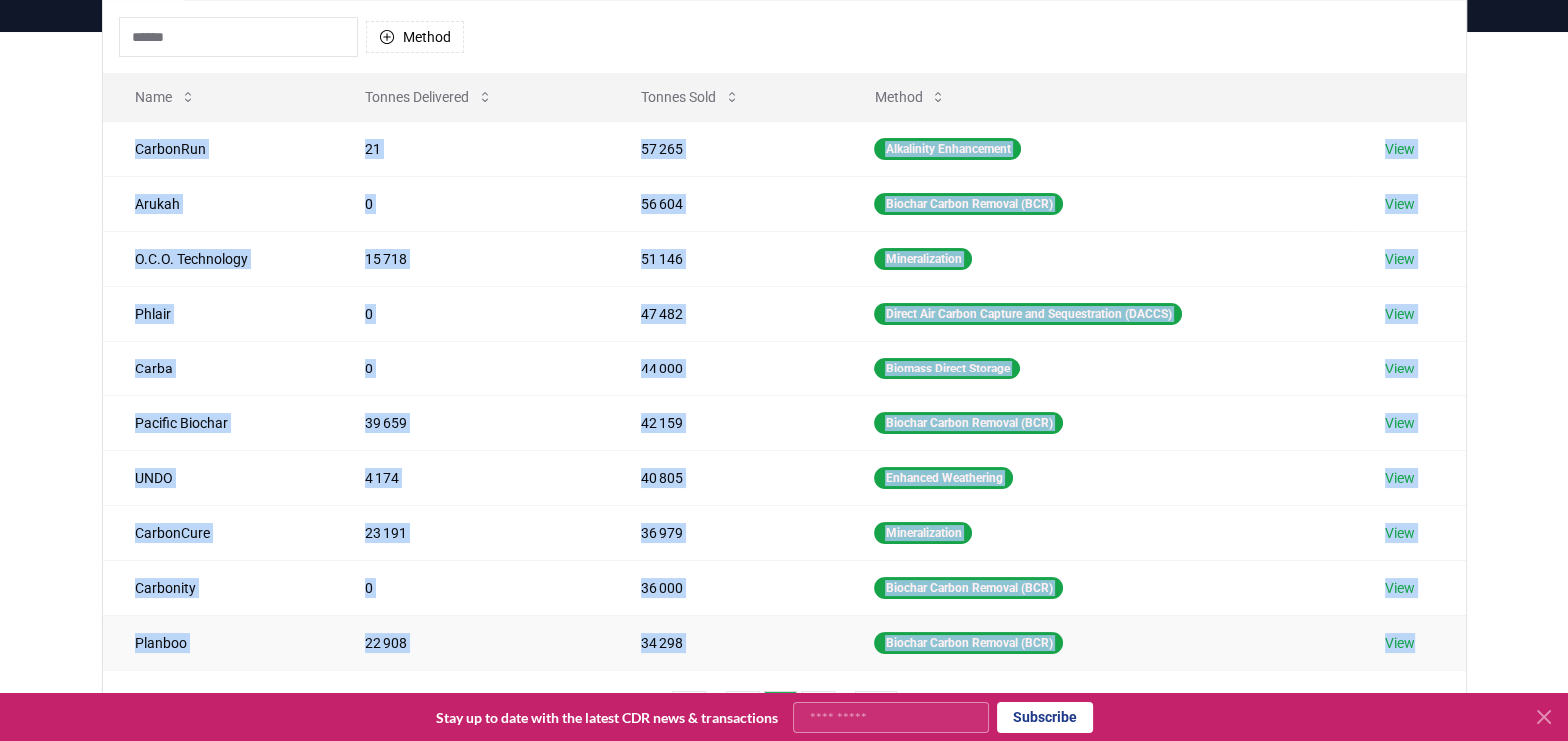 drag, startPoint x: 130, startPoint y: 147, endPoint x: 1426, endPoint y: 654, distance: 1391.6411 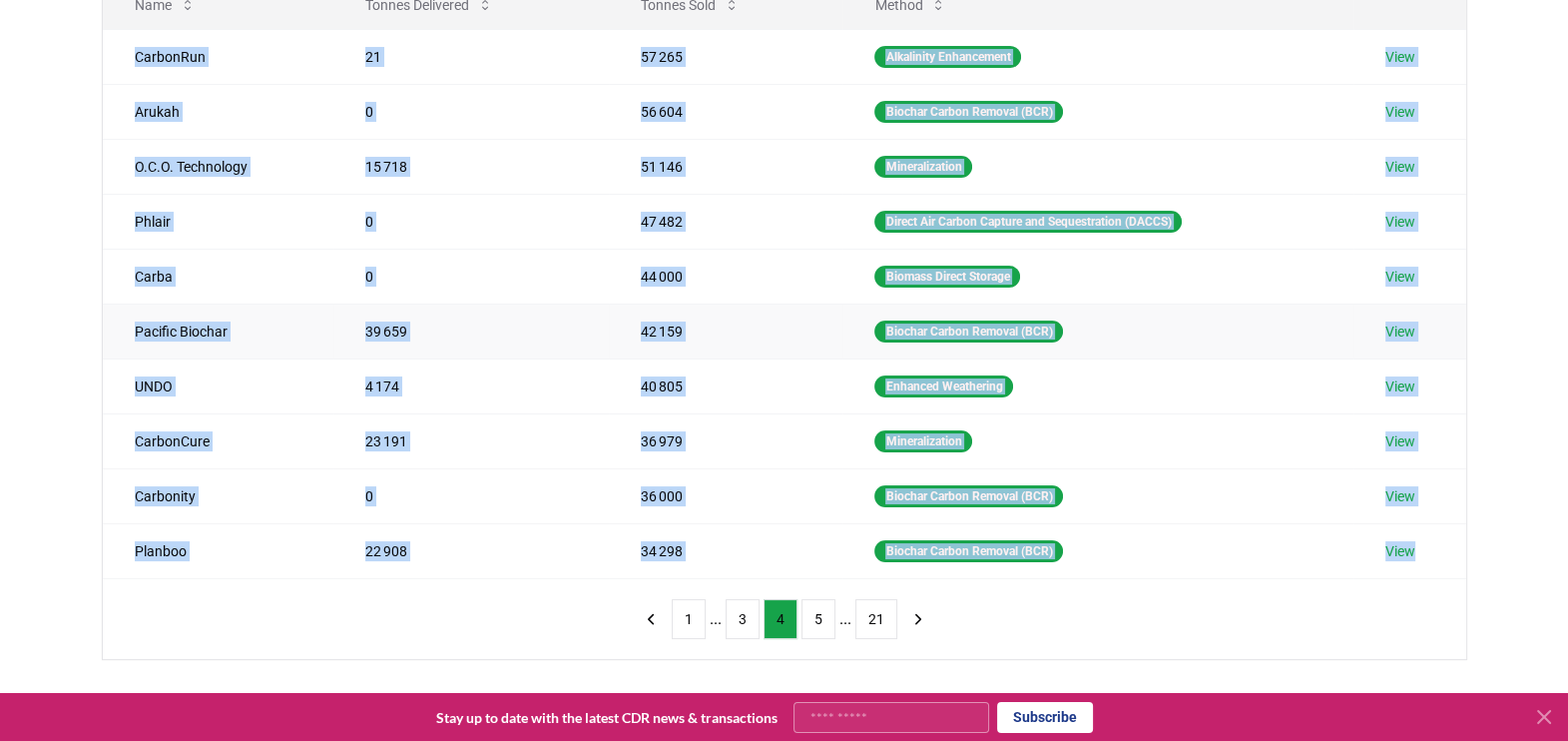 scroll, scrollTop: 325, scrollLeft: 0, axis: vertical 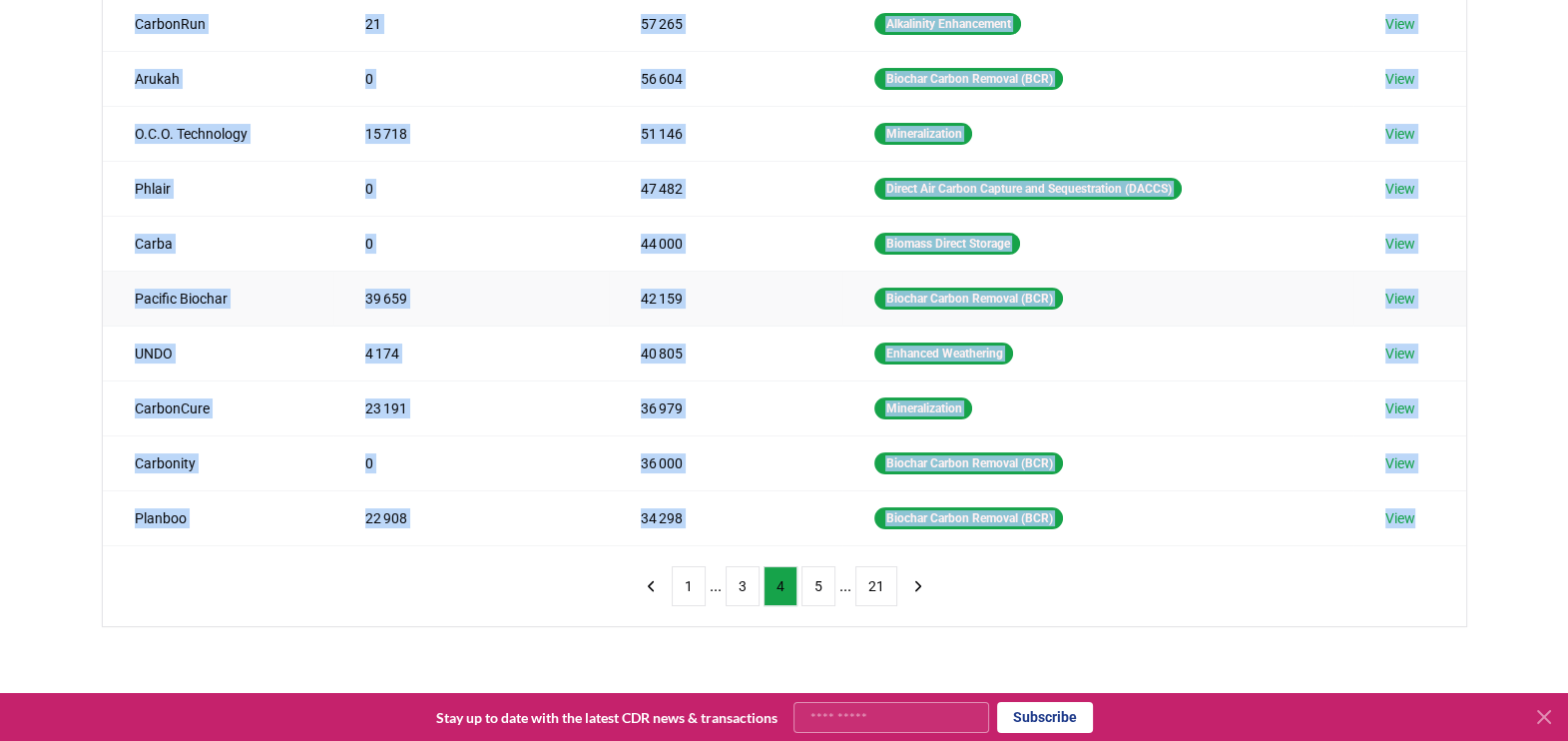copy on "CarbonRun 21 57 265 Alkalinity Enhancement View Arukah 0 56 604 Biochar Carbon Removal (BCR) View O.C.O. Technology 15 718 51 146 Mineralization View Phlair 0 47 482 Direct Air Carbon Capture and Sequestration (DACCS) View Carba 0 44 000 Biomass Direct Storage View Pacific Biochar 39 659 42 159 Biochar Carbon Removal (BCR) View UNDO 4 174 40 805 Enhanced Weathering View CarbonCure 23 191 36 979 Mineralization View Carbonity 0 36 000 Biochar Carbon Removal (BCR) View Planboo 22 908 34 298 Biochar Carbon Removal (BCR) View" 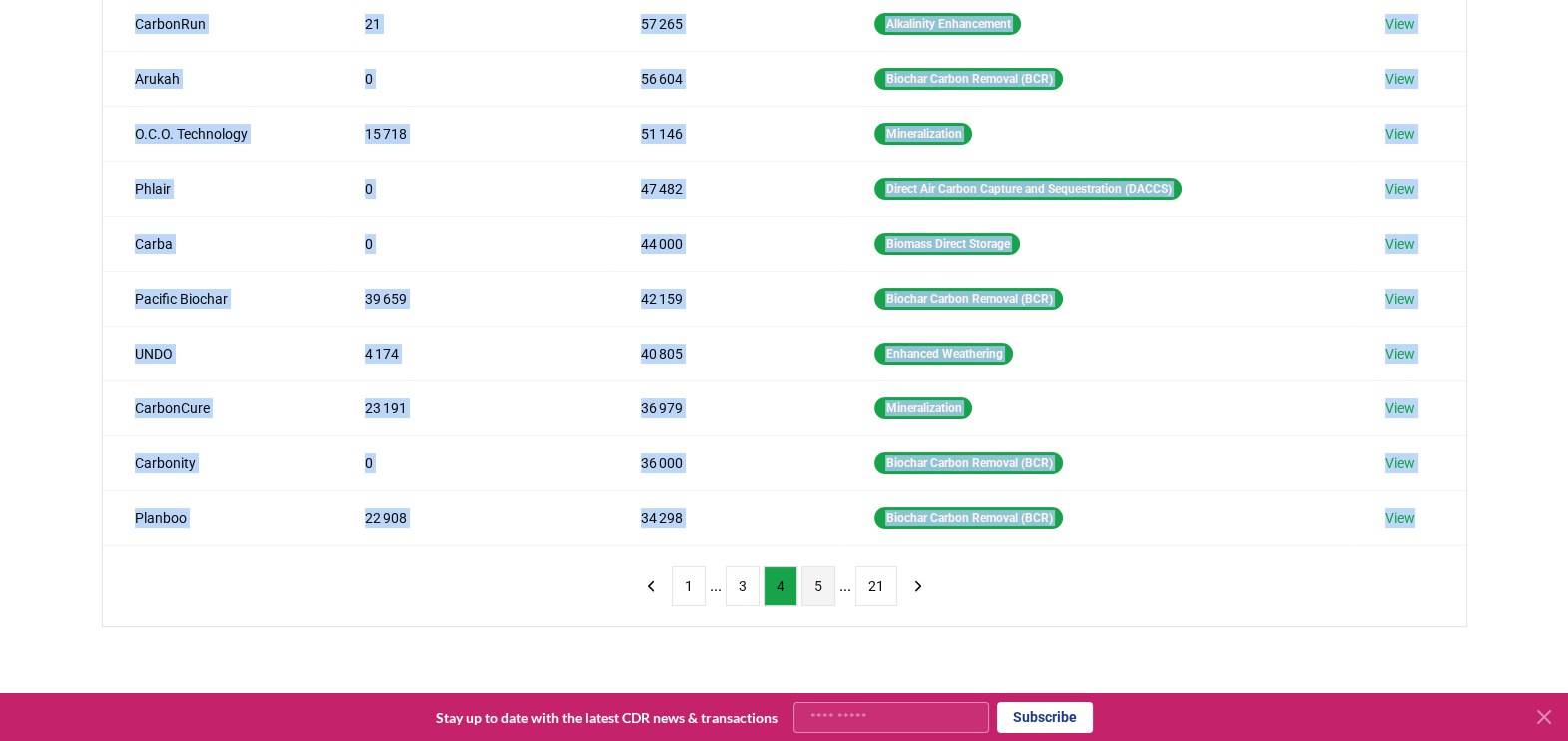 click on "5" at bounding box center (818, 586) 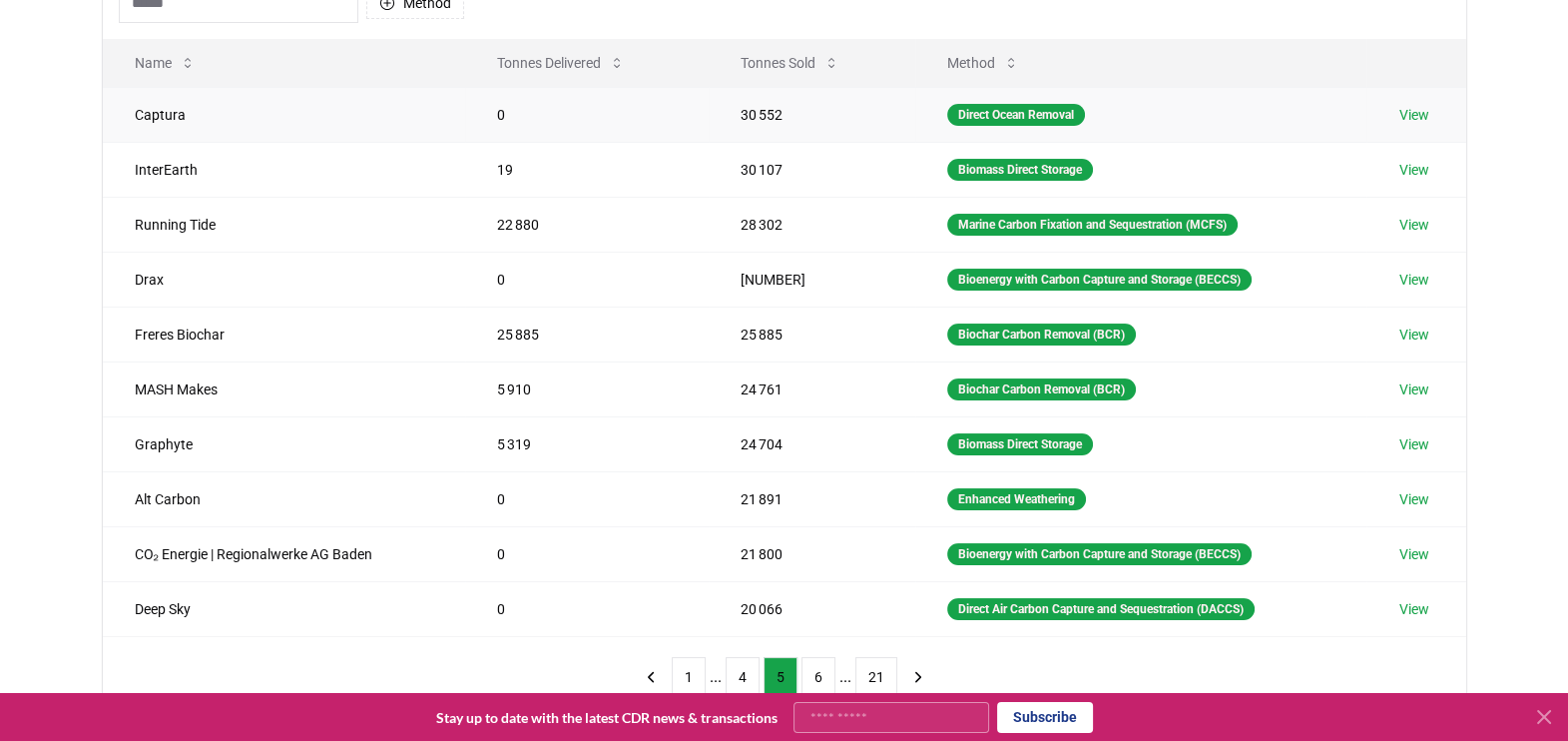 scroll, scrollTop: 0, scrollLeft: 0, axis: both 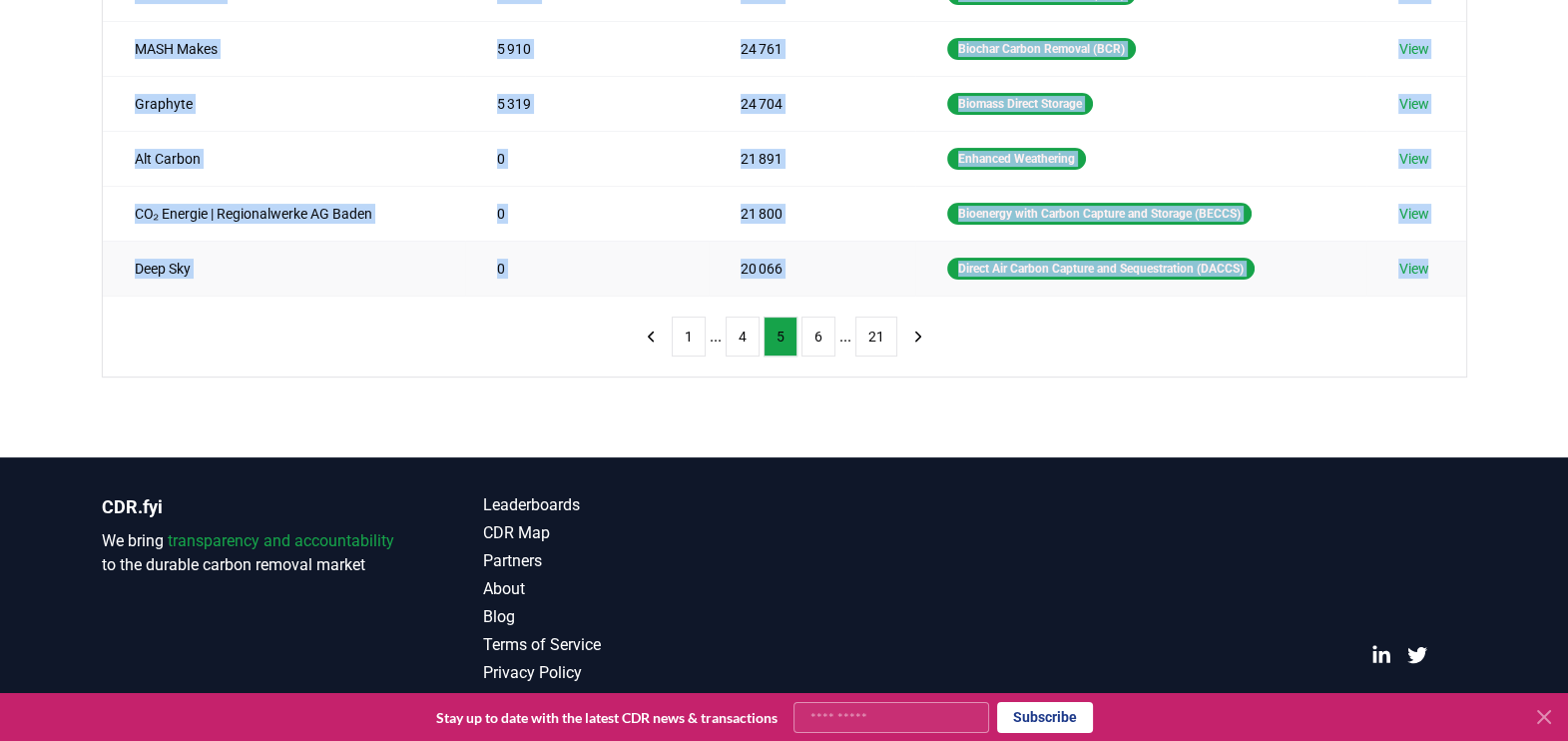 drag, startPoint x: 117, startPoint y: 330, endPoint x: 1445, endPoint y: 258, distance: 1329.95 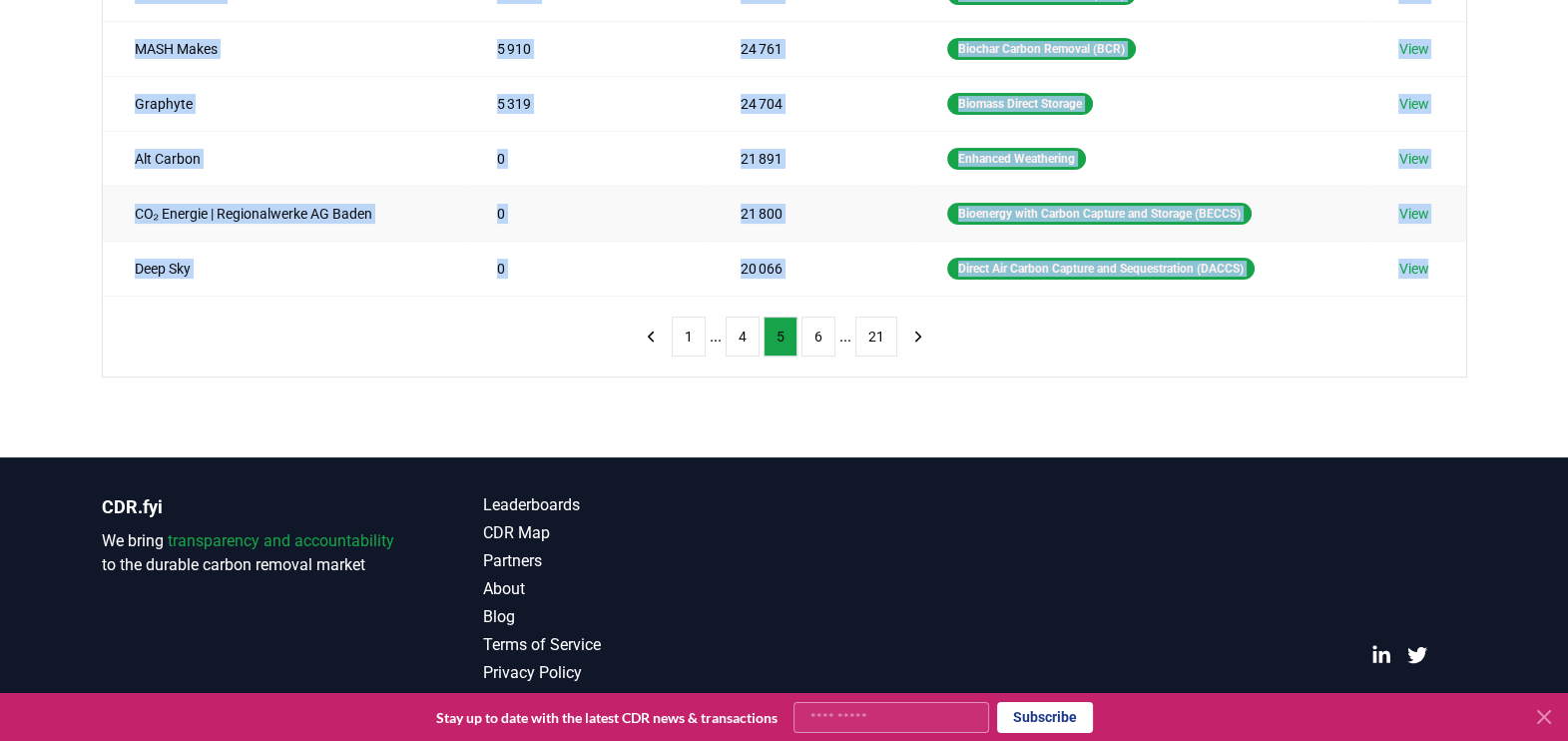 copy on "Captura 0 30 552 Direct Ocean Removal View InterEarth 19 30 107 Biomass Direct Storage View Running Tide 22 880 28 302 Marine Carbon Fixation and Sequestration (MCFS) View Drax 0 27 000 Bioenergy with Carbon Capture and Storage (BECCS) View Freres Biochar 25 885 25 885 Biochar Carbon Removal (BCR) View MASH Makes 5 910 24 761 Biochar Carbon Removal (BCR) View Graphyte 5 319 24 704 Biomass Direct Storage View Alt Carbon 0 21 891 Enhanced Weathering View CO₂ Energie | Regionalwerke AG Baden 0 21 800 Bioenergy with Carbon Capture and Storage (BECCS) View Deep Sky 0 20 066 Direct Air Carbon Capture and Sequestration (DACCS) View" 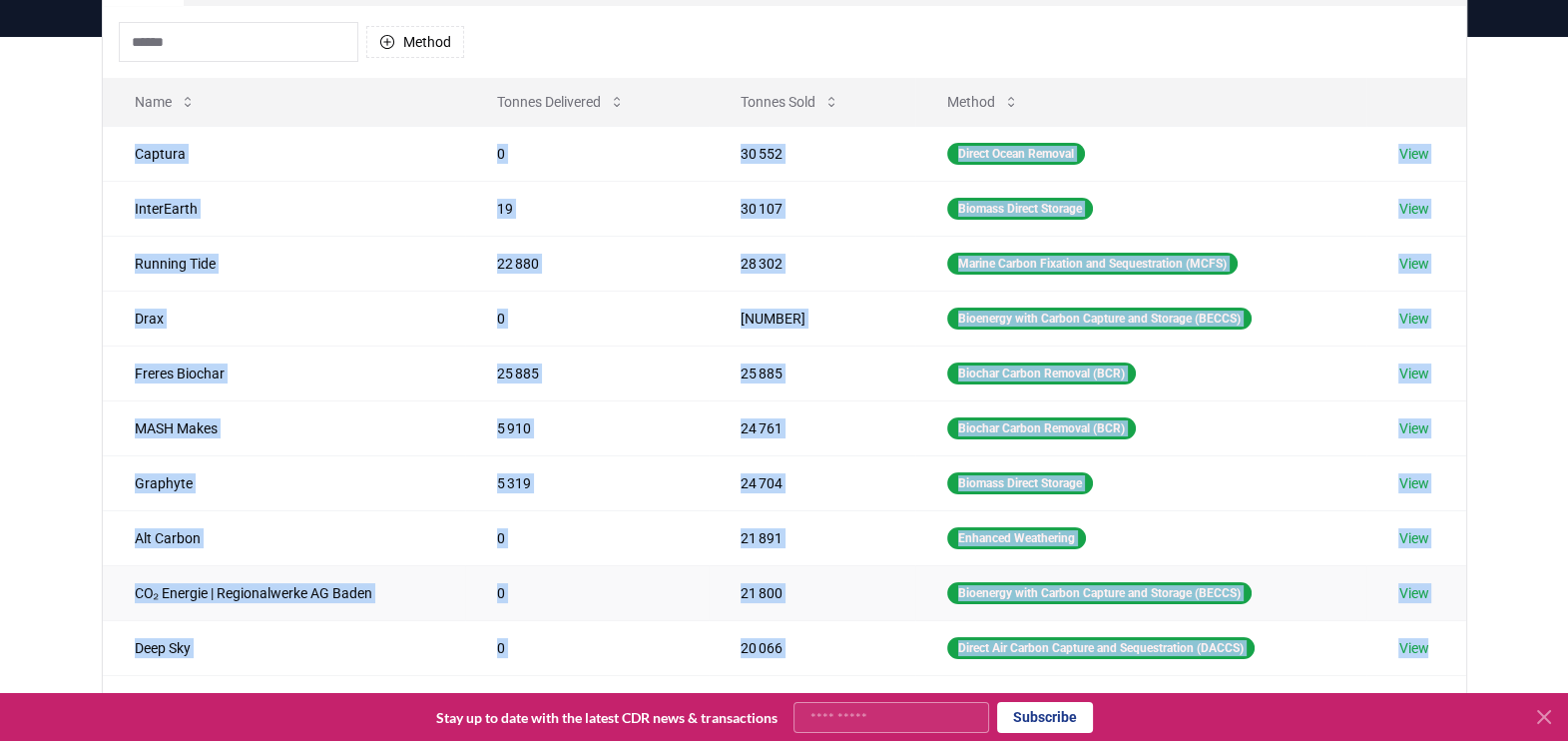 scroll, scrollTop: 374, scrollLeft: 0, axis: vertical 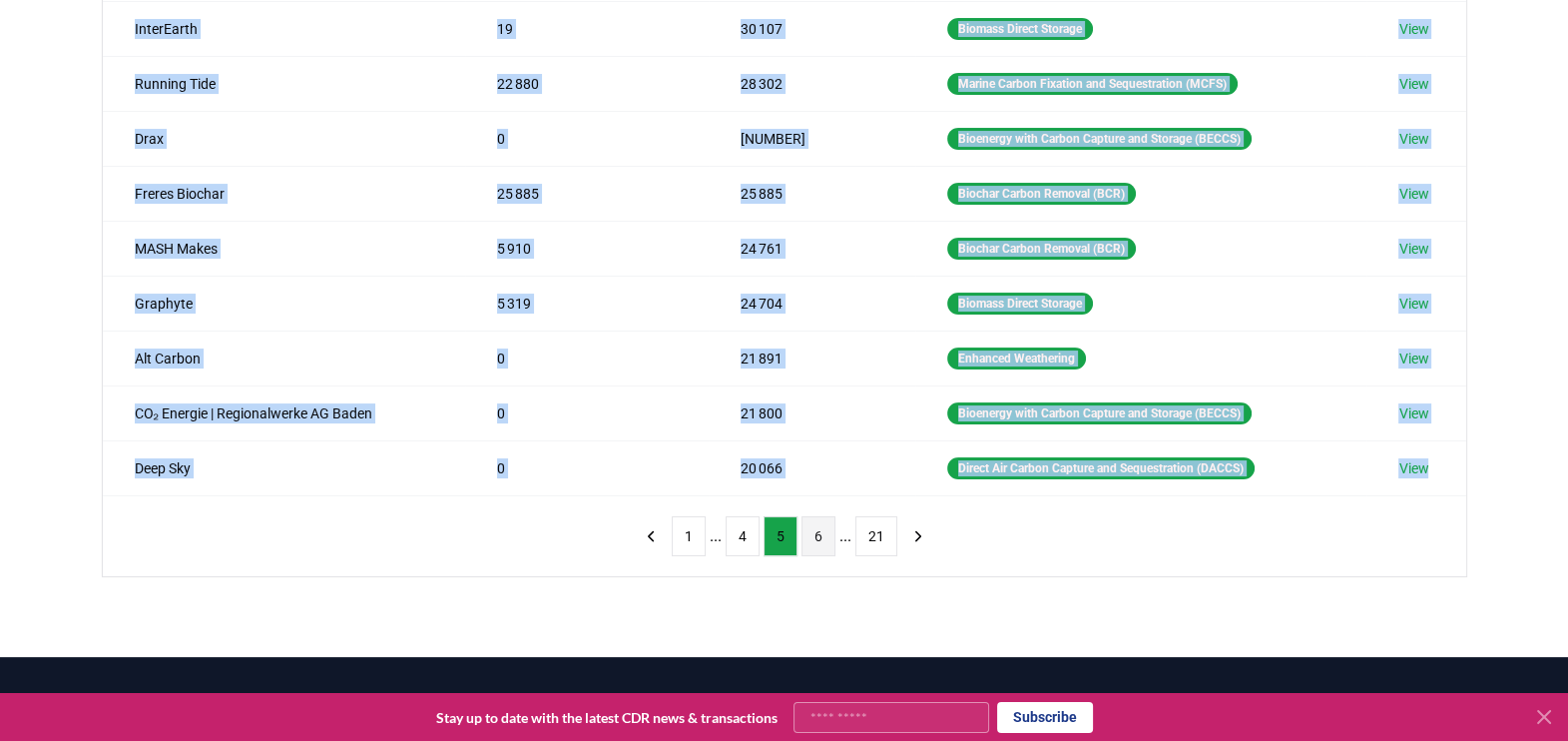 click on "6" at bounding box center [818, 536] 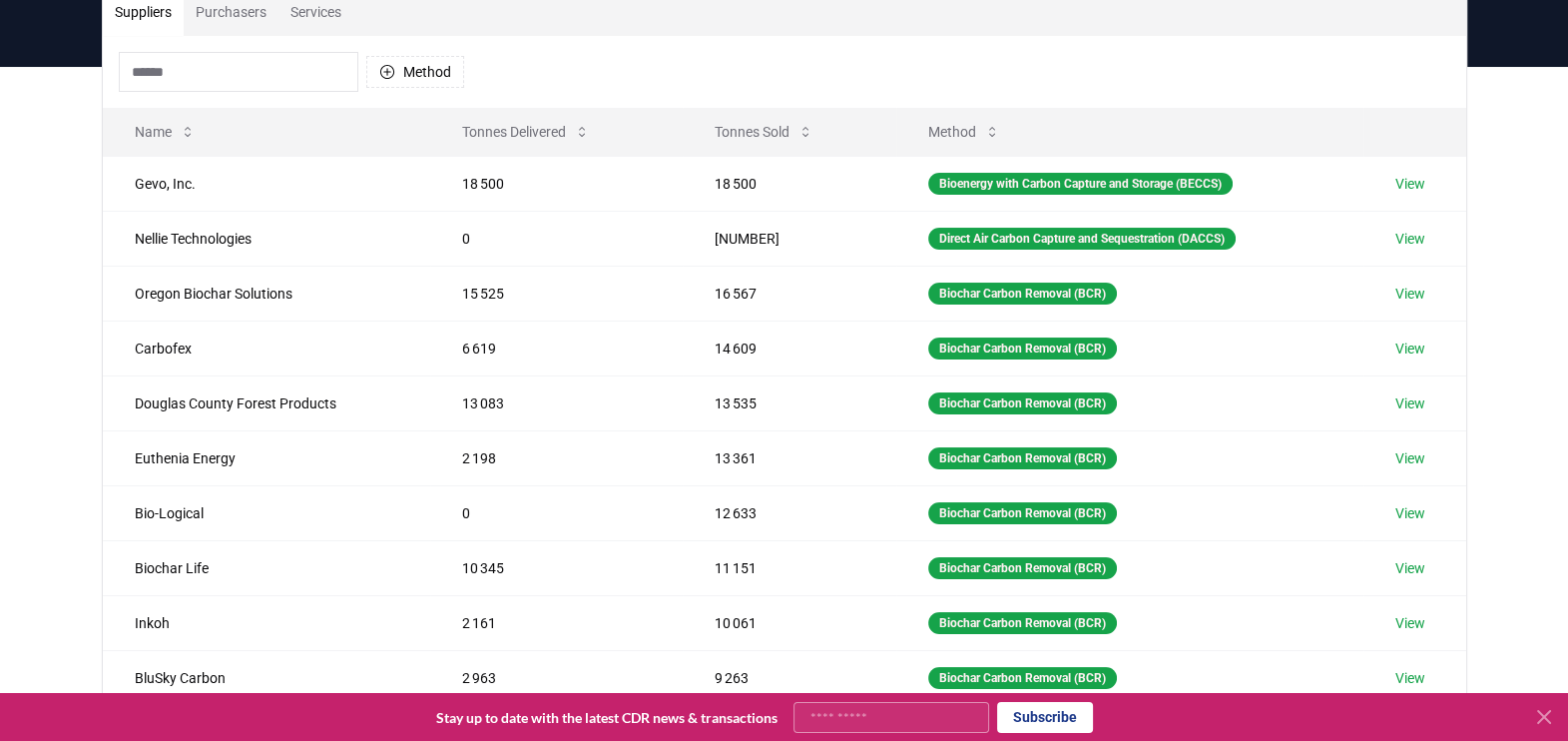 scroll, scrollTop: 0, scrollLeft: 0, axis: both 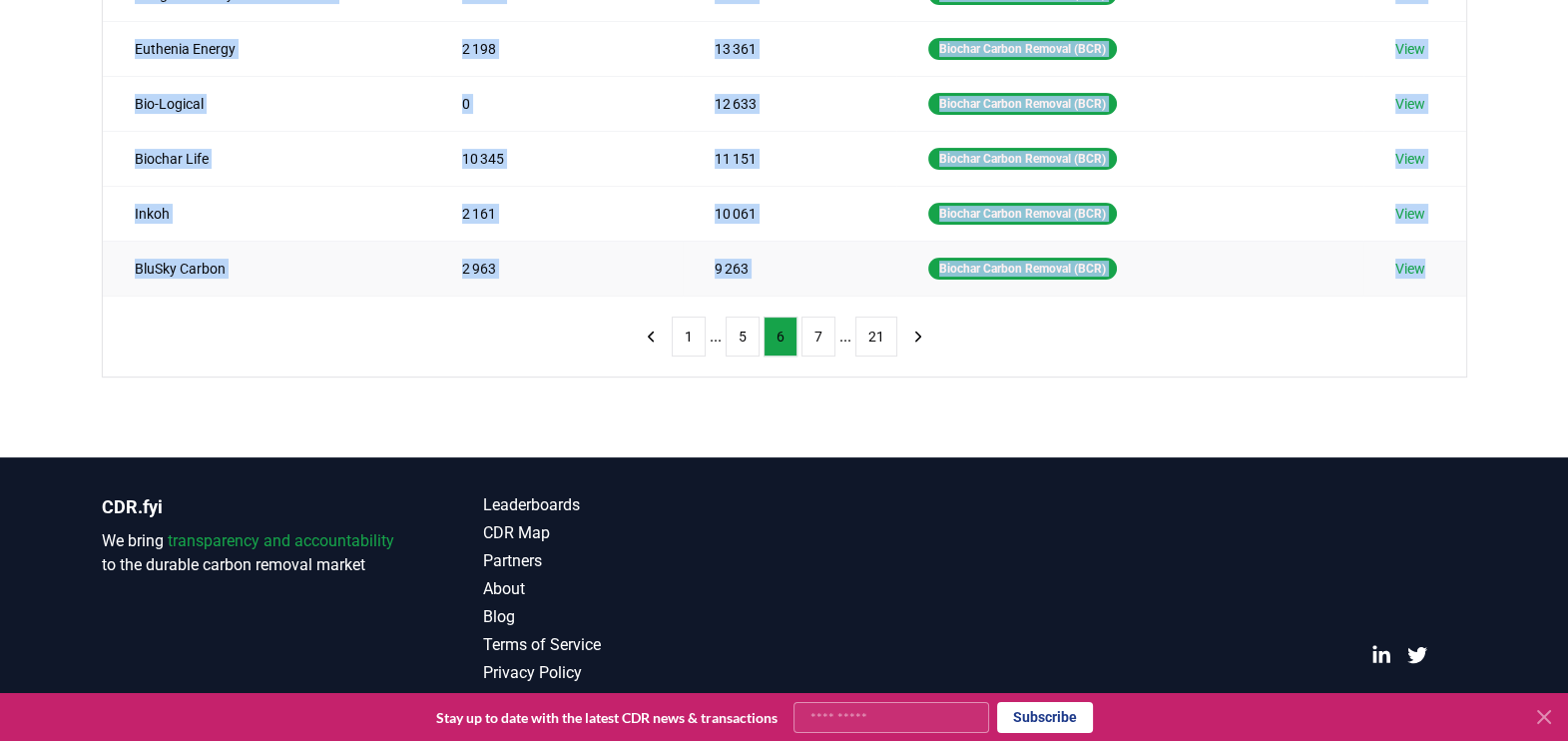 drag, startPoint x: 125, startPoint y: 347, endPoint x: 1453, endPoint y: 258, distance: 1330.979 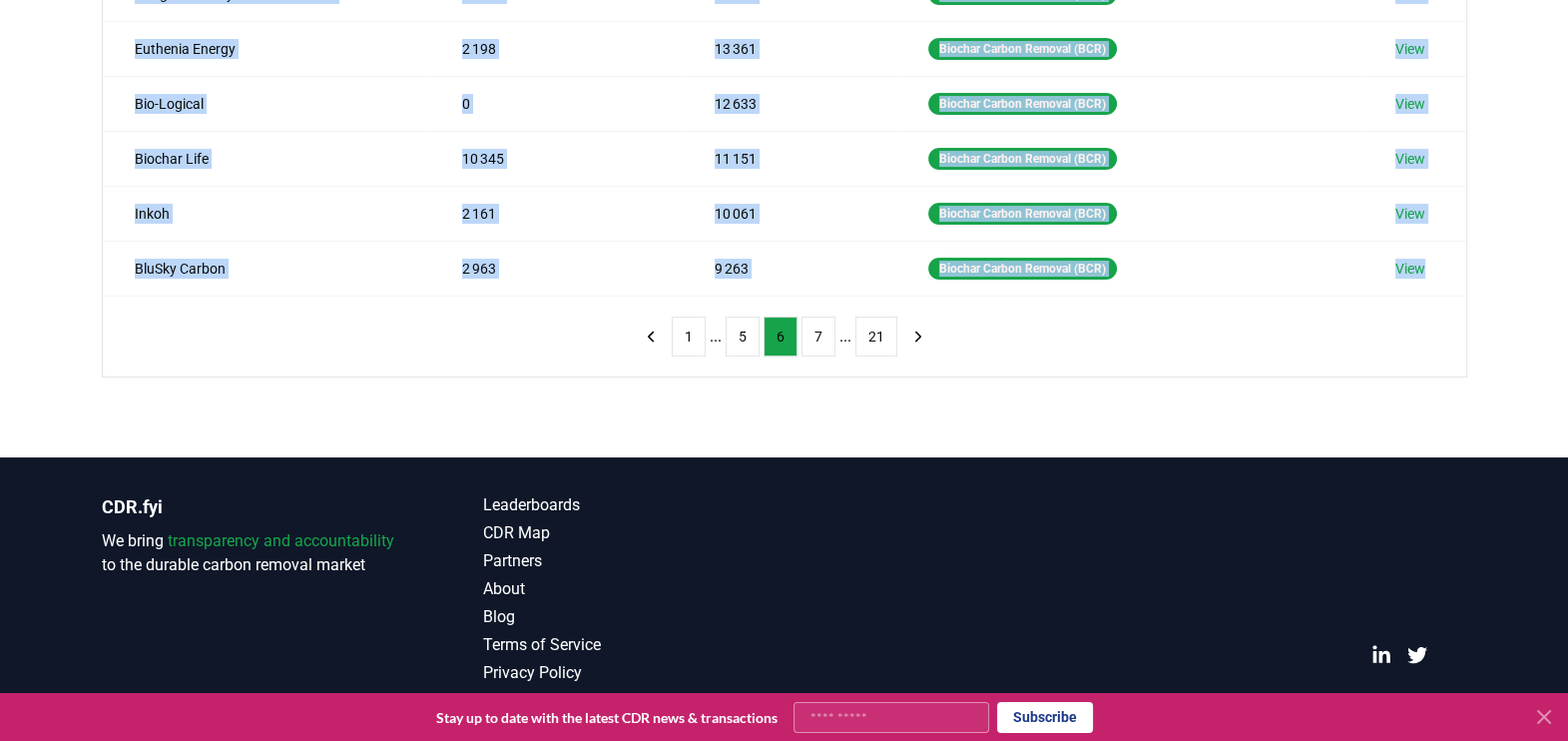 copy on "Gevo, Inc. 18 500 18 500 Bioenergy with Carbon Capture and Storage (BECCS) View Nellie Technologies 0 17 500 Direct Air Carbon Capture and Sequestration (DACCS) View Oregon Biochar Solutions 15 525 16 567 Biochar Carbon Removal (BCR) View Carbofex 6 619 14 609 Biochar Carbon Removal (BCR) View Douglas County Forest Products 13 083 13 535 Biochar Carbon Removal (BCR) View Euthenia Energy 2 198 13 361 Biochar Carbon Removal (BCR) View Bio-Logical 0 12 633 Biochar Carbon Removal (BCR) View Biochar Life 10 345 11 151 Biochar Carbon Removal (BCR) View Inkoh 2 161 10 061 Biochar Carbon Removal (BCR) View BluSky Carbon 2 963 9 263 Biochar Carbon Removal (BCR) View" 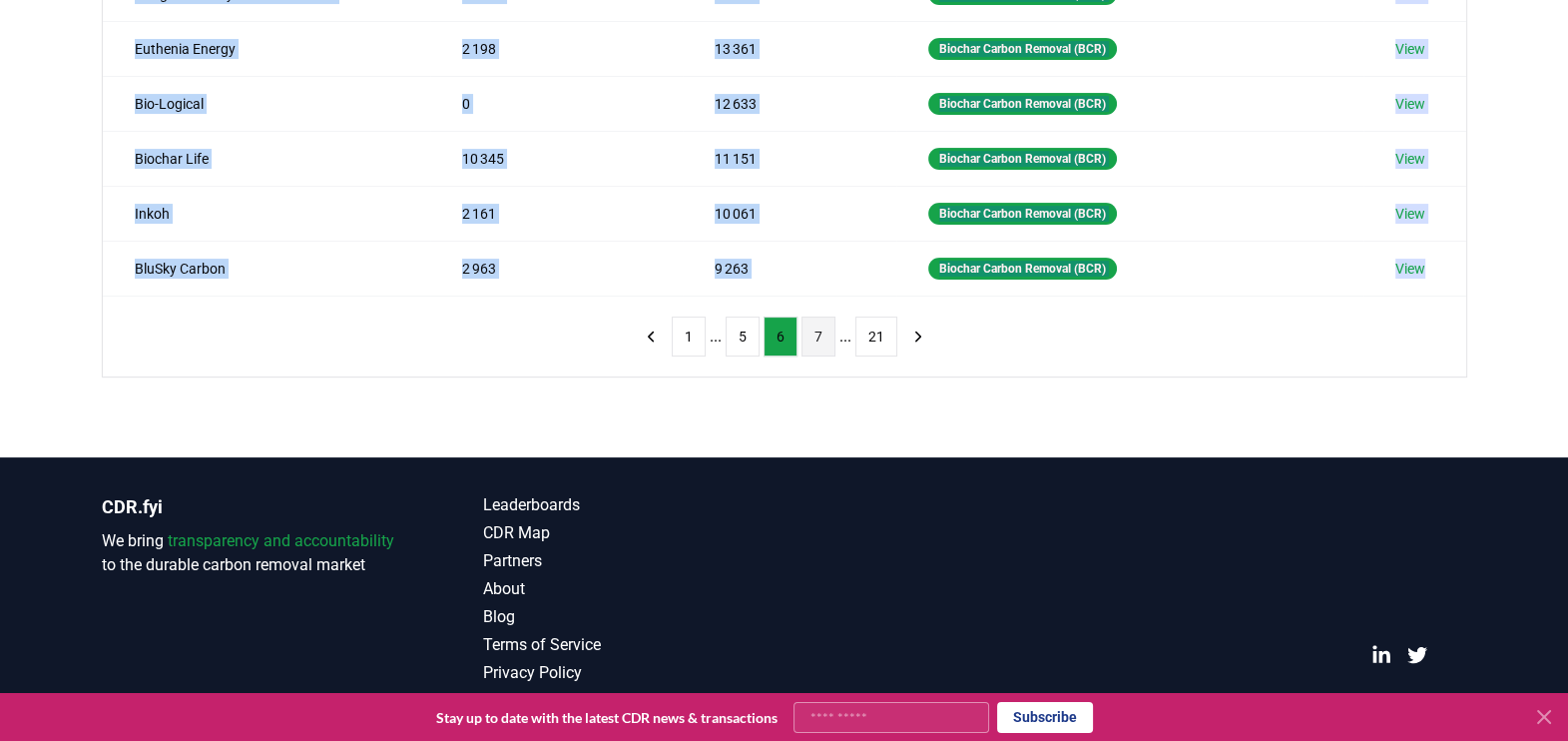 click on "7" at bounding box center (818, 337) 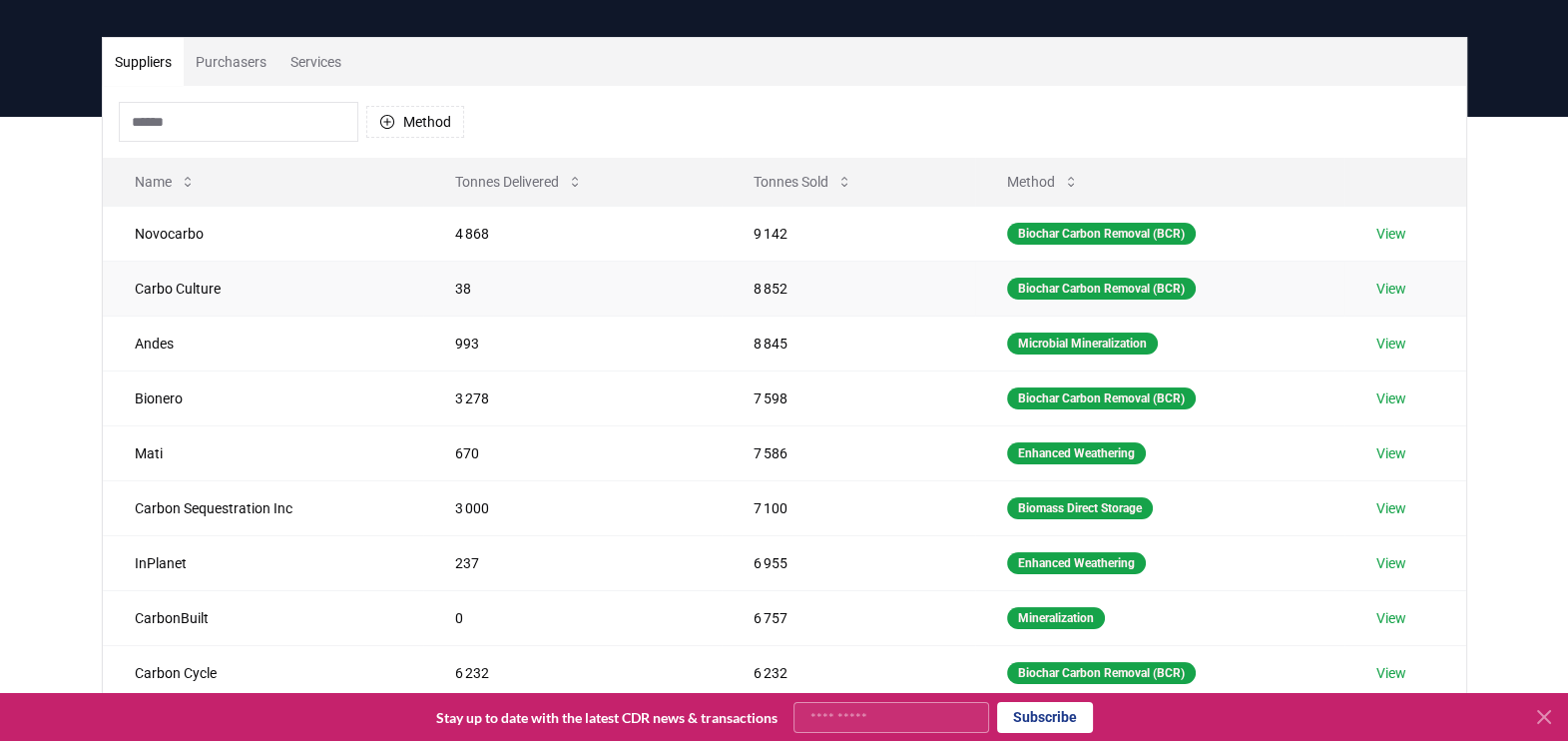 scroll, scrollTop: 75, scrollLeft: 0, axis: vertical 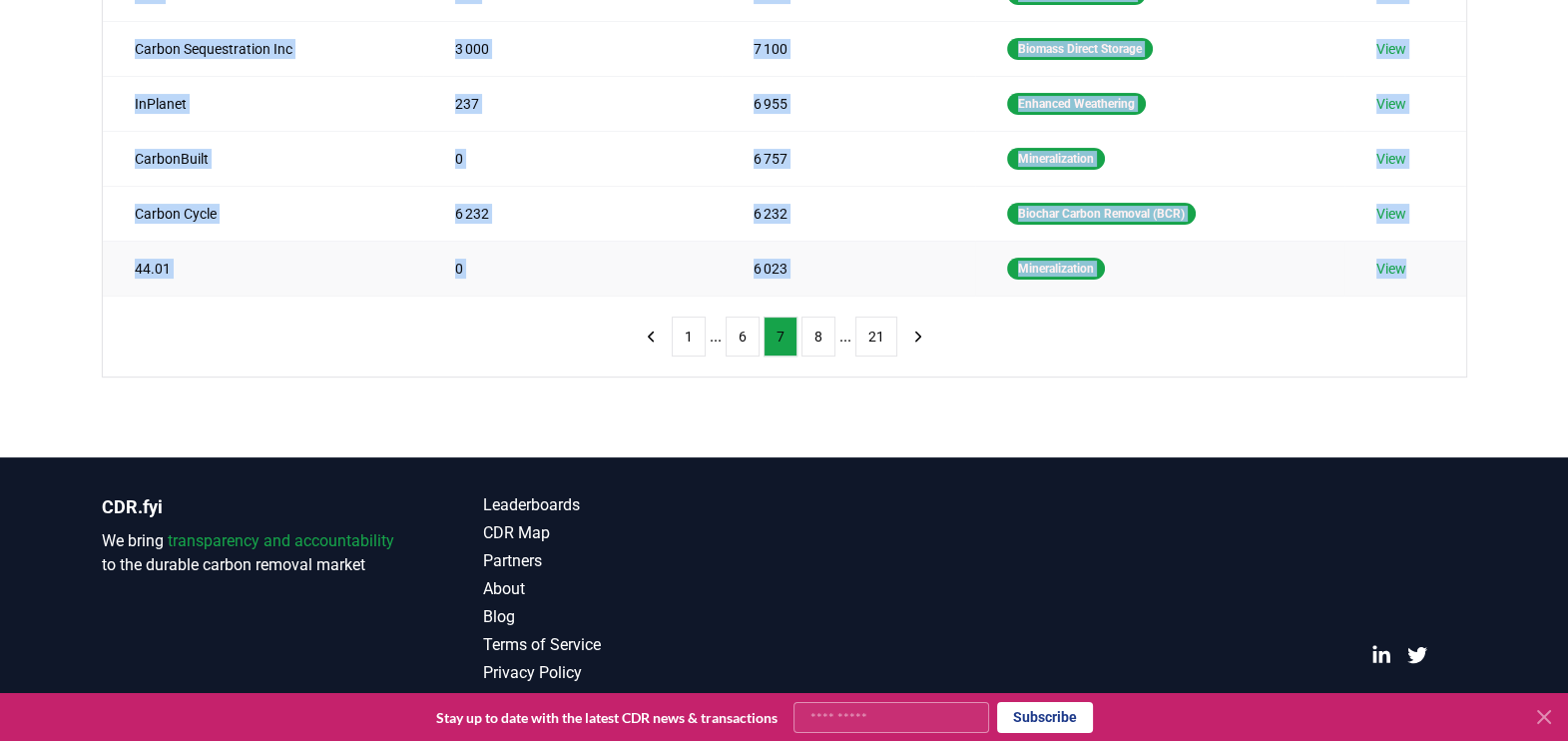 drag, startPoint x: 130, startPoint y: 260, endPoint x: 1425, endPoint y: 264, distance: 1295.0062 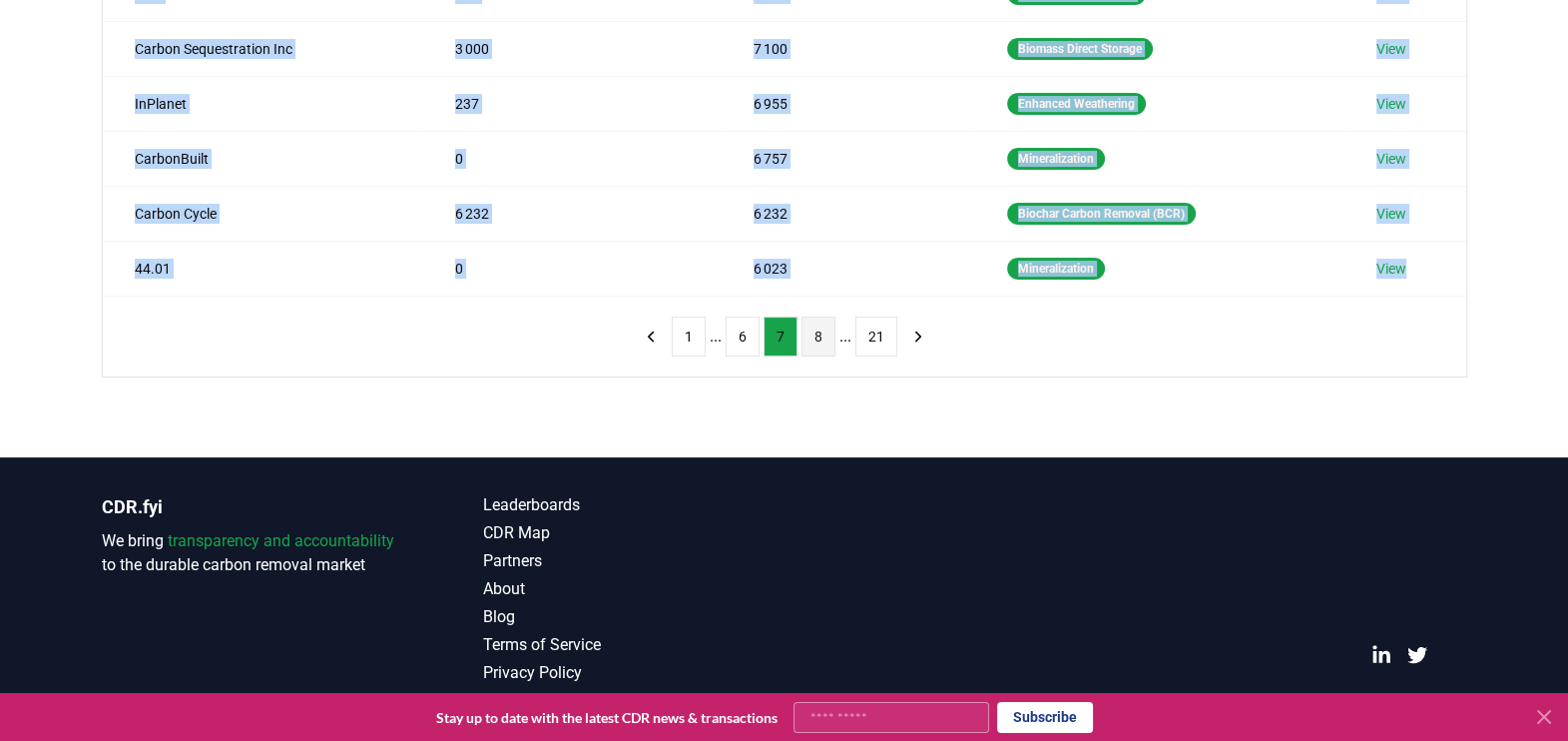 click on "8" at bounding box center [818, 337] 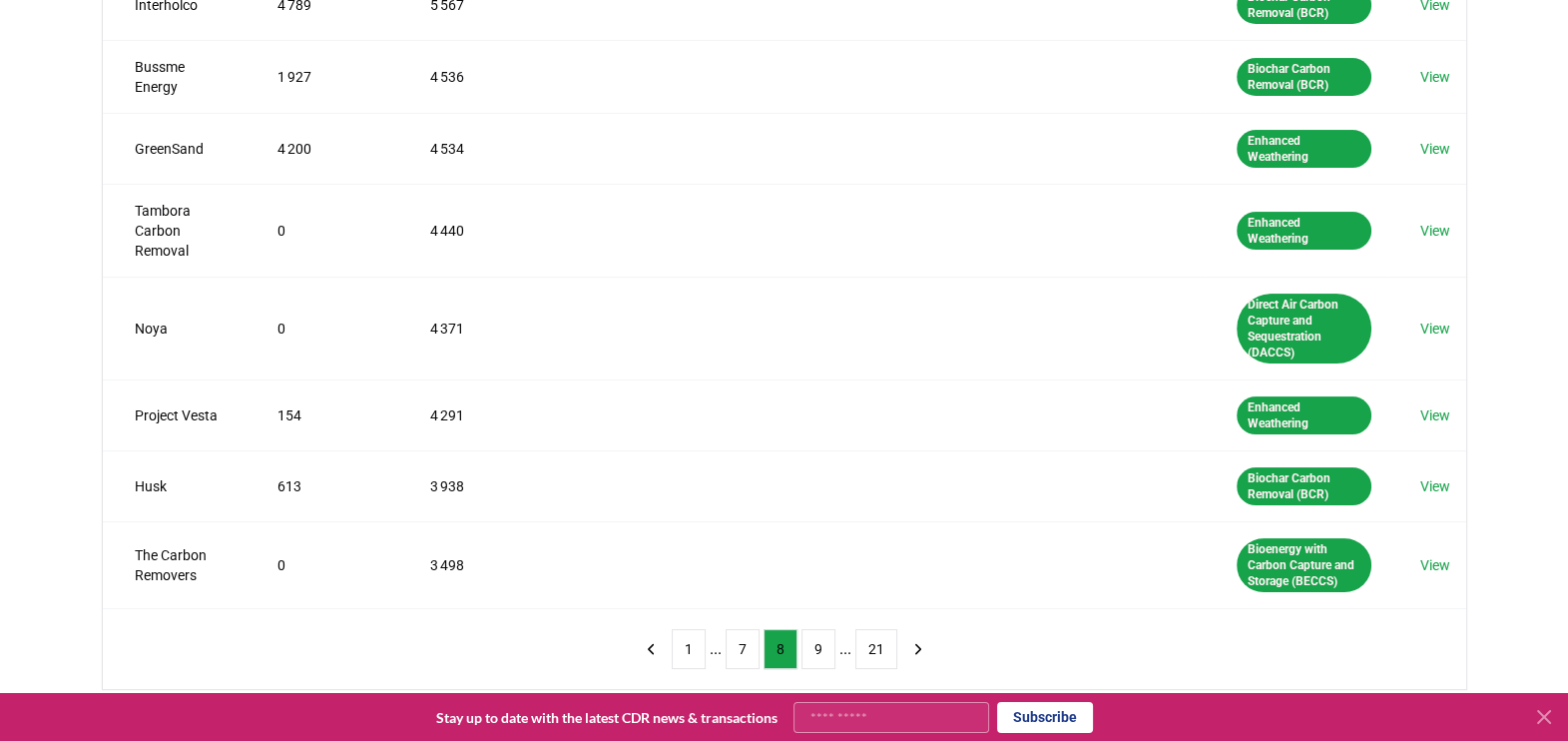 scroll, scrollTop: 200, scrollLeft: 0, axis: vertical 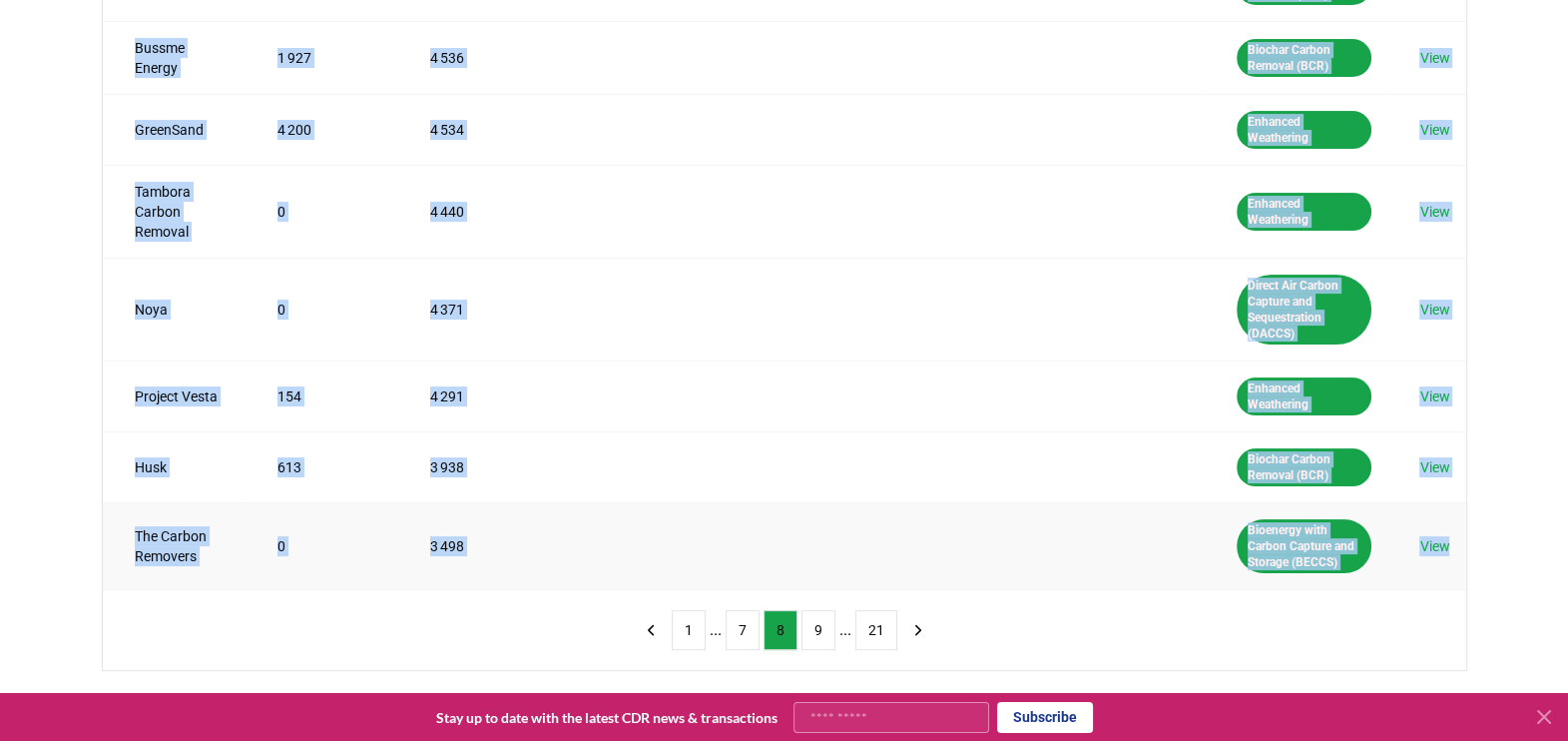 drag, startPoint x: 120, startPoint y: 145, endPoint x: 1448, endPoint y: 265, distance: 1333.4107 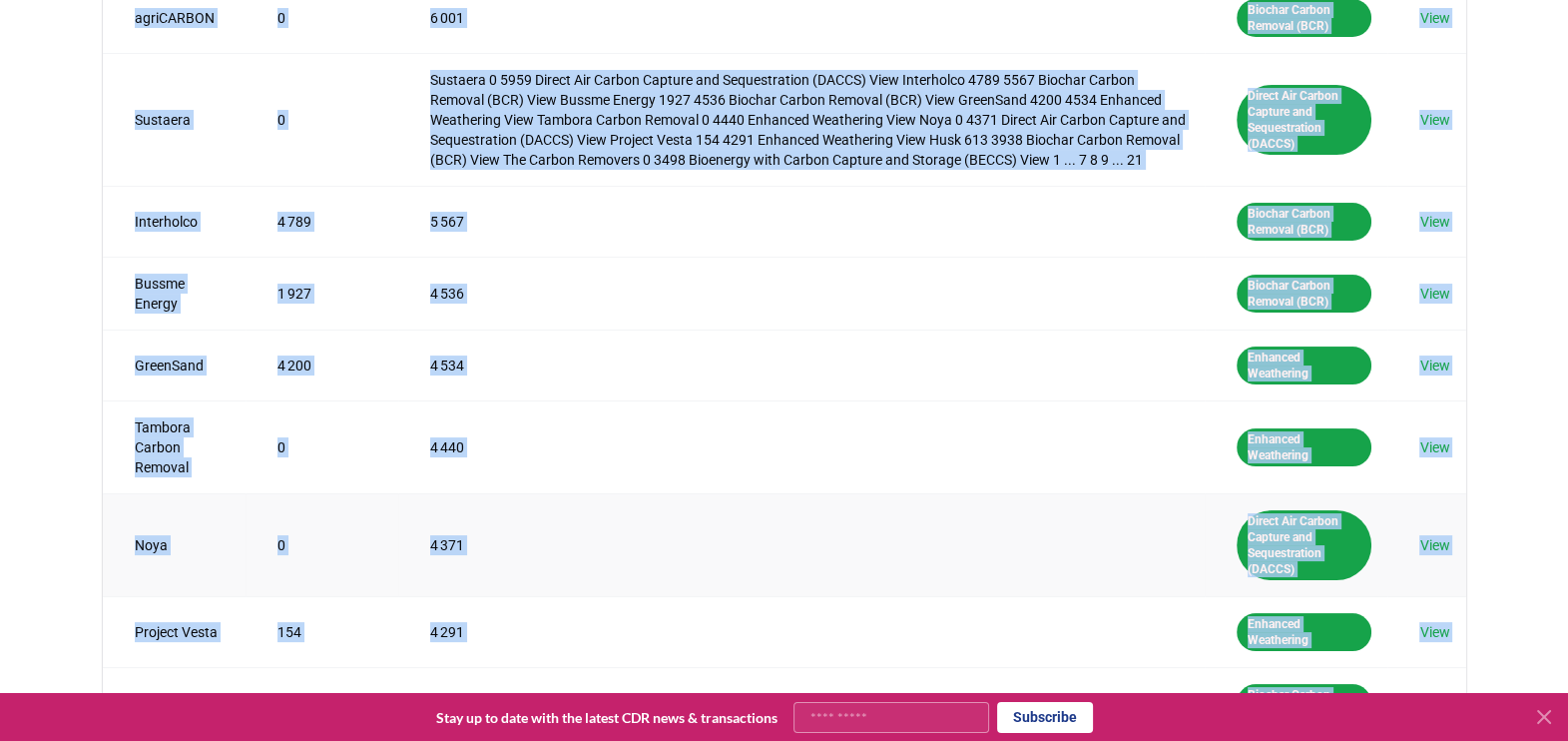 scroll, scrollTop: 374, scrollLeft: 0, axis: vertical 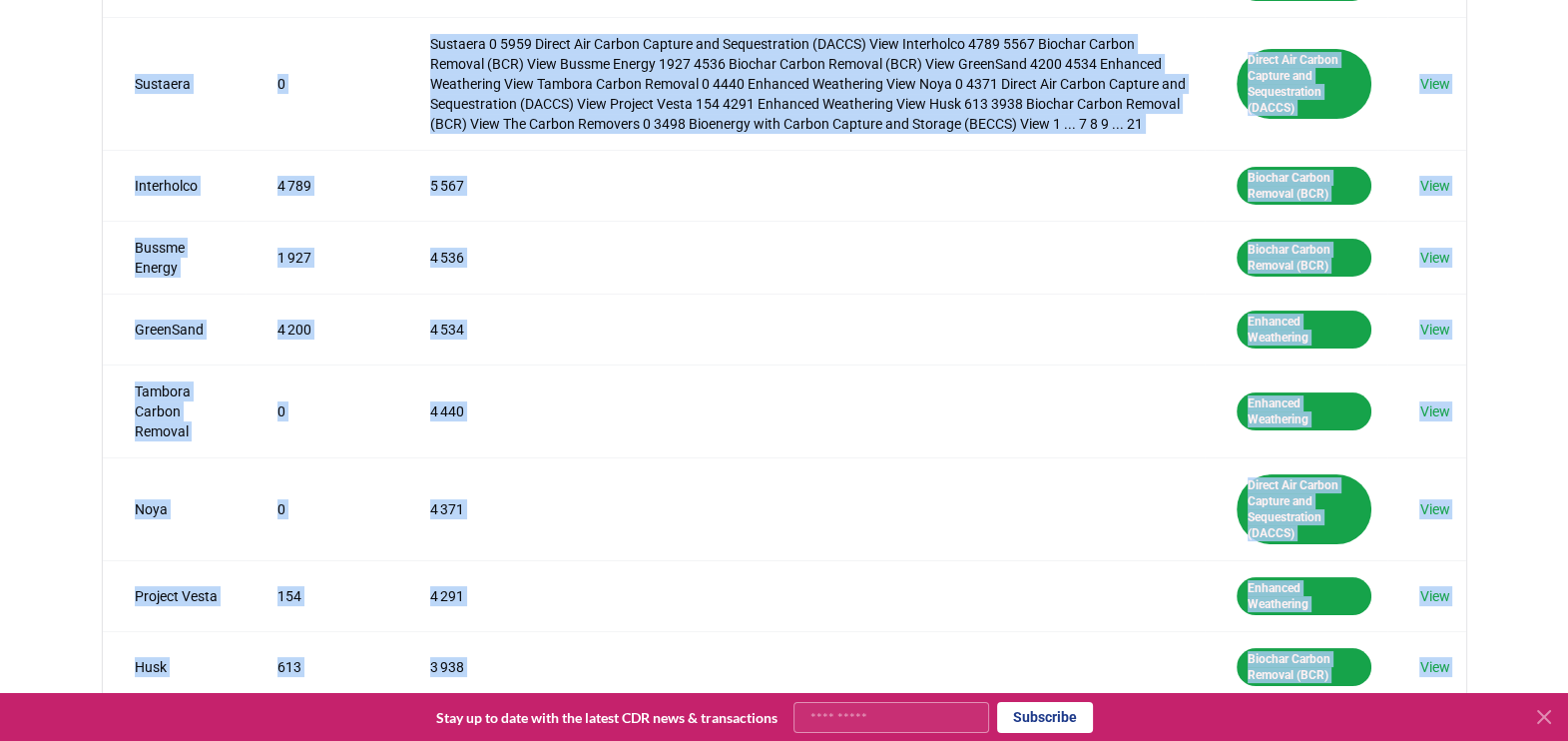 click on "9" at bounding box center [818, 830] 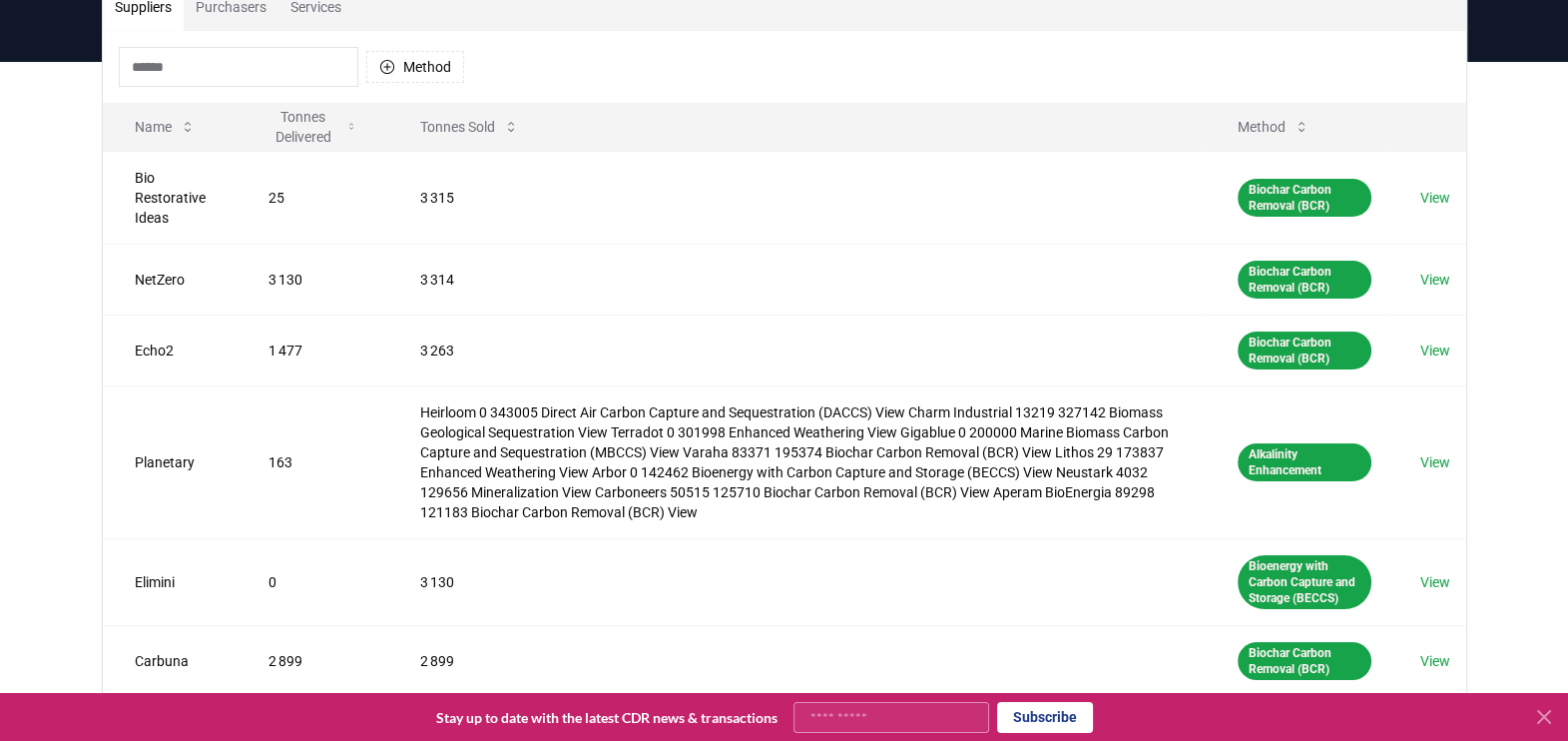 scroll, scrollTop: 0, scrollLeft: 0, axis: both 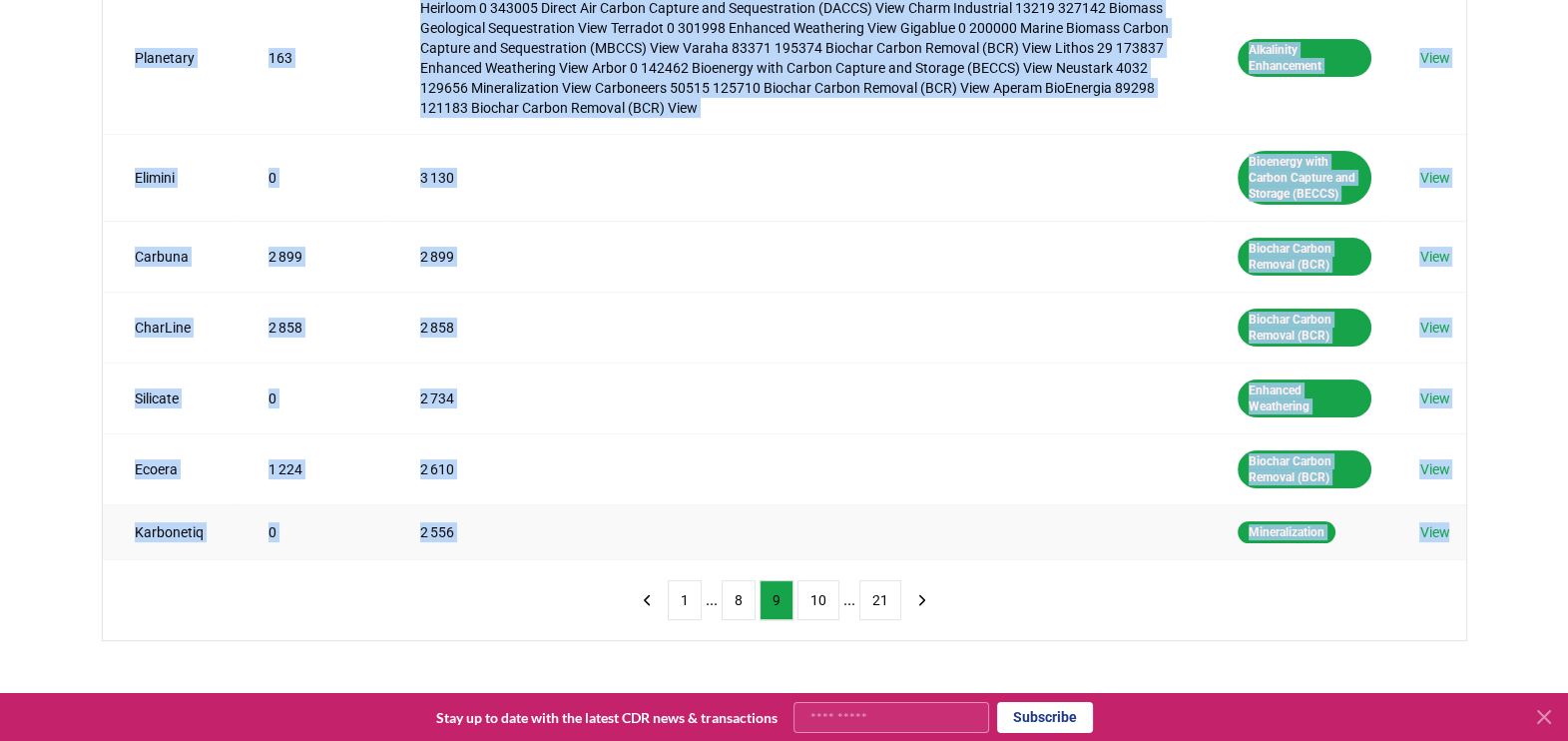 drag, startPoint x: 110, startPoint y: 350, endPoint x: 1440, endPoint y: 252, distance: 1333.6056 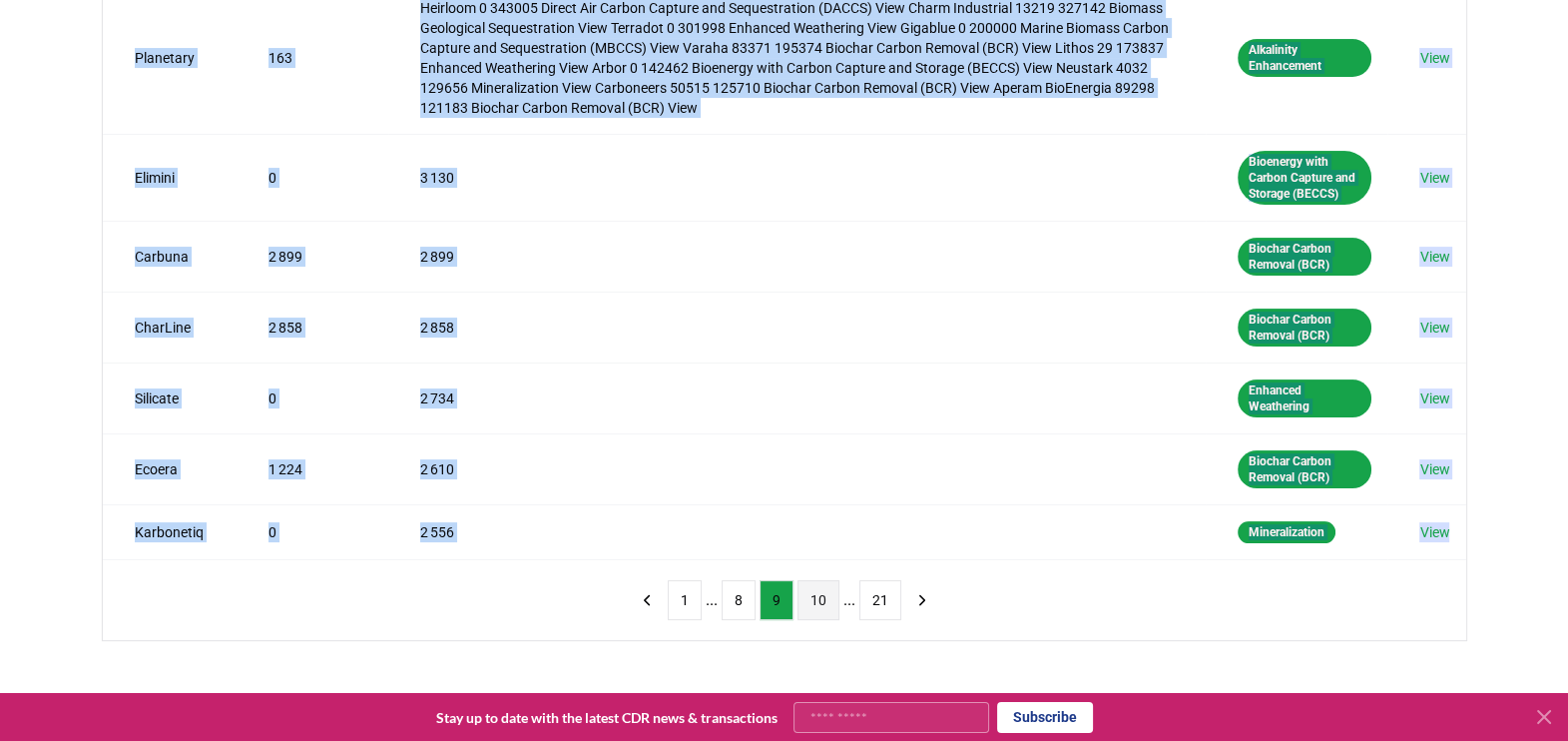 drag, startPoint x: 818, startPoint y: 321, endPoint x: 784, endPoint y: 315, distance: 34.525353 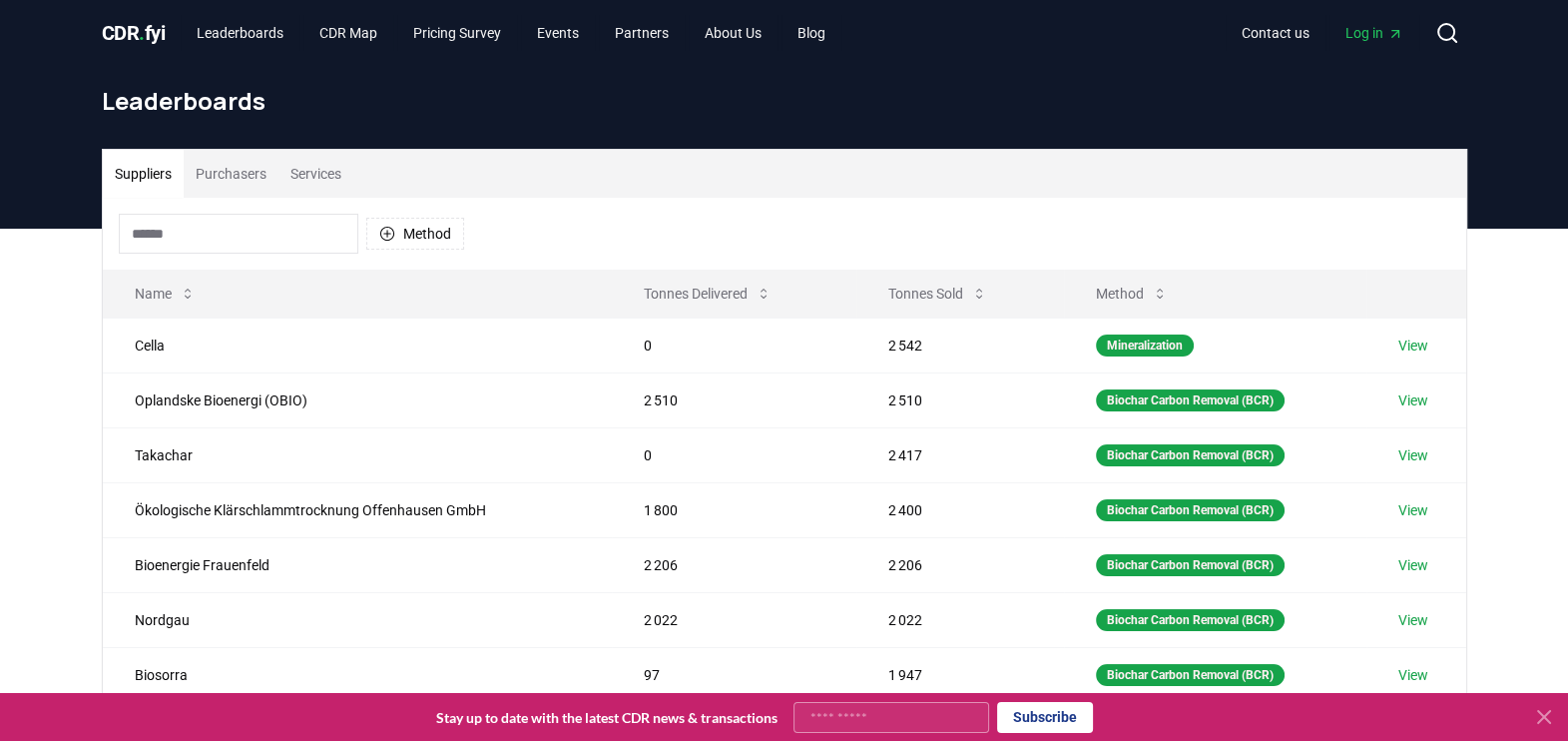 scroll, scrollTop: 0, scrollLeft: 0, axis: both 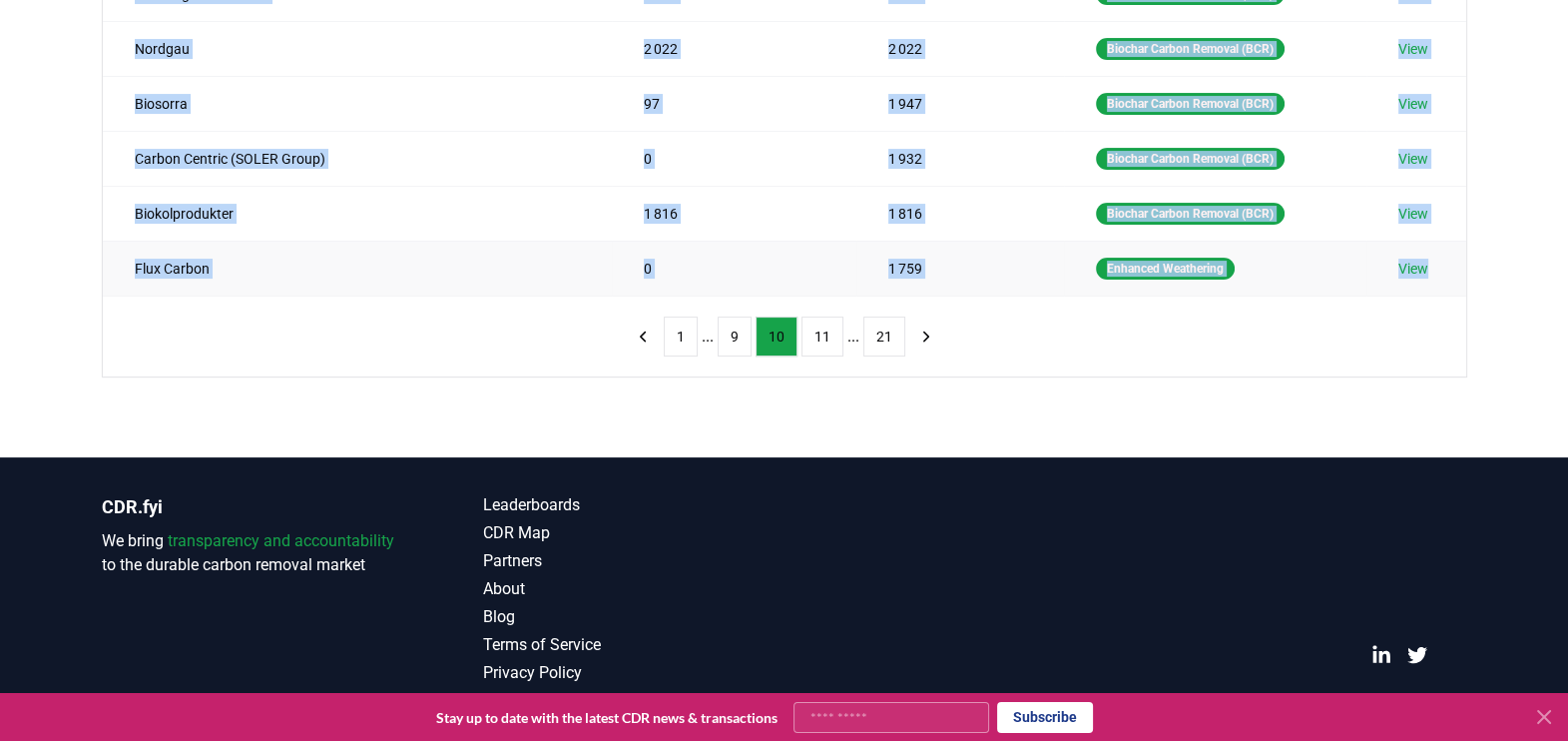 drag, startPoint x: 119, startPoint y: 342, endPoint x: 1442, endPoint y: 255, distance: 1325.857 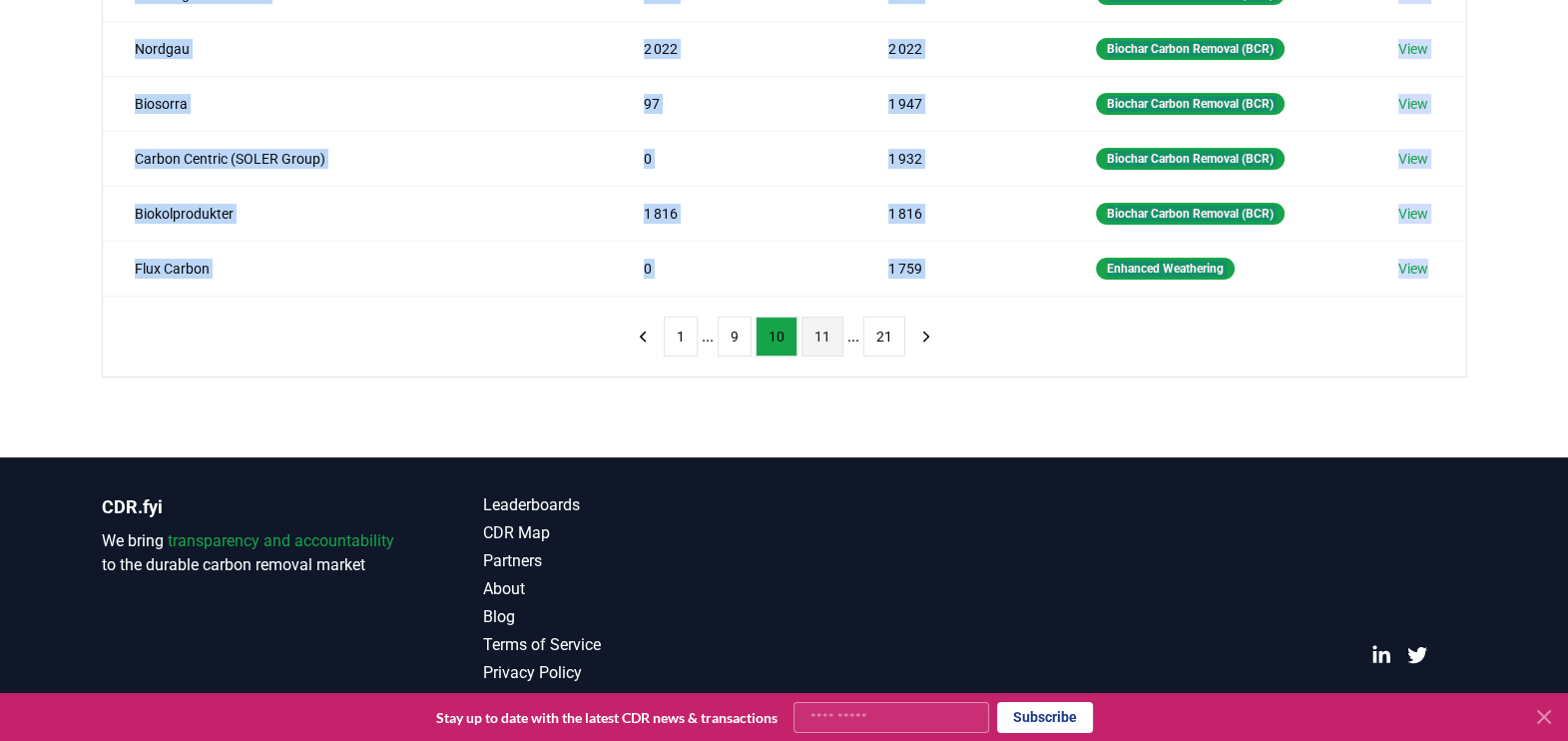 click on "11" at bounding box center (822, 337) 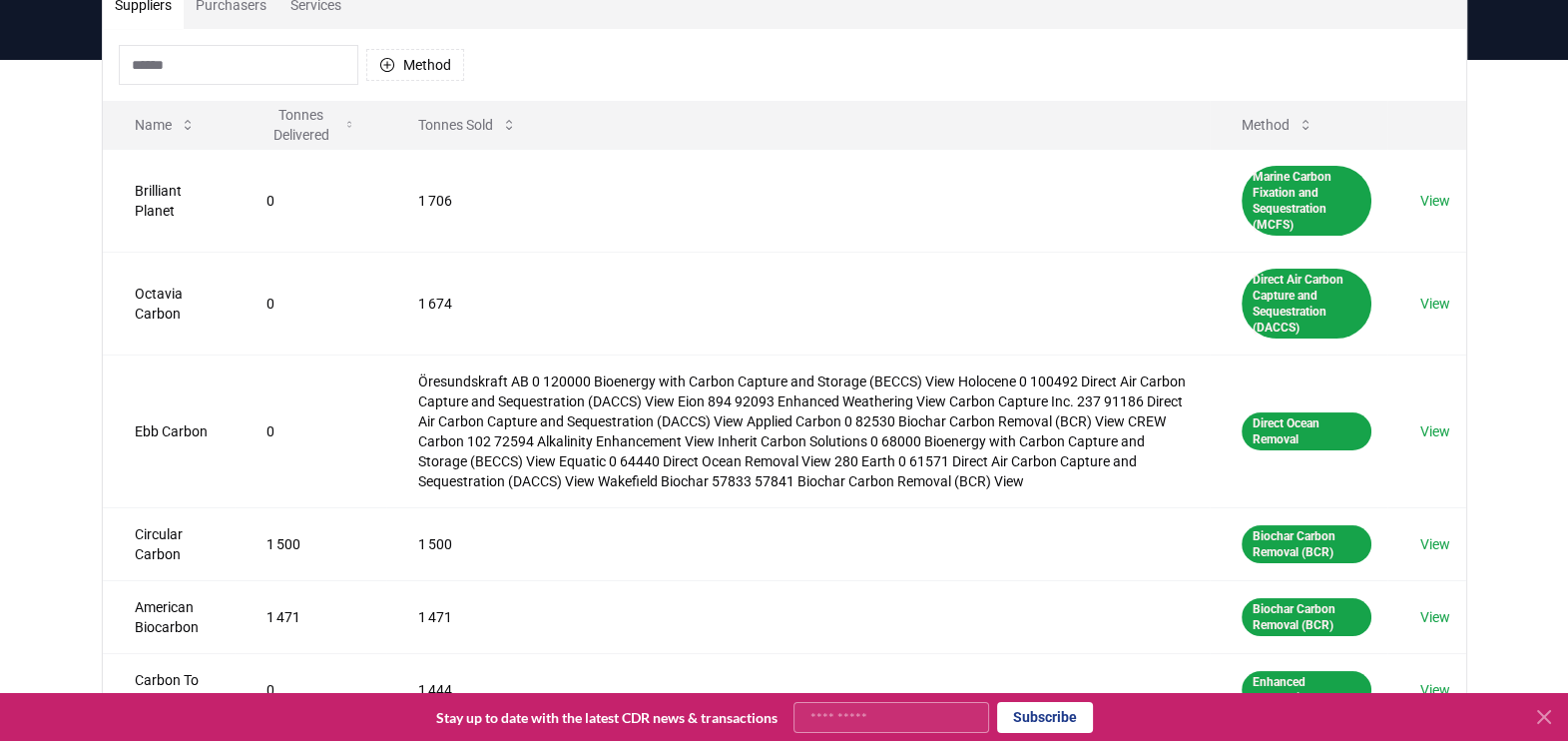 scroll, scrollTop: 0, scrollLeft: 0, axis: both 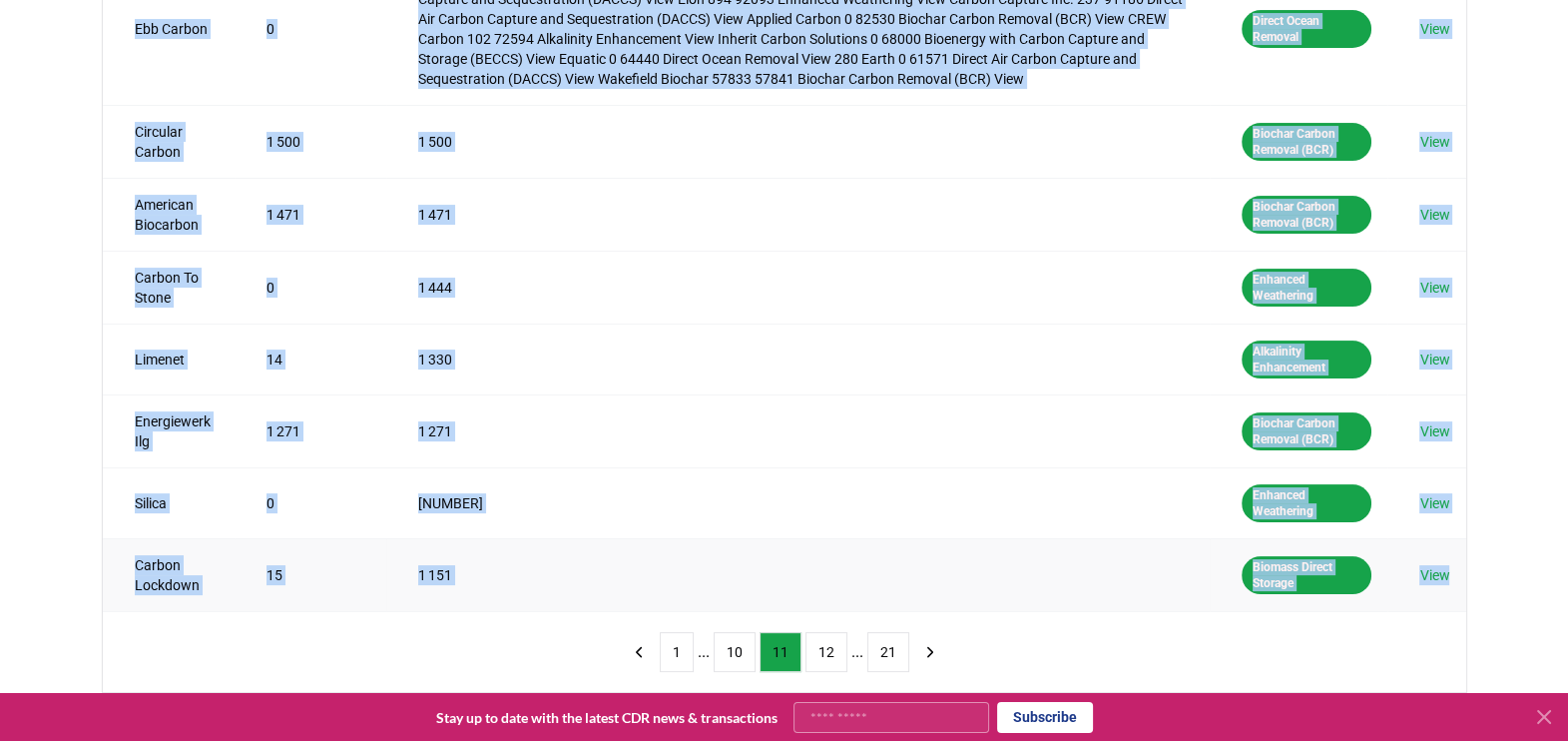 drag, startPoint x: 115, startPoint y: 337, endPoint x: 1436, endPoint y: 258, distance: 1323.3601 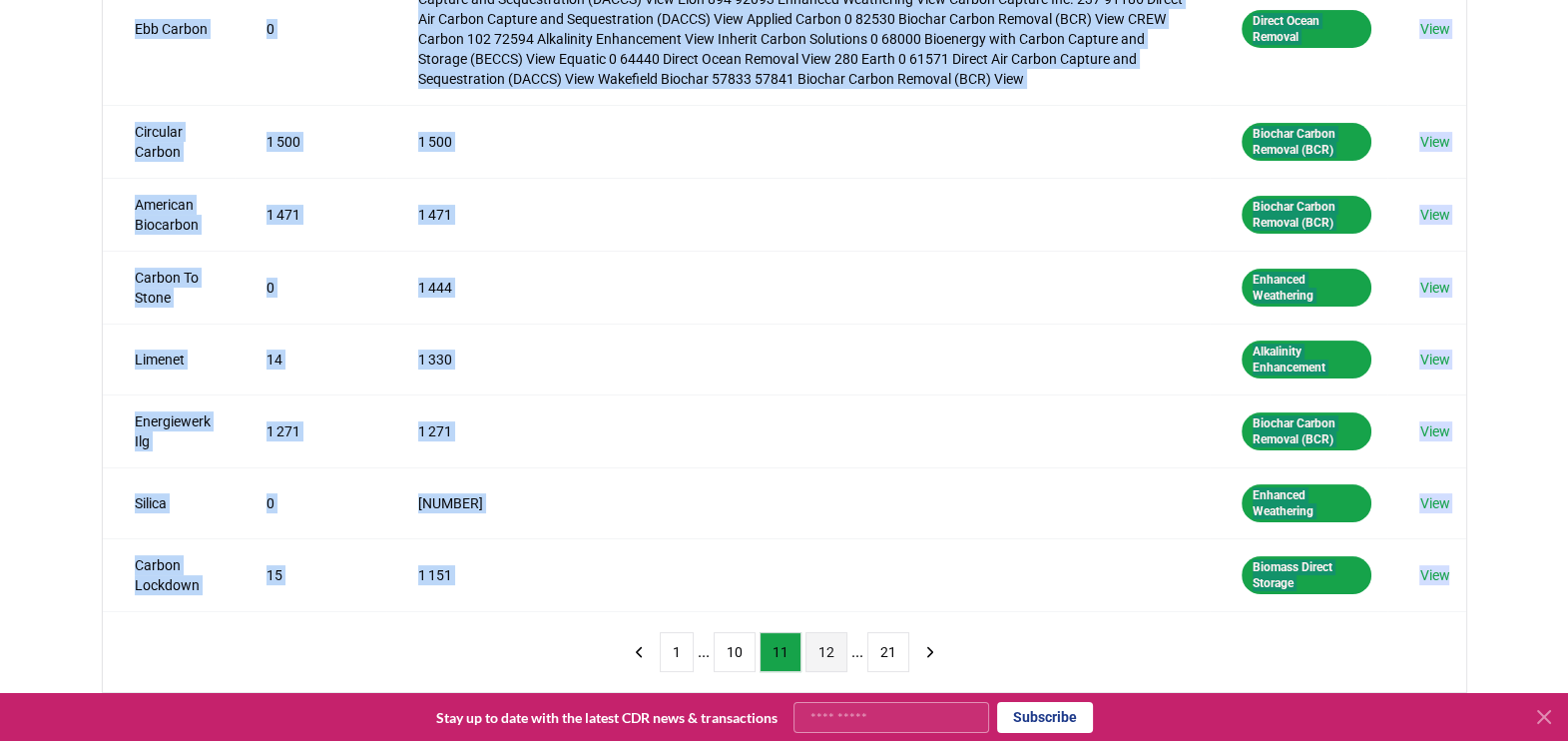 click on "12" at bounding box center (826, 652) 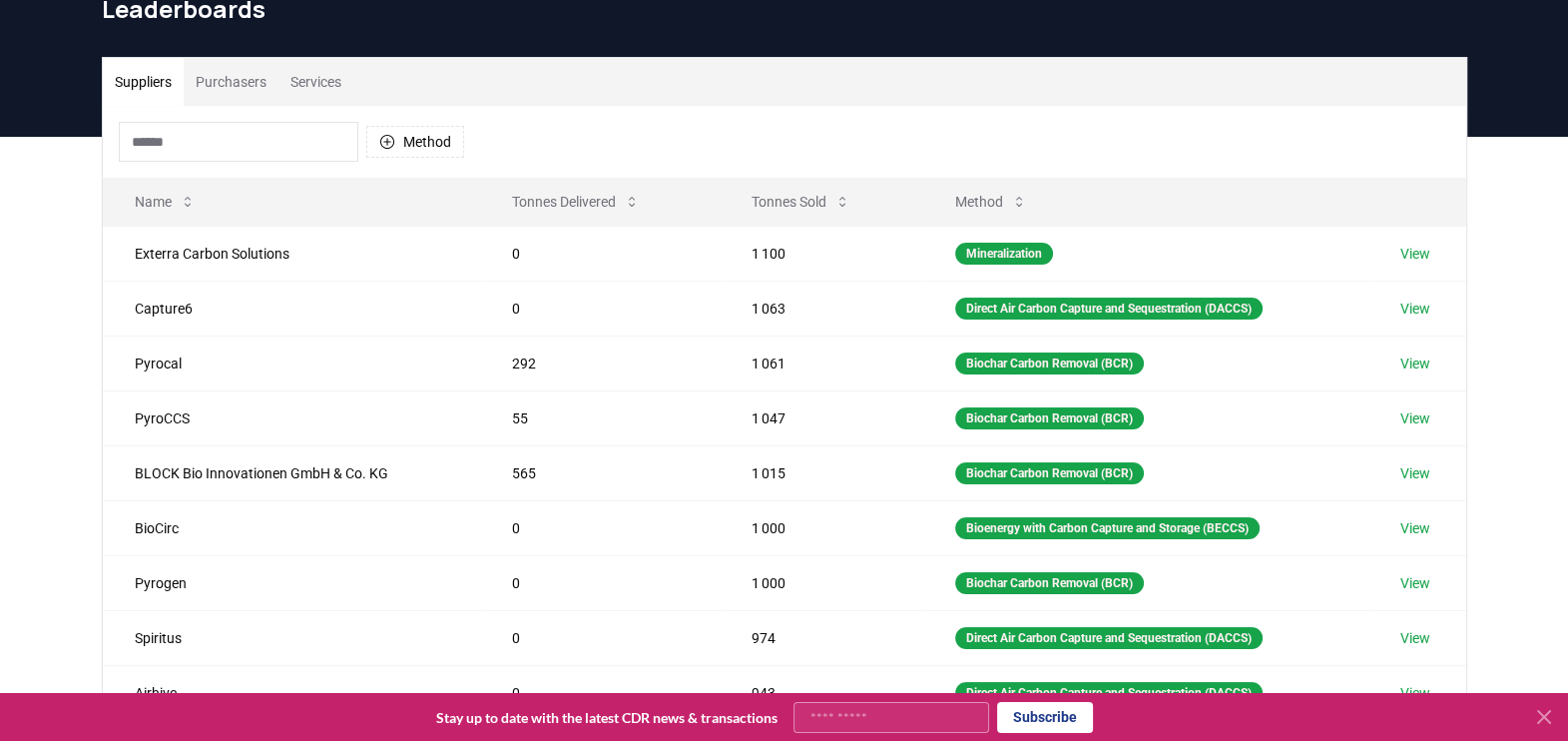 scroll, scrollTop: 0, scrollLeft: 0, axis: both 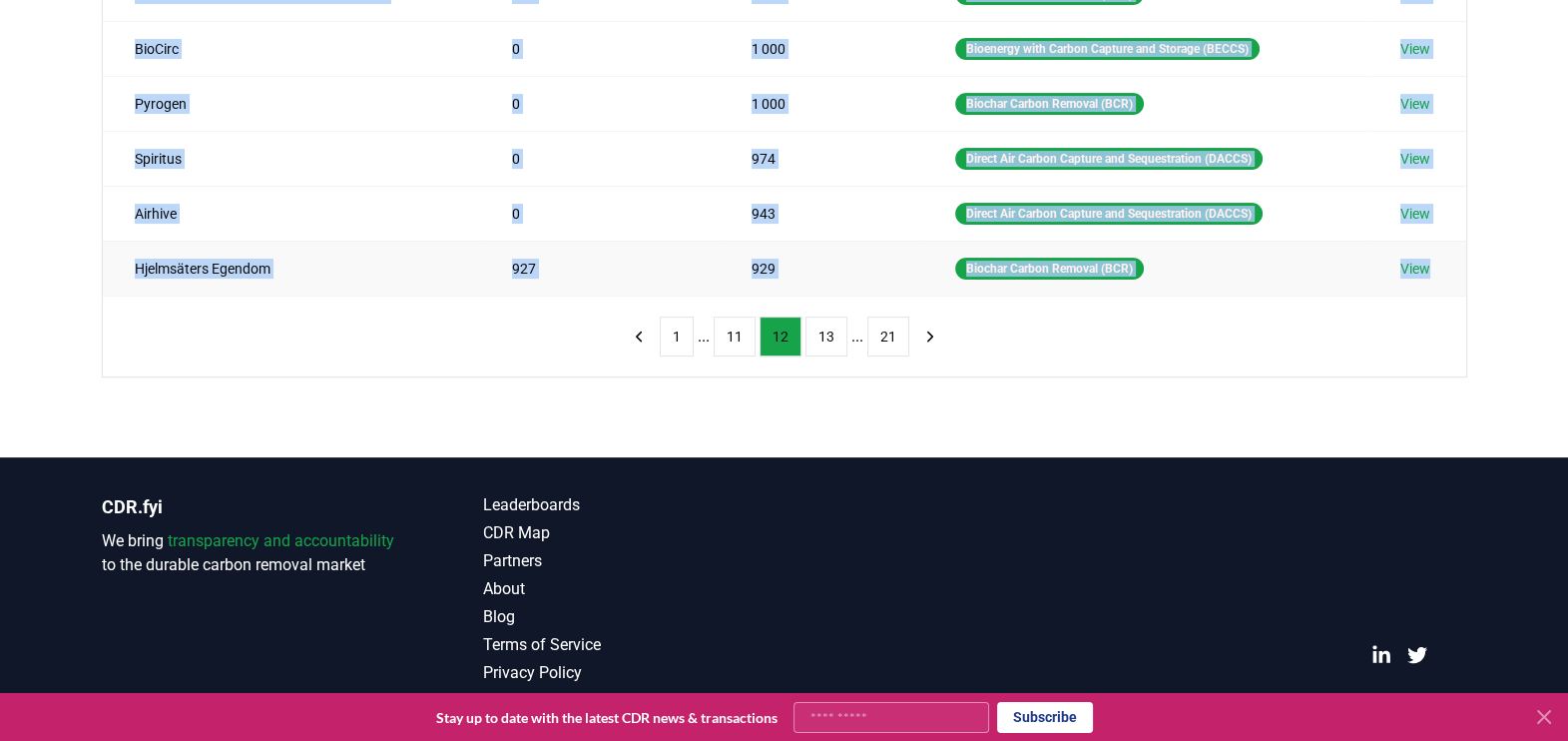 drag, startPoint x: 110, startPoint y: 342, endPoint x: 1449, endPoint y: 276, distance: 1340.626 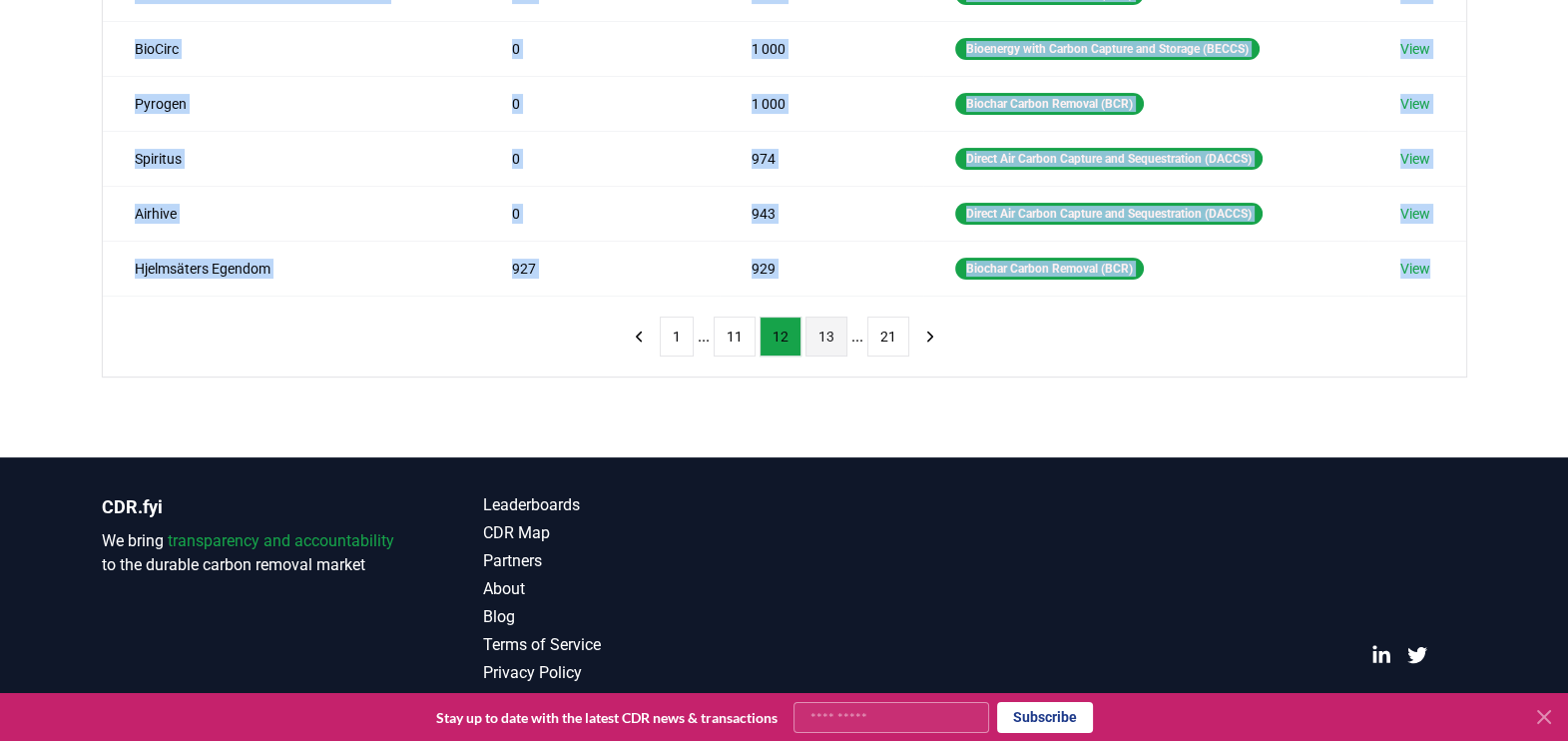 click on "13" at bounding box center [826, 337] 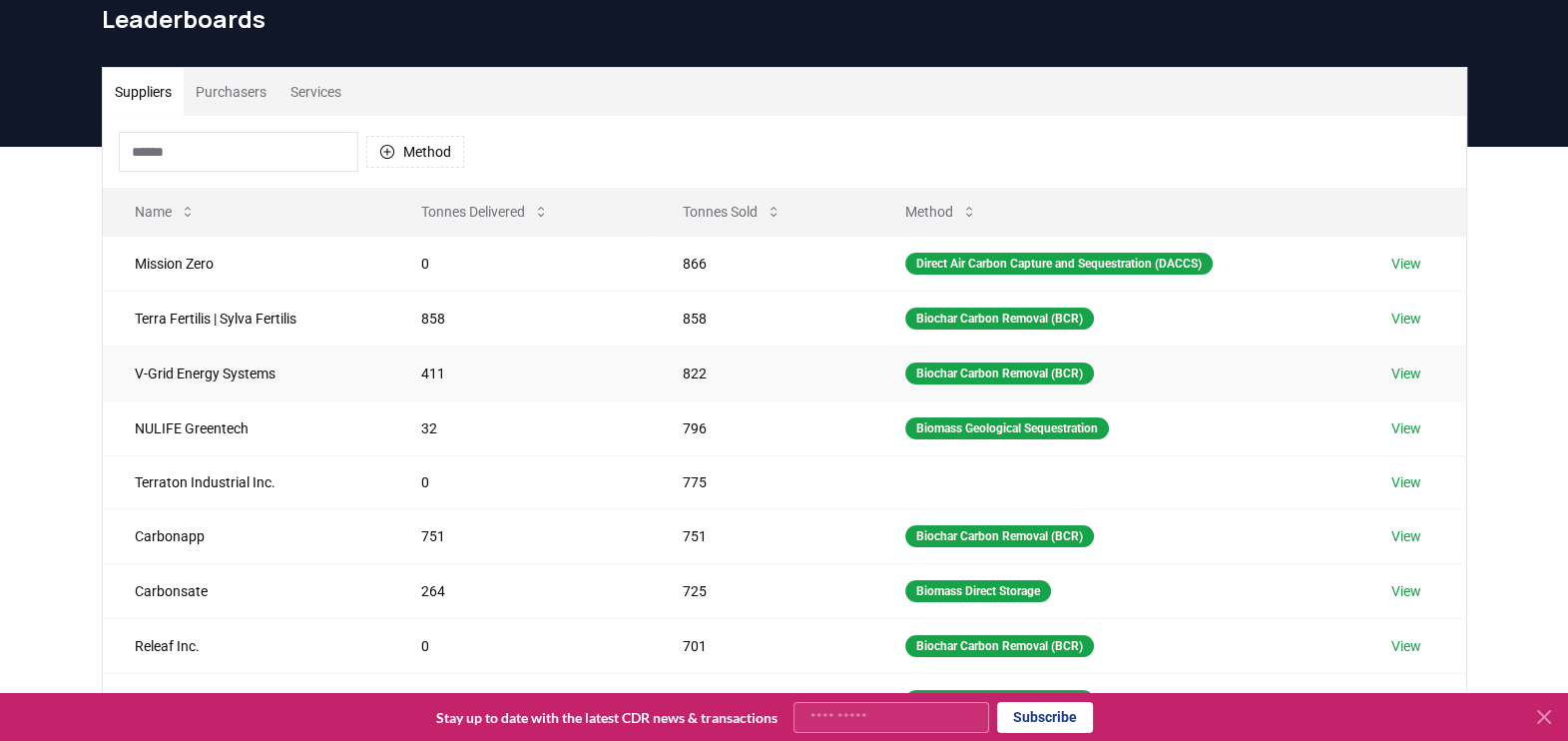 scroll, scrollTop: 124, scrollLeft: 0, axis: vertical 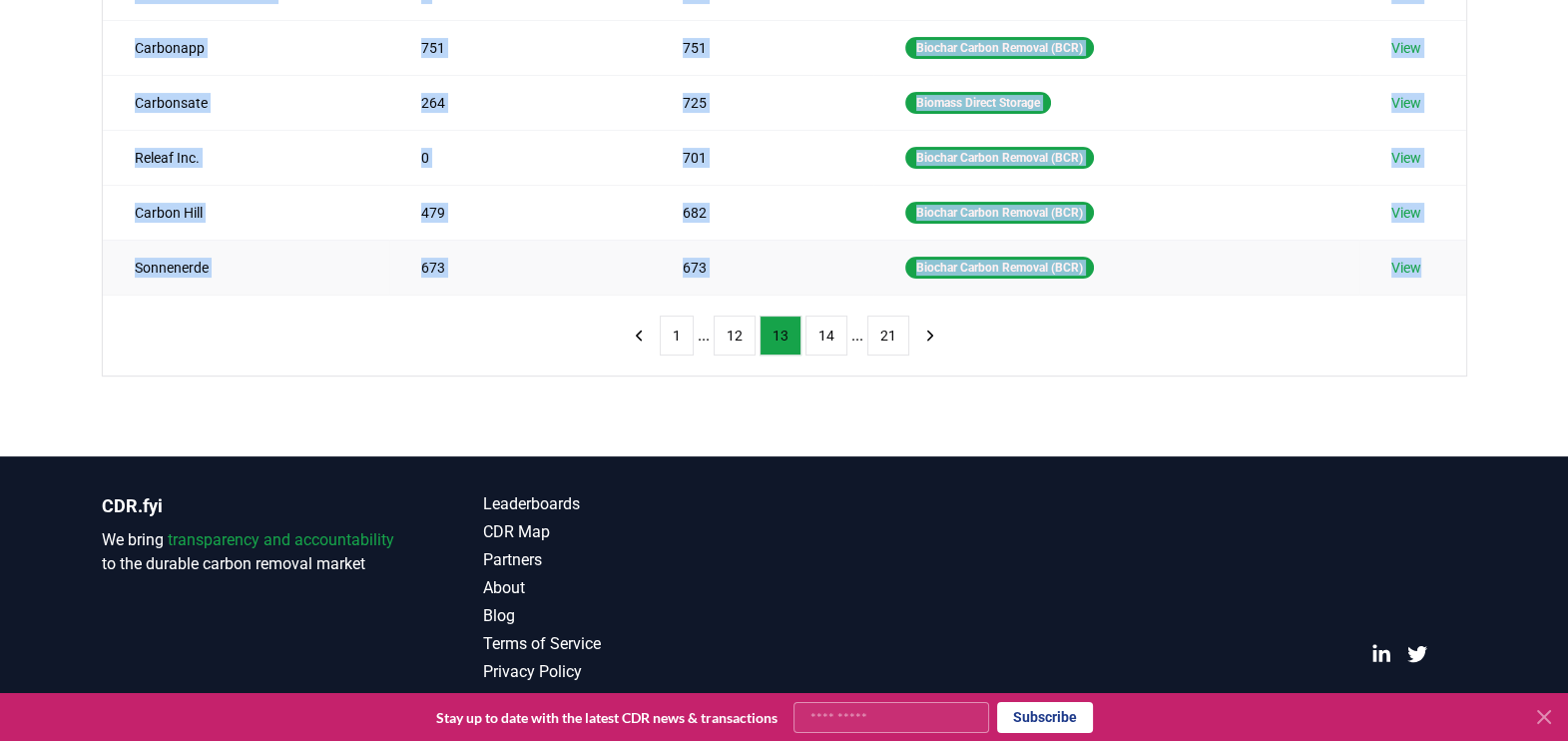 drag, startPoint x: 119, startPoint y: 213, endPoint x: 1445, endPoint y: 253, distance: 1326.6032 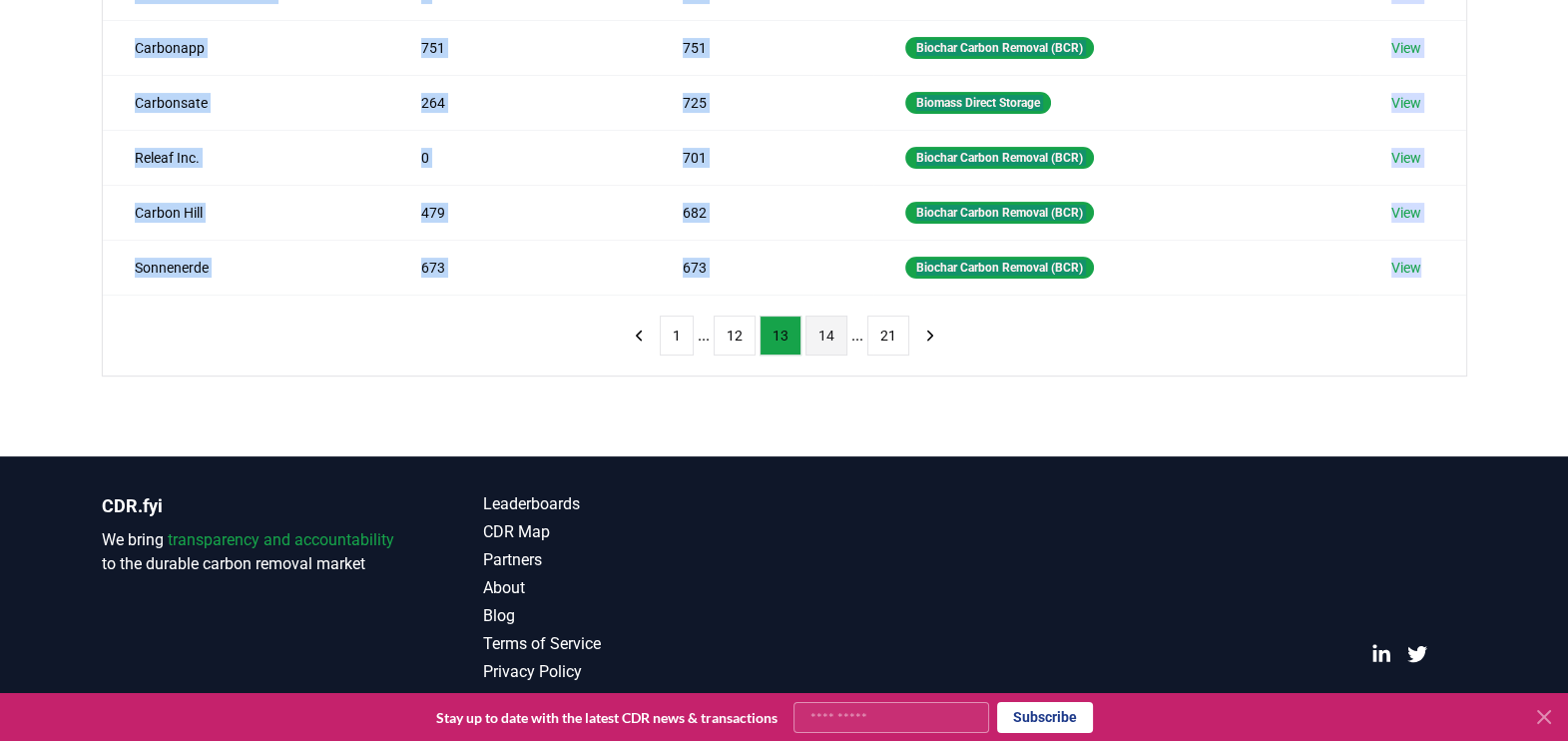 click on "14" at bounding box center [826, 336] 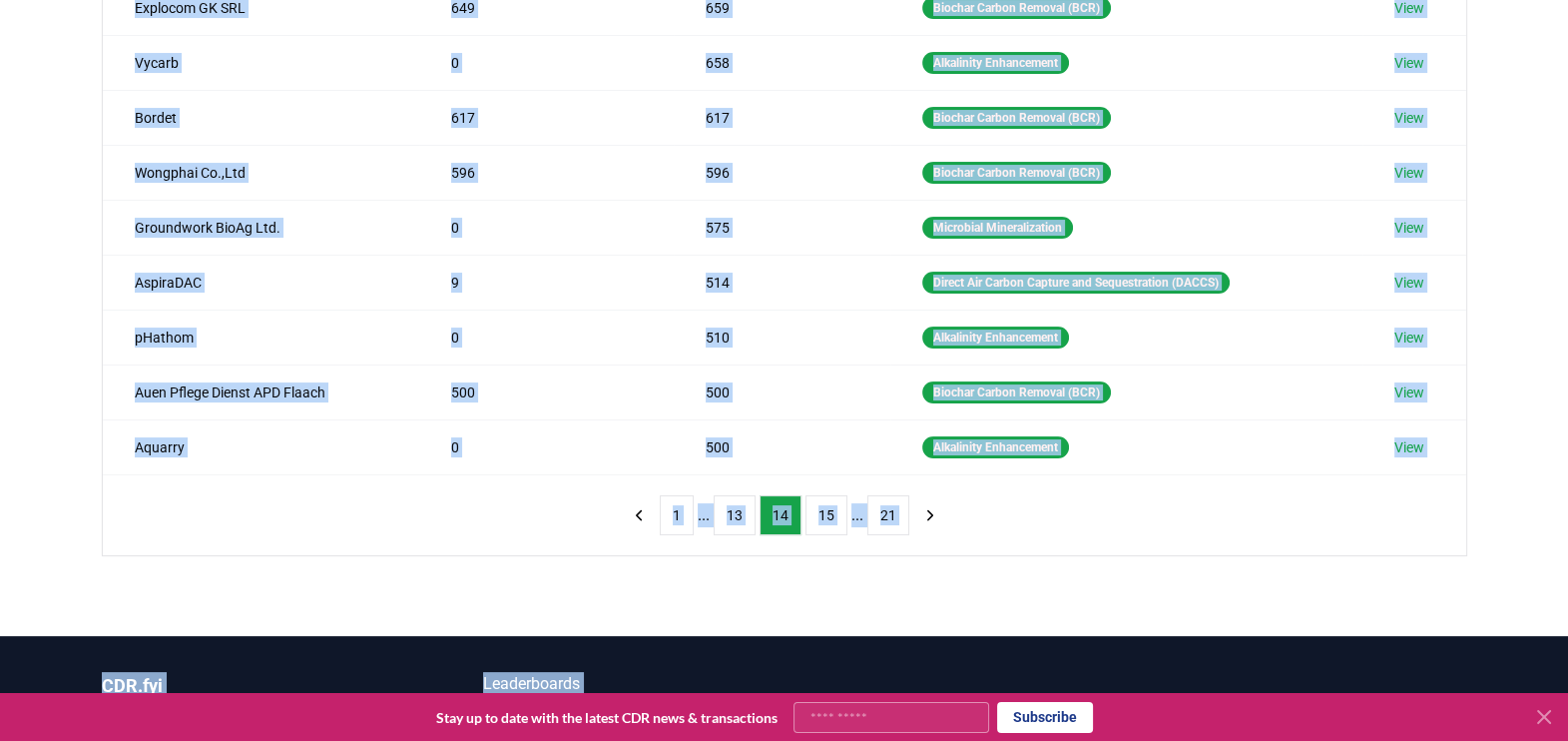 scroll, scrollTop: 574, scrollLeft: 0, axis: vertical 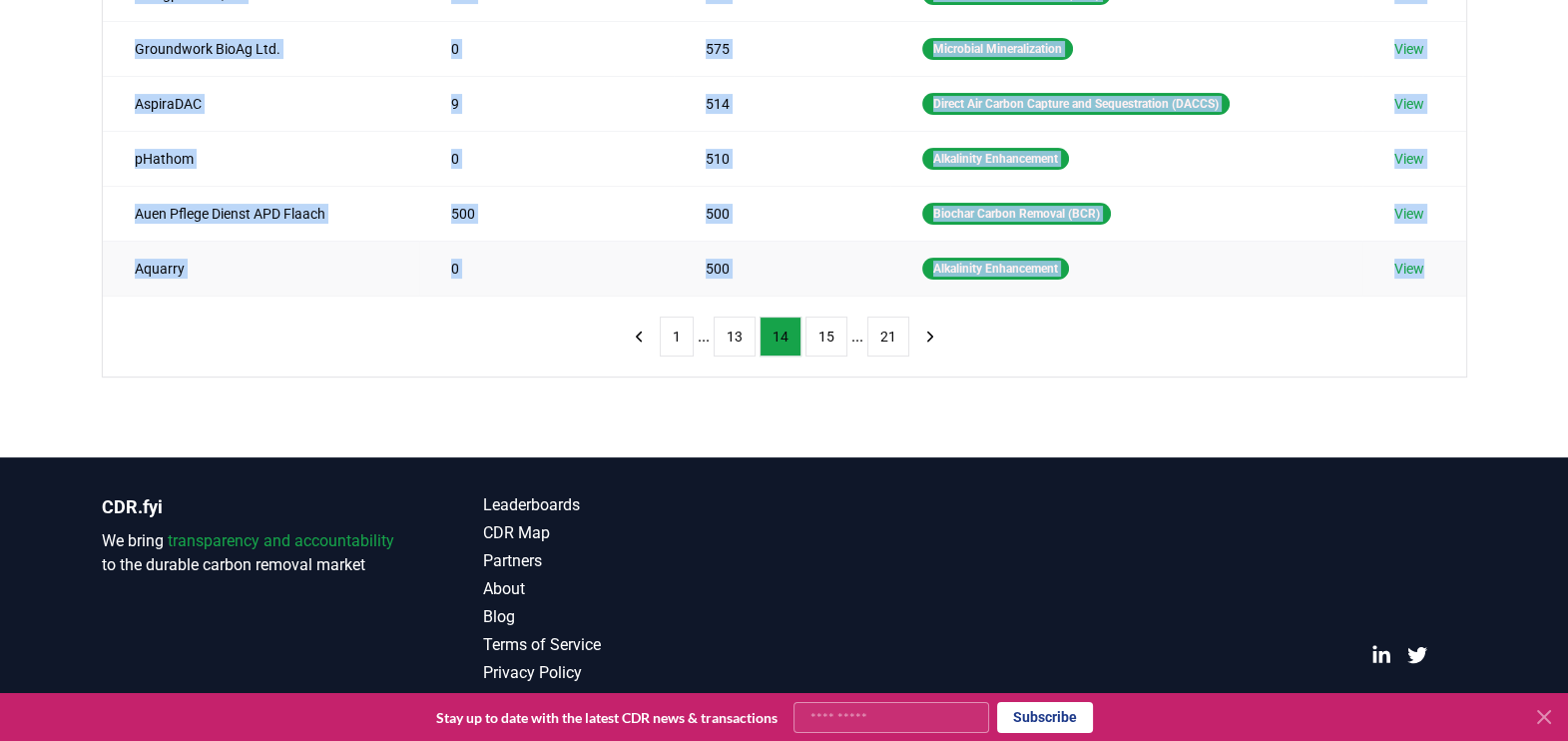 drag, startPoint x: 80, startPoint y: 260, endPoint x: 1465, endPoint y: 258, distance: 1385.0014 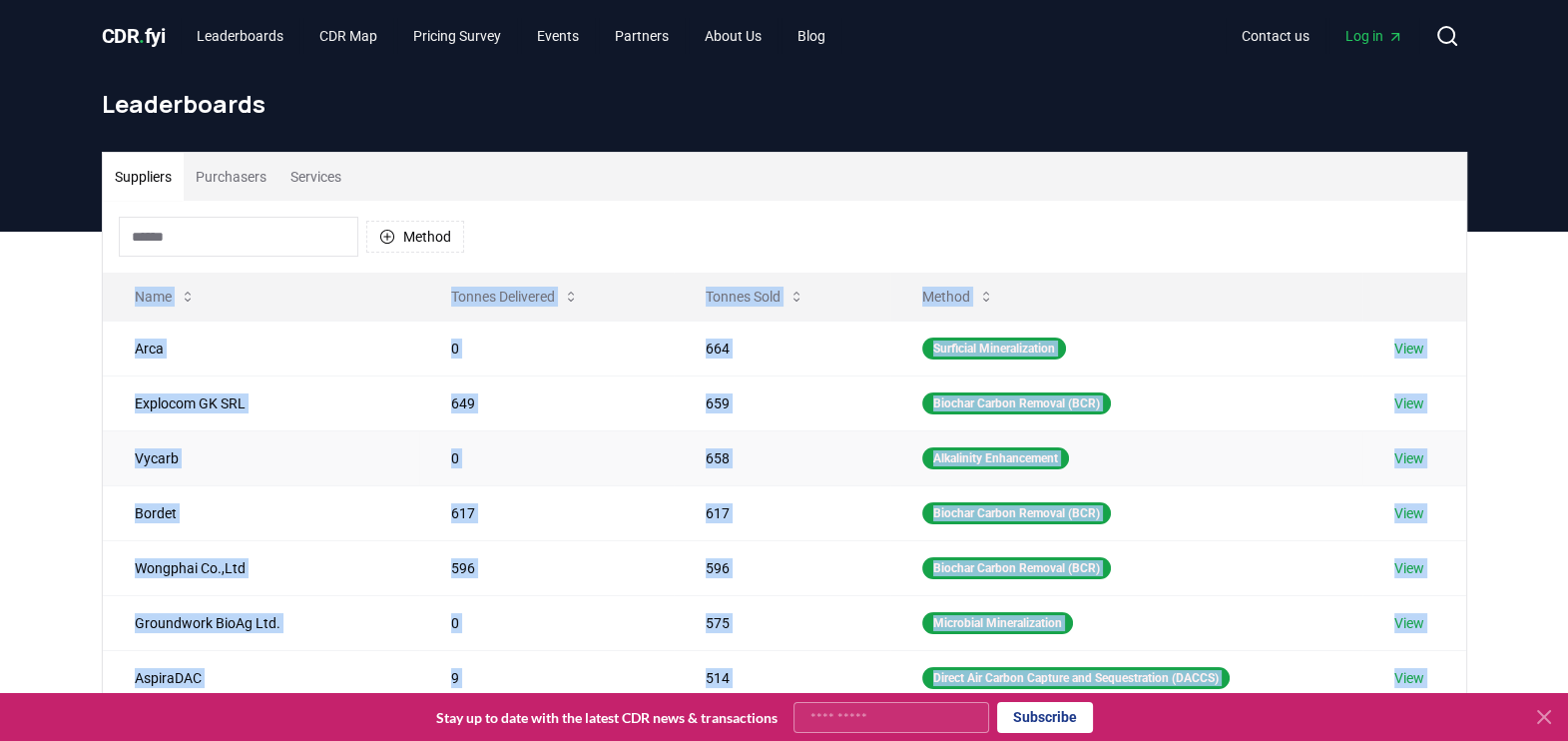 scroll, scrollTop: 374, scrollLeft: 0, axis: vertical 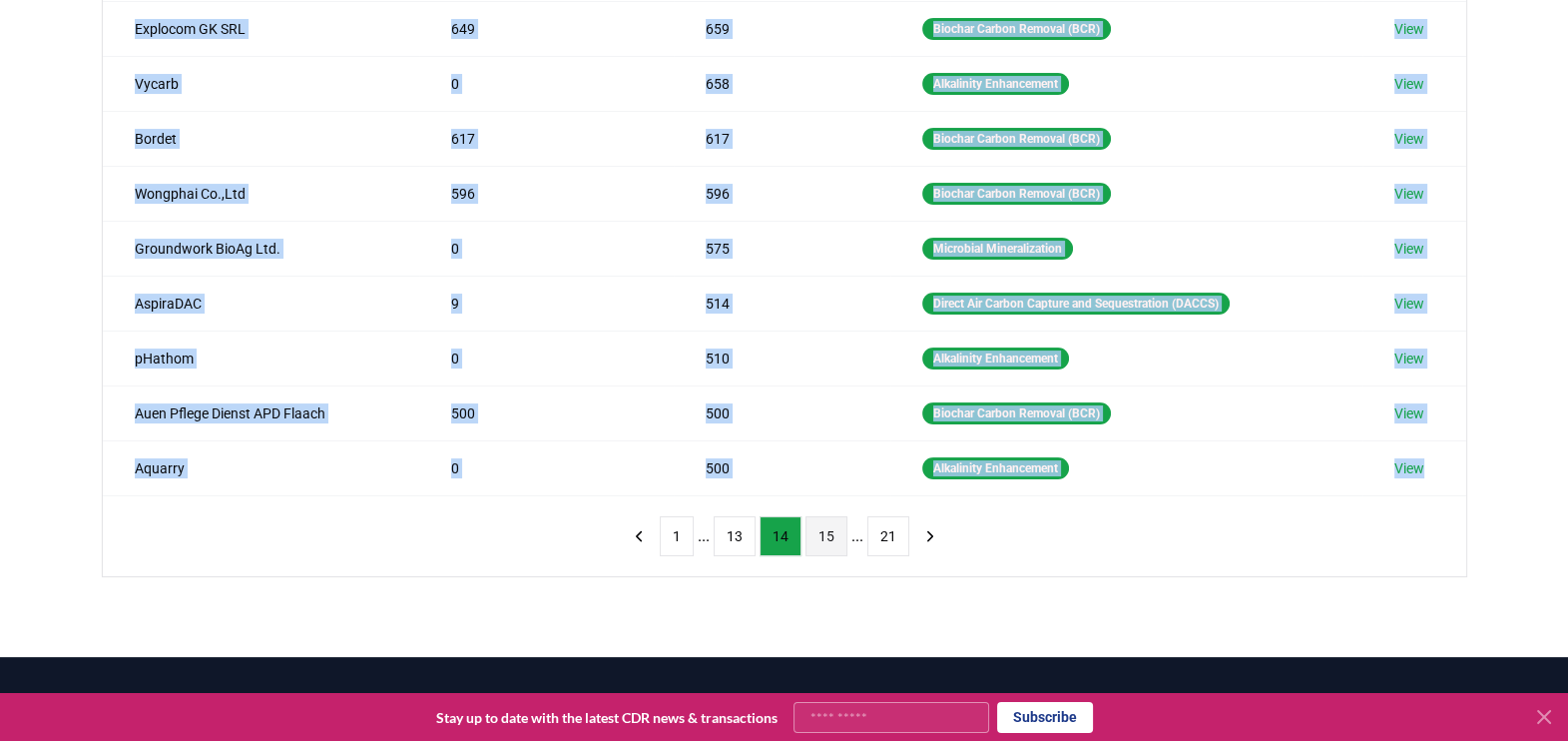 click on "15" at bounding box center (826, 536) 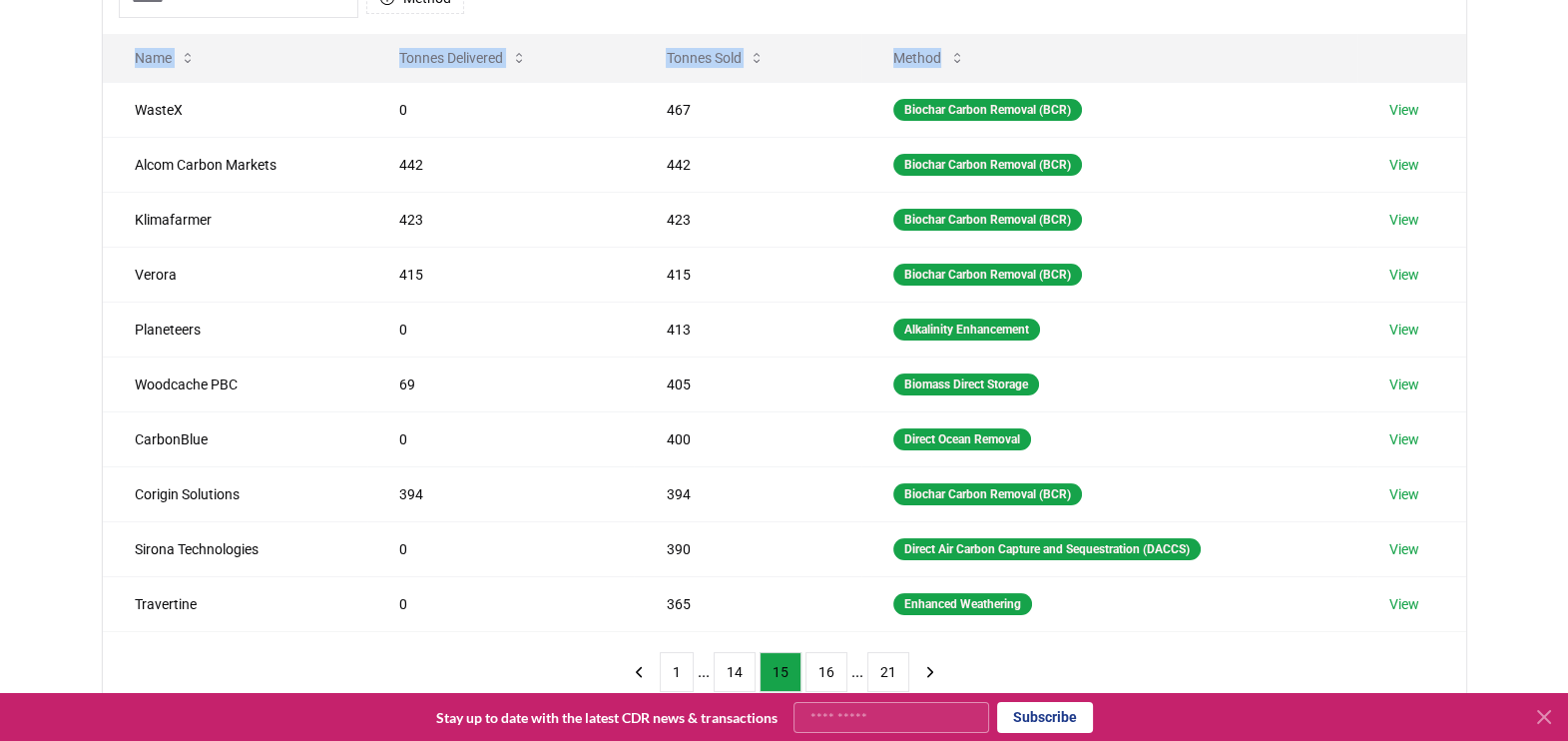 scroll, scrollTop: 124, scrollLeft: 0, axis: vertical 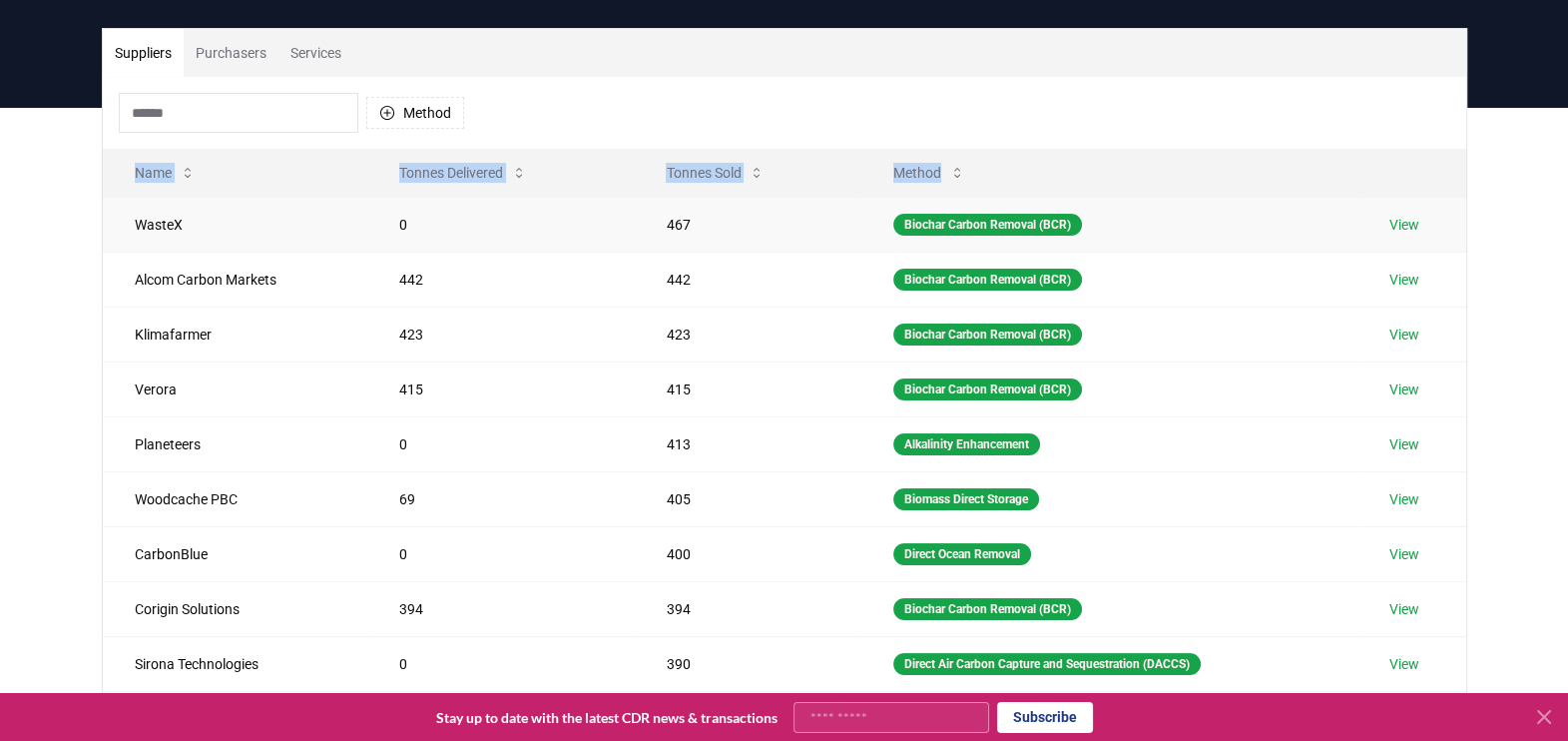 click on "WasteX" at bounding box center [235, 224] 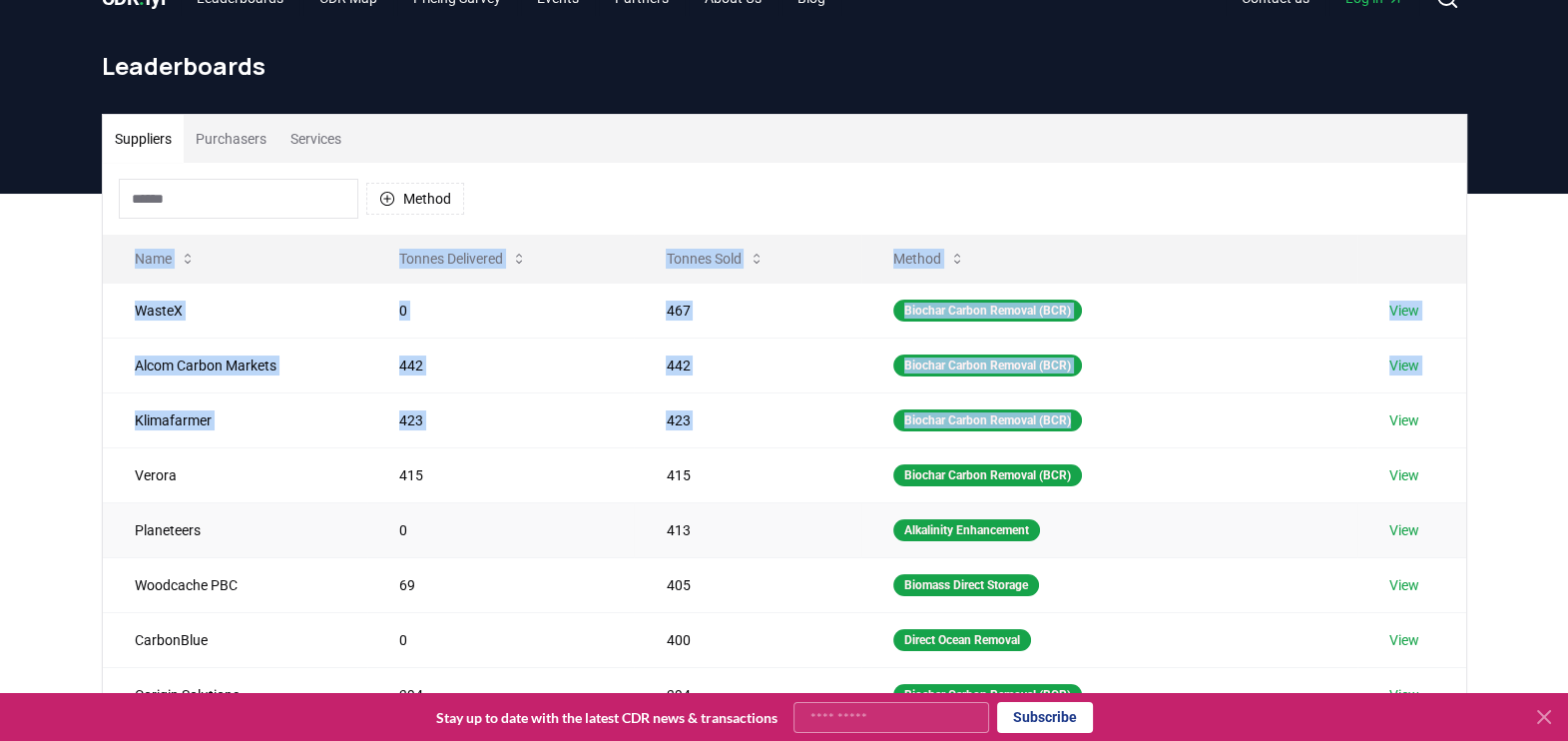 scroll, scrollTop: 0, scrollLeft: 0, axis: both 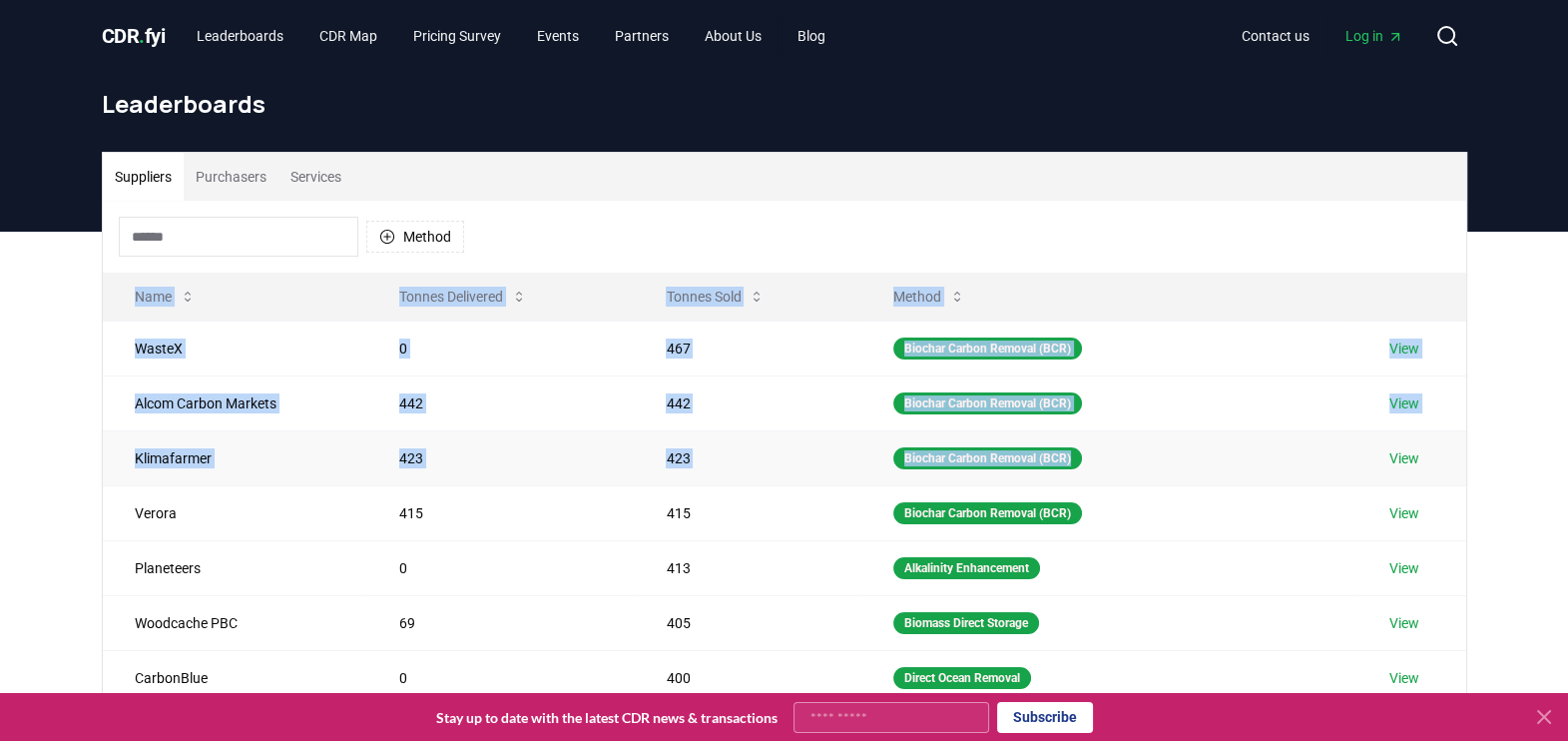 drag, startPoint x: 82, startPoint y: 215, endPoint x: 1184, endPoint y: 429, distance: 1122.5863 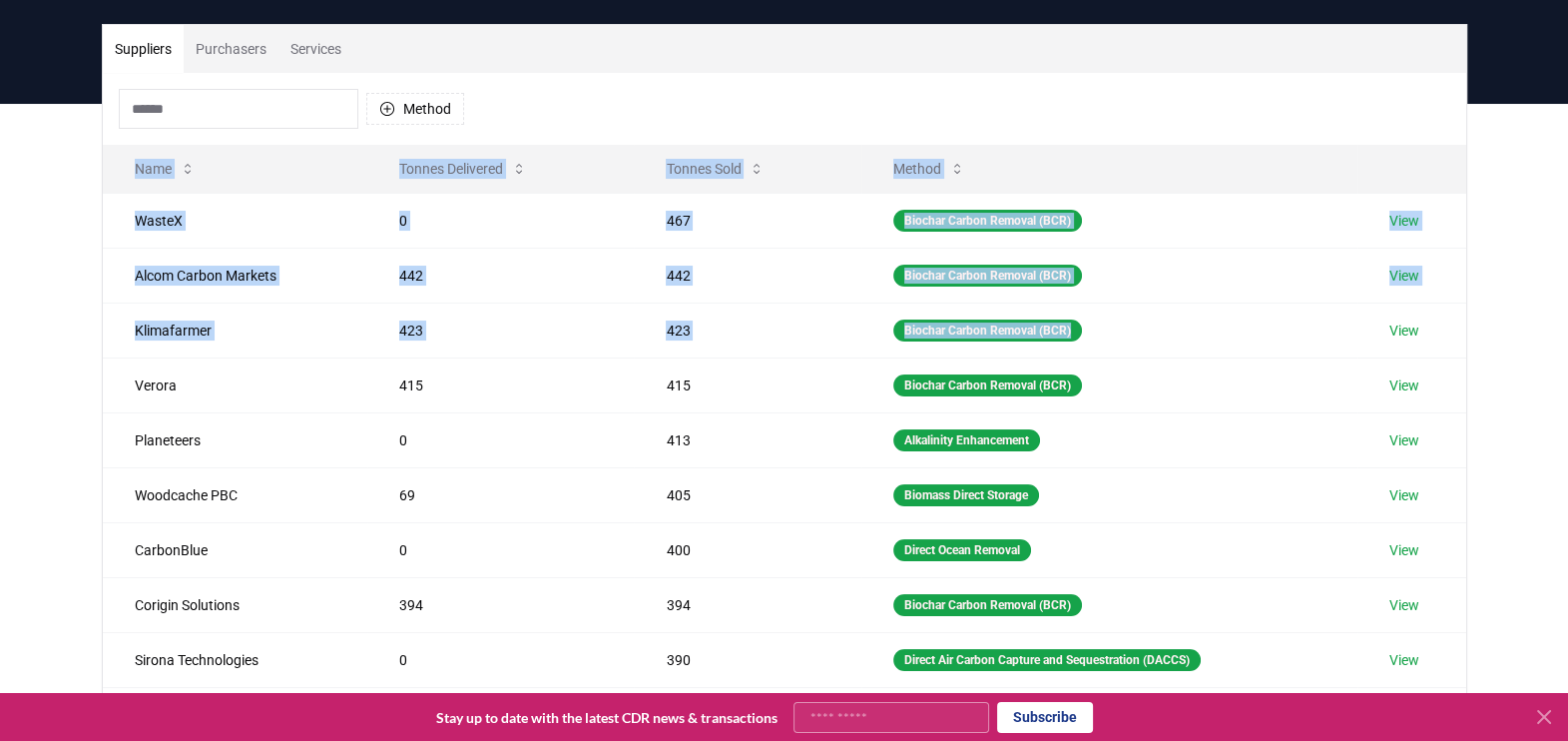 scroll, scrollTop: 249, scrollLeft: 0, axis: vertical 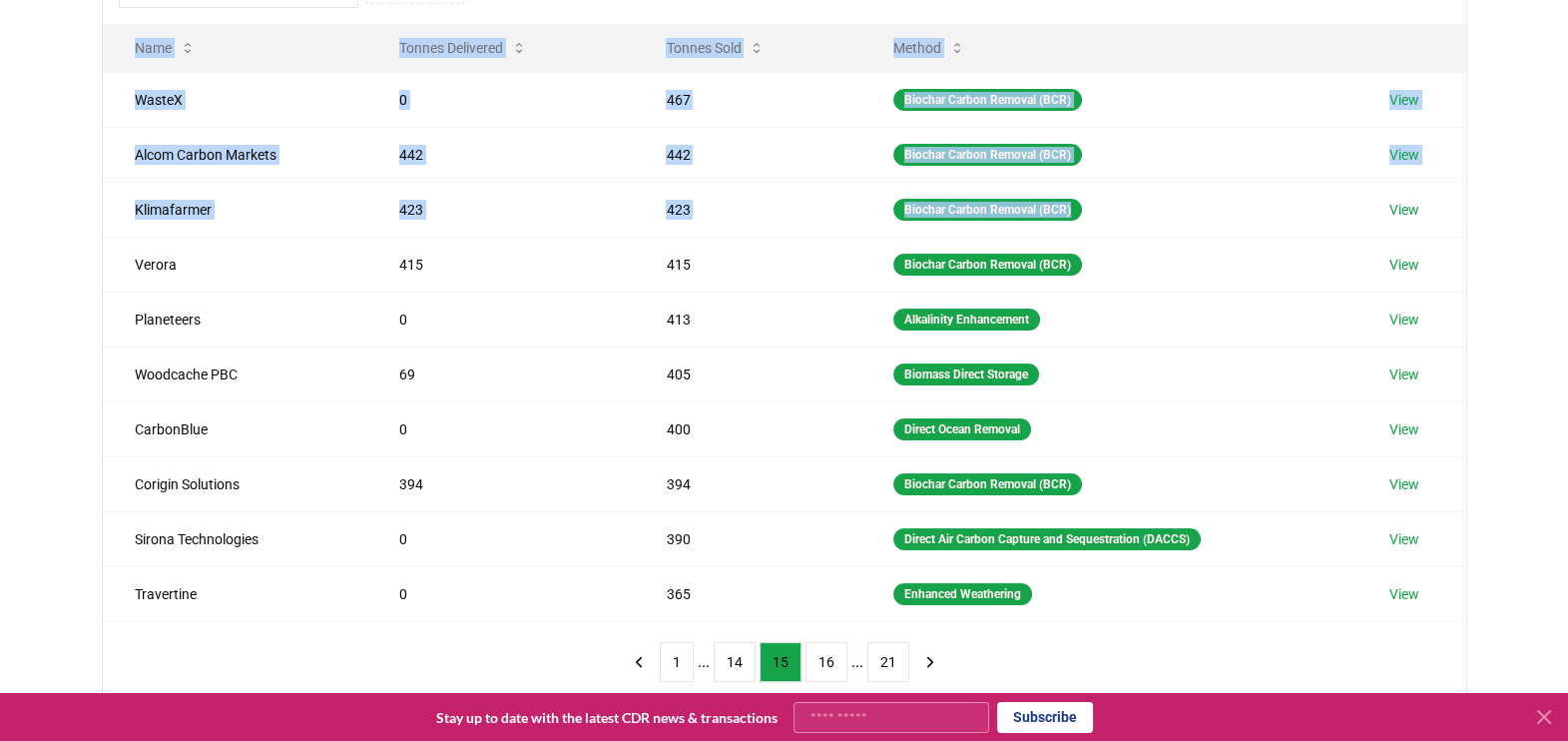 click on "Suppliers Purchasers Services Method Name Tonnes Delivered Tonnes Sold Method WasteX 0 467 Biochar Carbon Removal (BCR) View Alcom Carbon Markets 442 442 Biochar Carbon Removal (BCR) View Klimafarmer 423 423 Biochar Carbon Removal (BCR) View Verora 415 415 Biochar Carbon Removal (BCR) View Planeteers 0 413 Alkalinity Enhancement View Woodcache PBC 69 405 Biomass Direct Storage View CarbonBlue 0 400 Direct Ocean Removal View Corigin Solutions 394 394 Biochar Carbon Removal (BCR) View Sirona Technologies 0 390 Direct Air Carbon Capture and Sequestration (DACCS) View Travertine 0 365 Enhanced Weathering View 1 ... 14 15 16 ... 21" at bounding box center (784, 382) 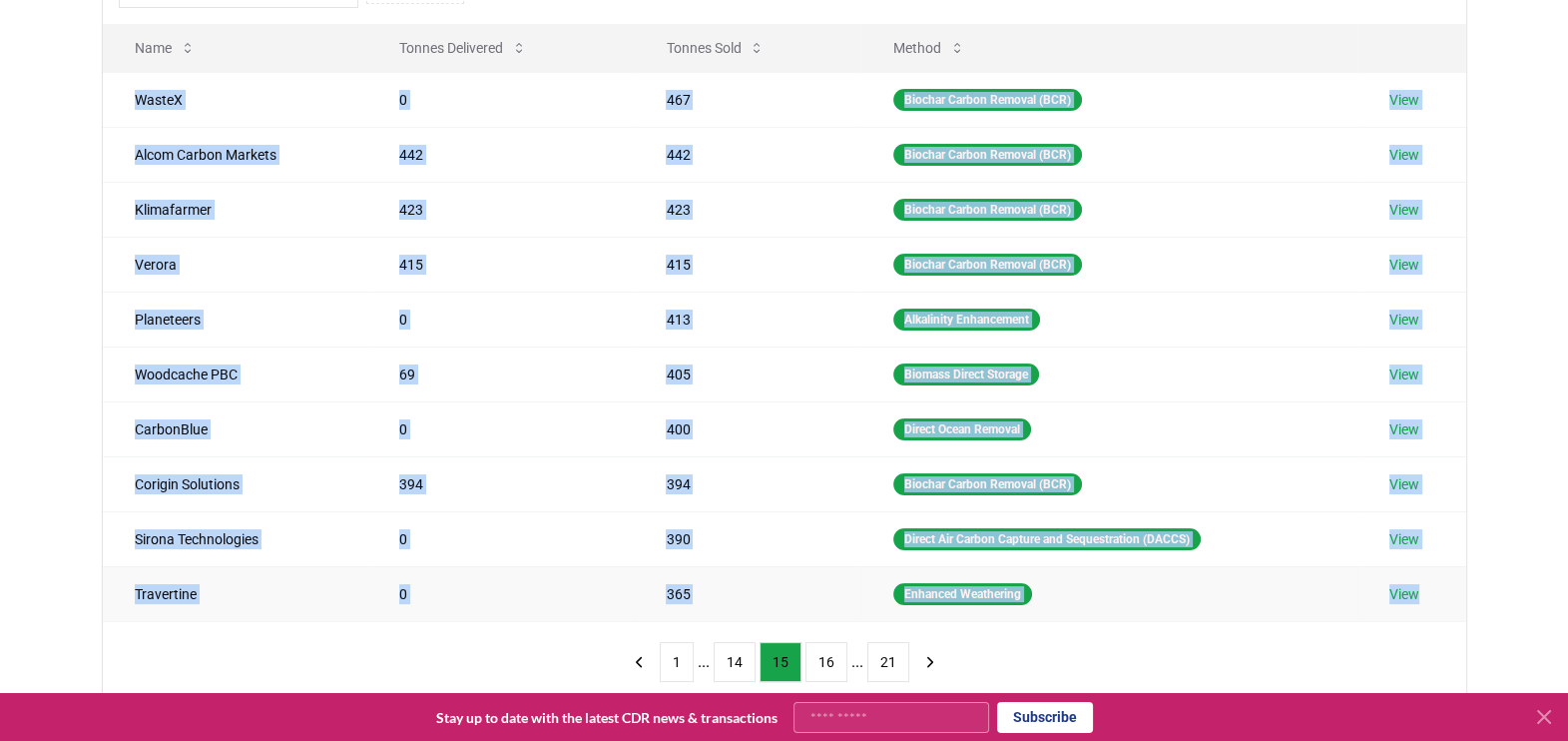 drag, startPoint x: 116, startPoint y: 99, endPoint x: 1422, endPoint y: 585, distance: 1393.4963 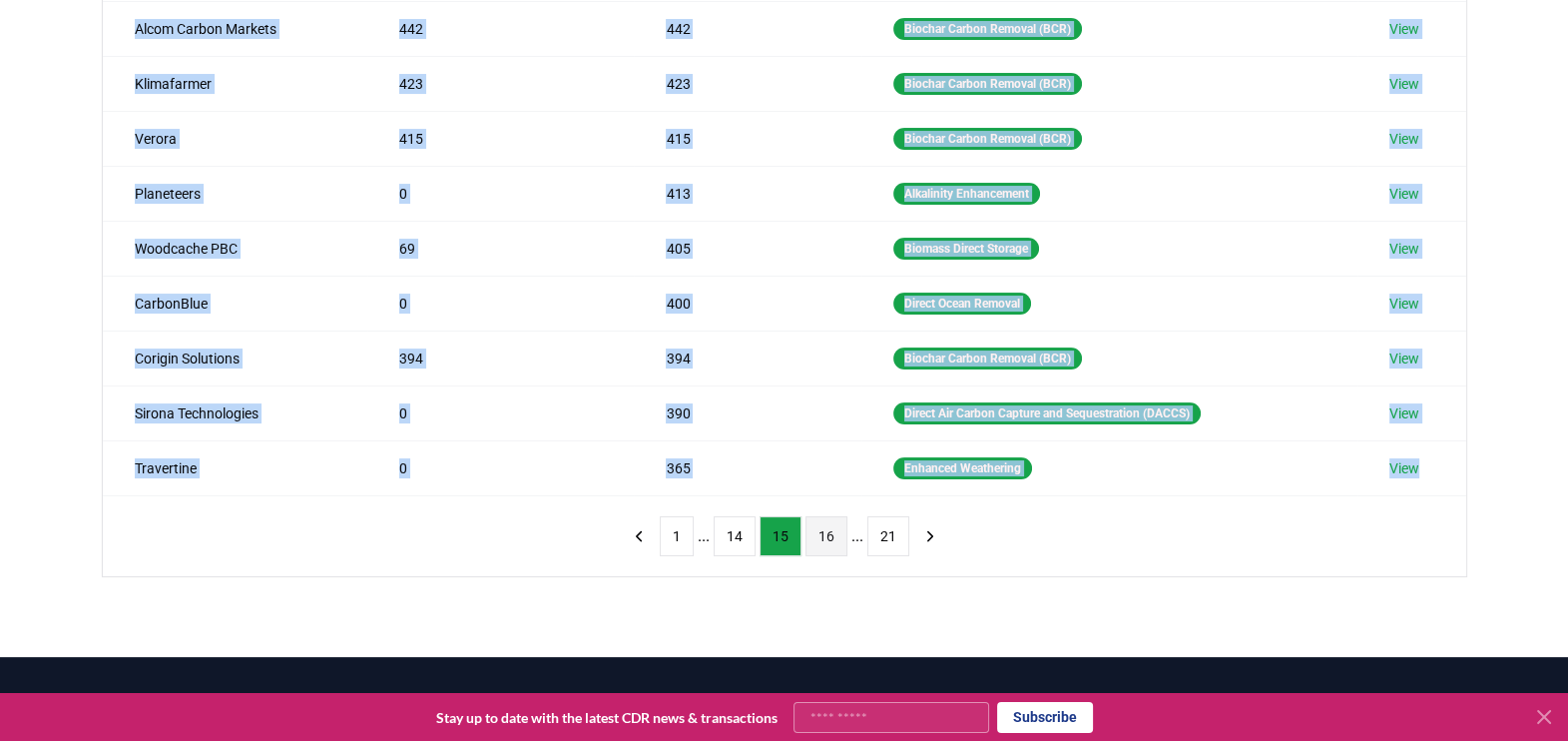click on "16" at bounding box center (826, 536) 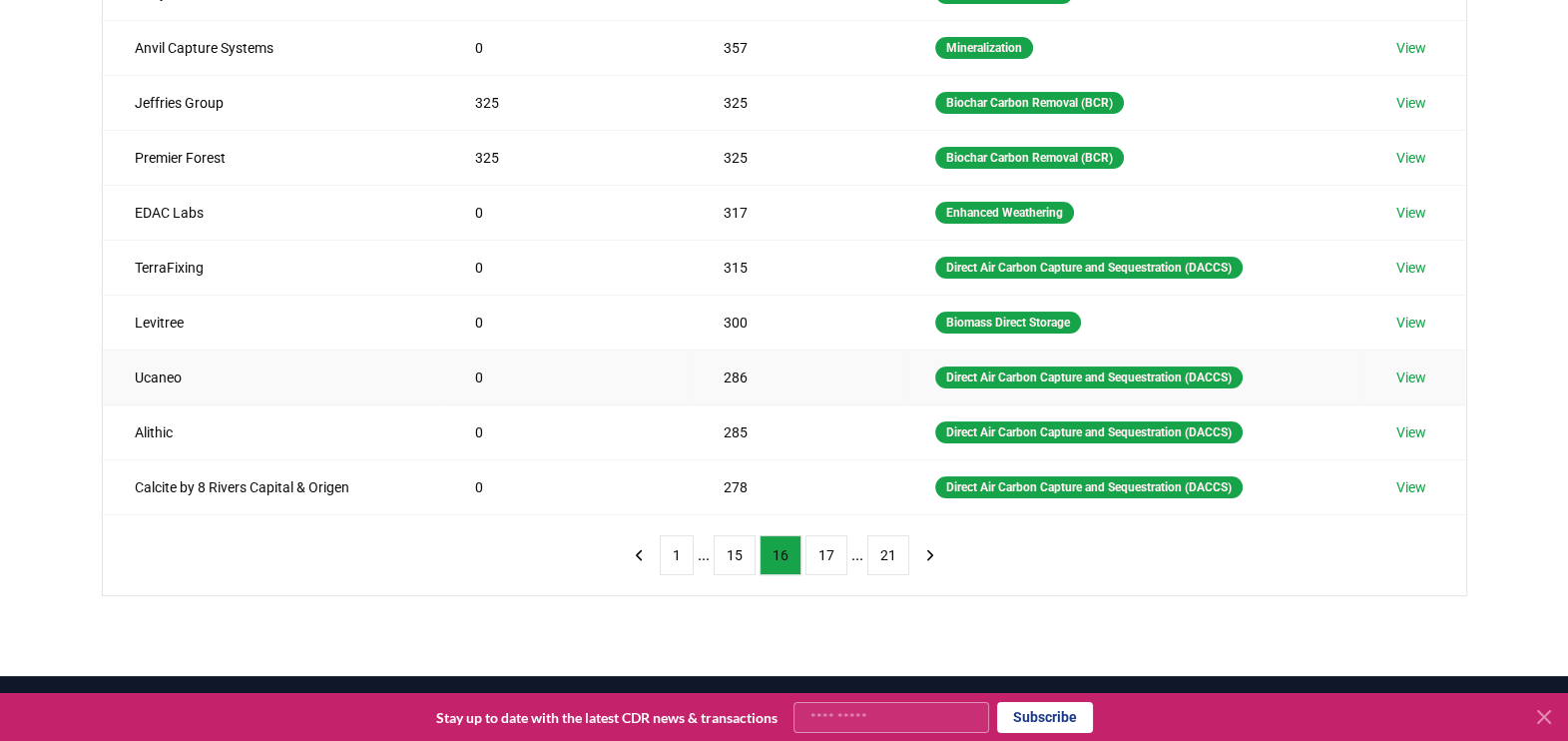 scroll, scrollTop: 124, scrollLeft: 0, axis: vertical 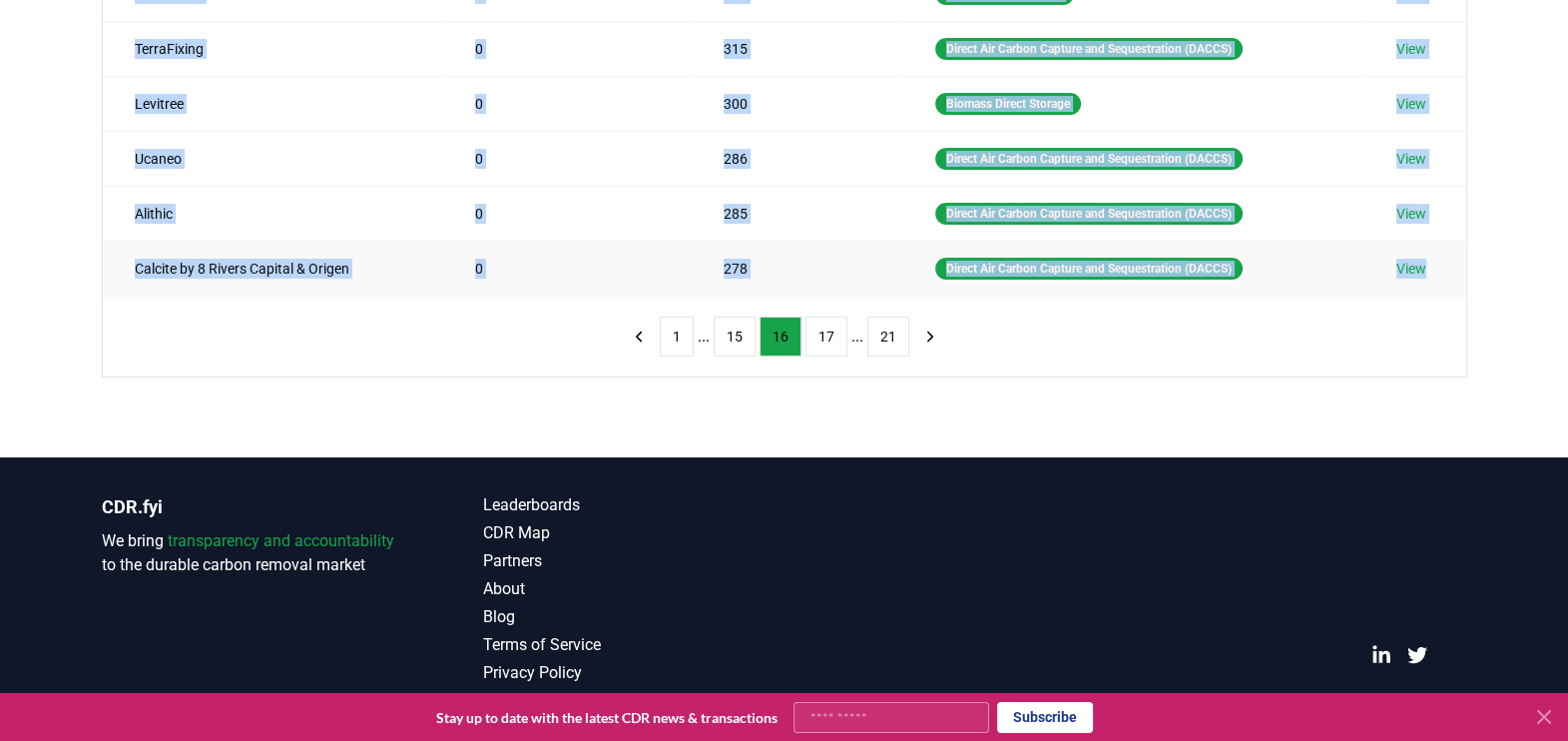 drag, startPoint x: 122, startPoint y: 212, endPoint x: 1435, endPoint y: 264, distance: 1314.029 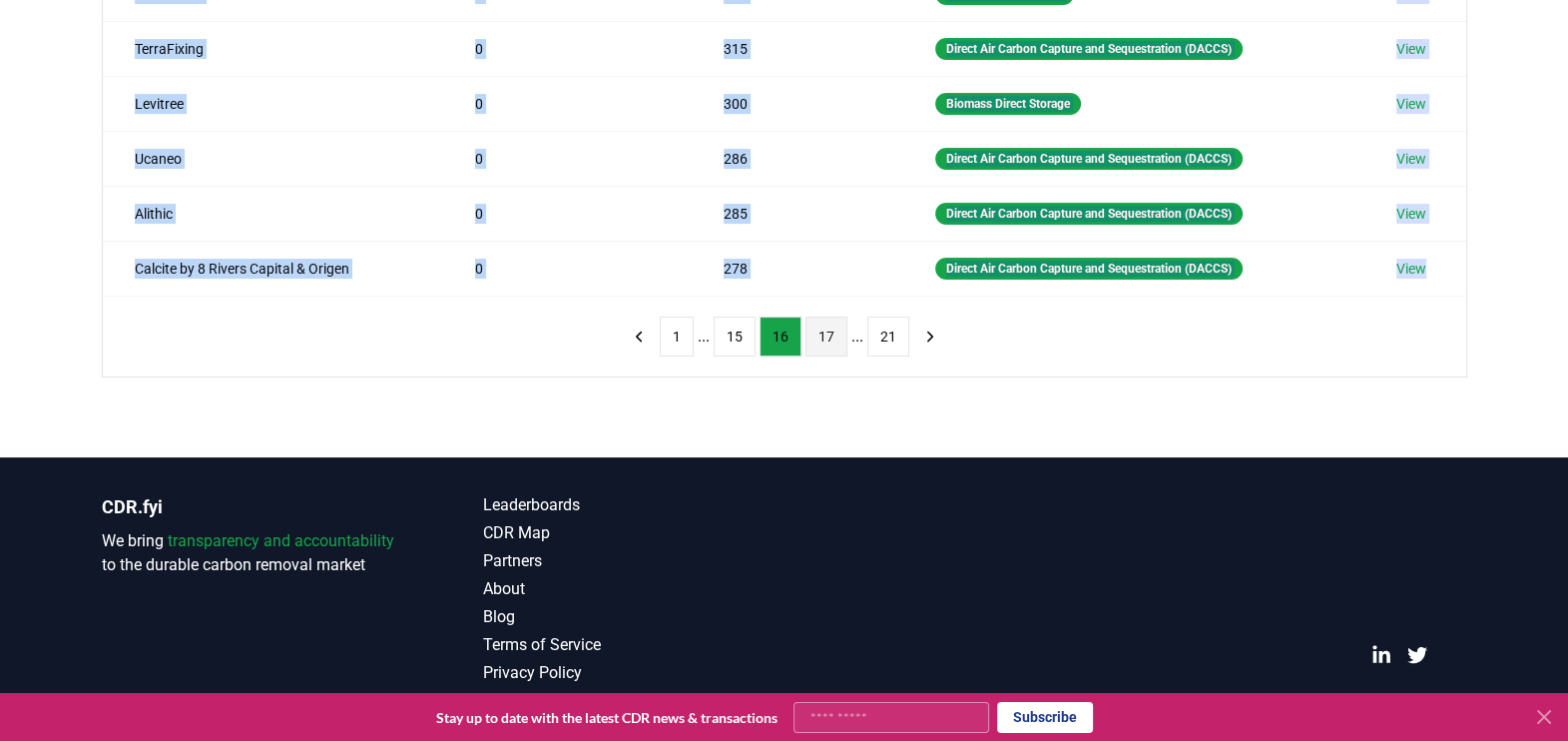 click on "17" at bounding box center (826, 337) 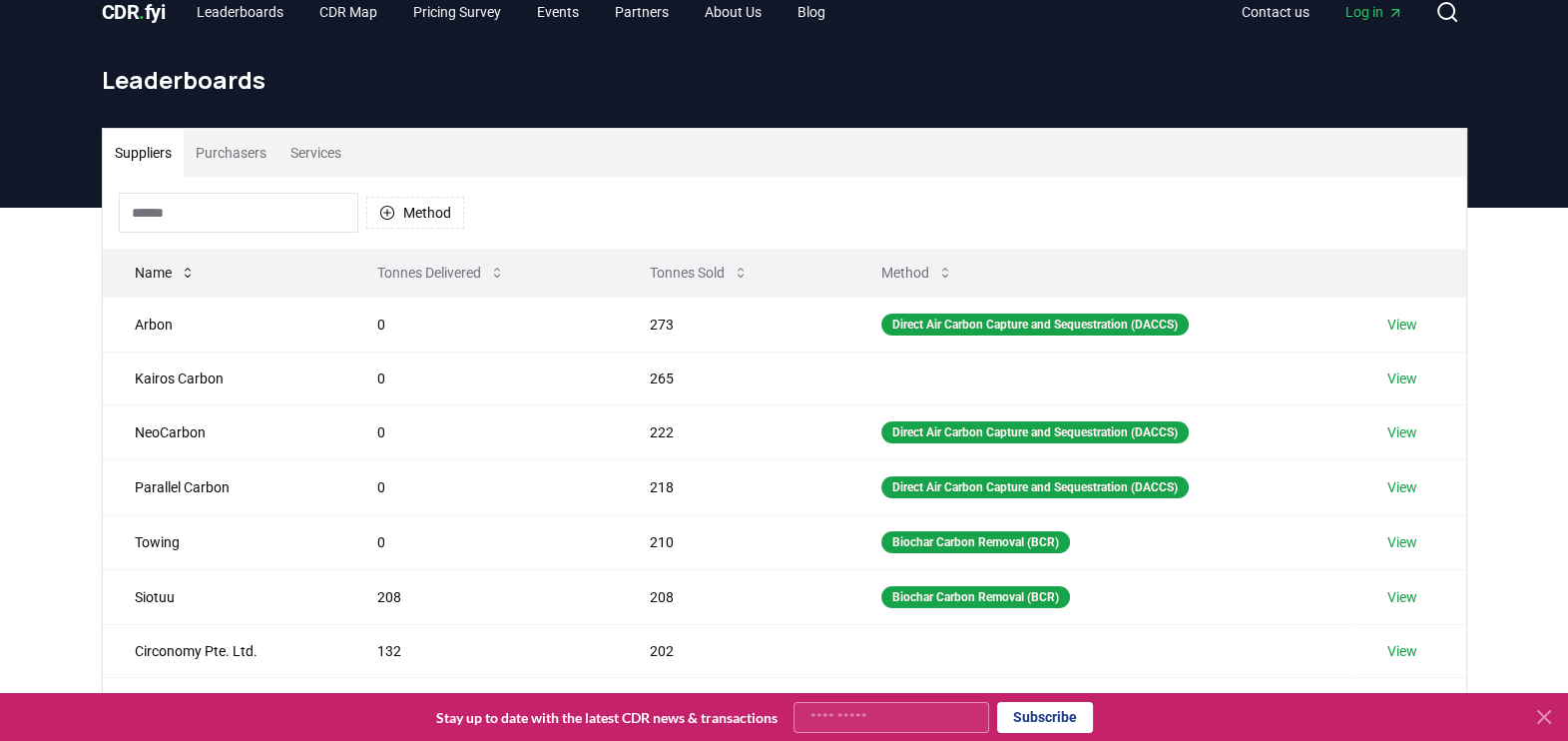 scroll, scrollTop: 0, scrollLeft: 0, axis: both 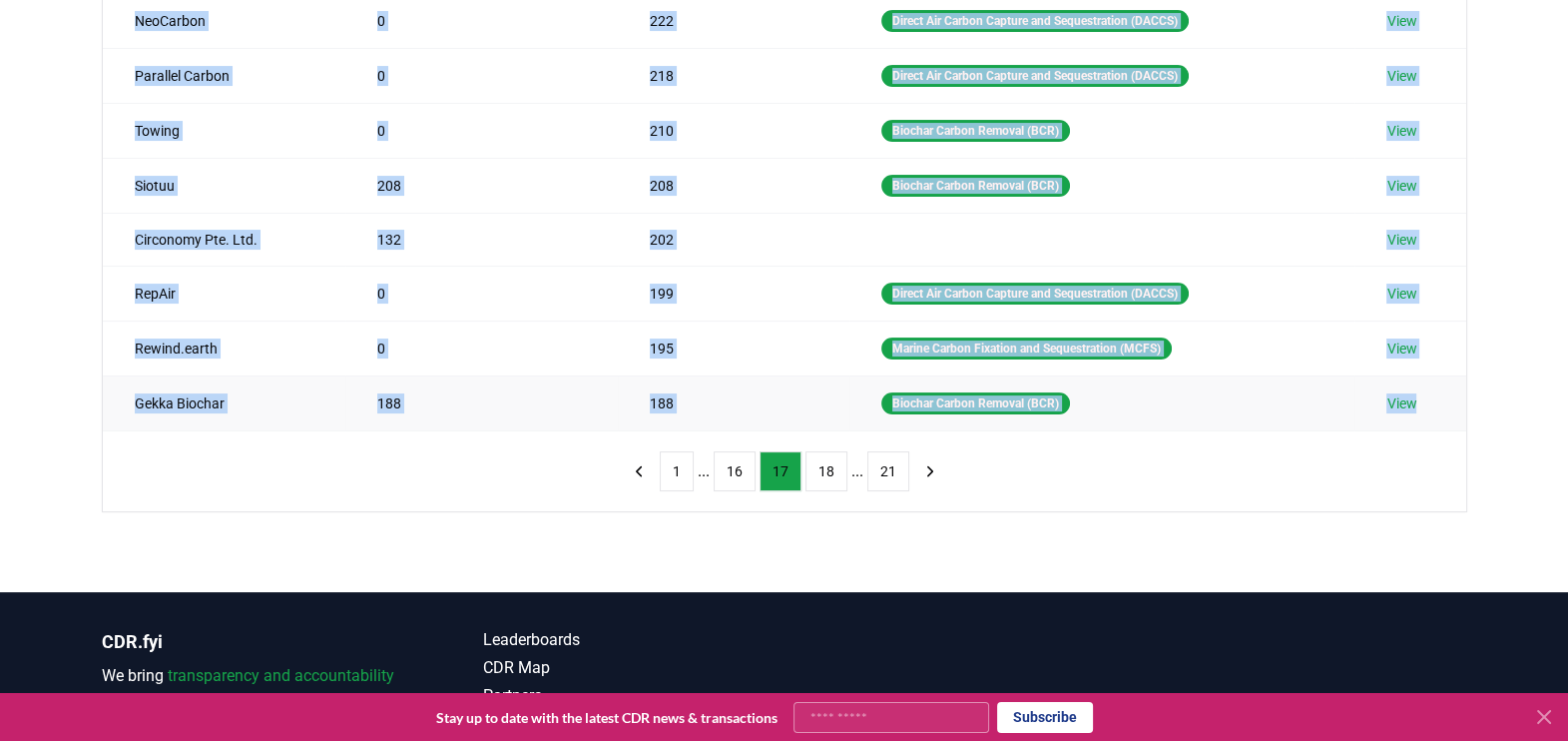 drag, startPoint x: 130, startPoint y: 349, endPoint x: 1440, endPoint y: 394, distance: 1310.7727 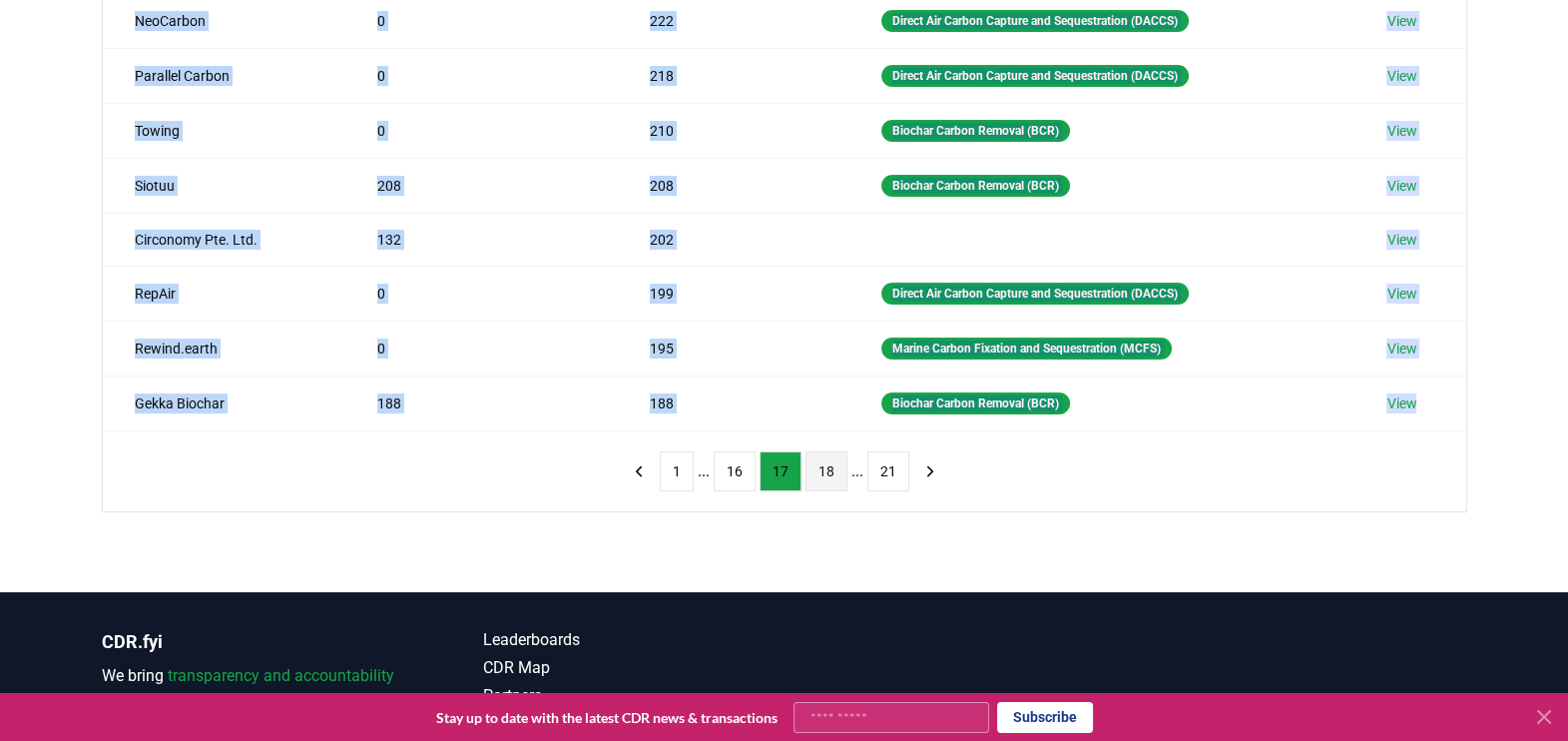 click on "18" at bounding box center (826, 471) 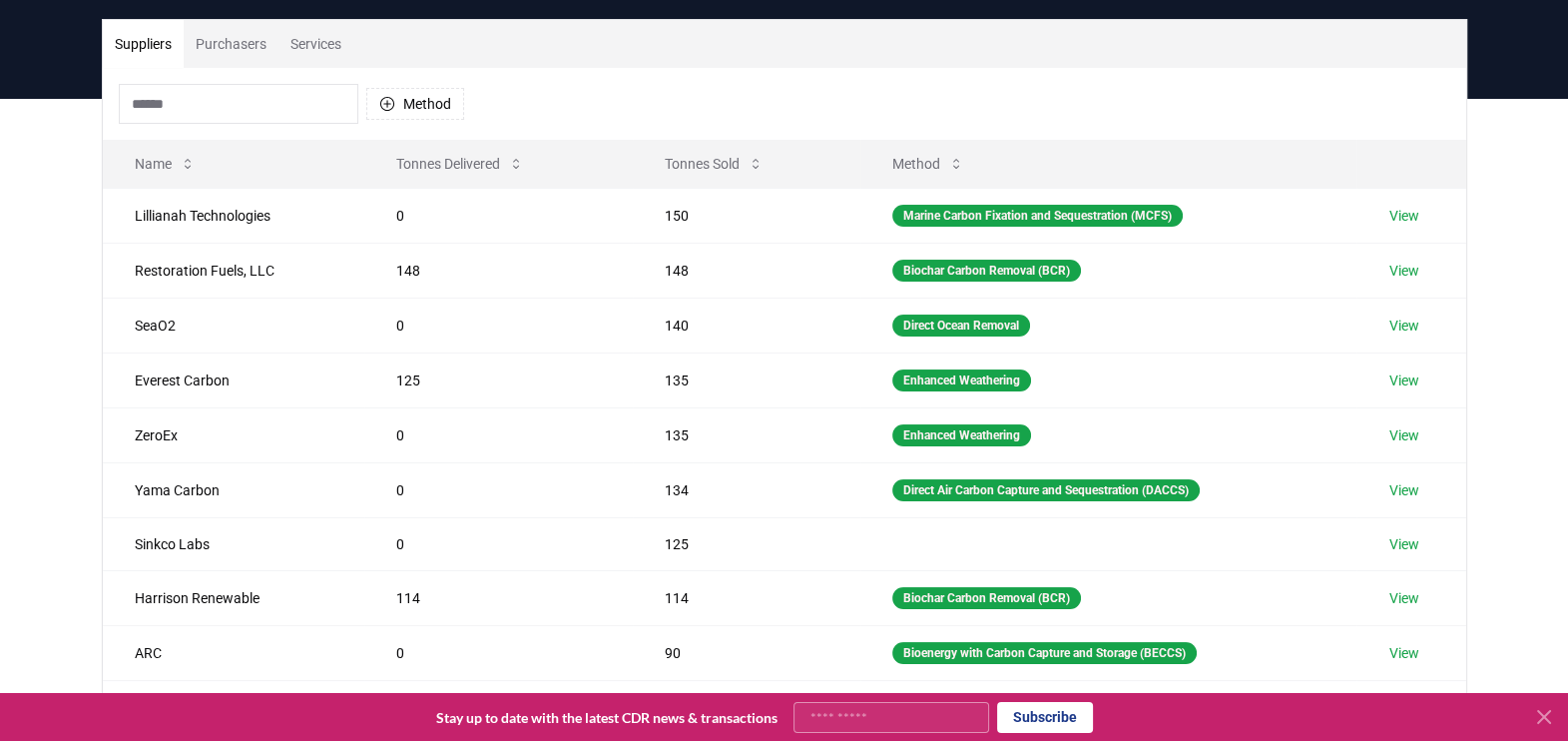 scroll, scrollTop: 0, scrollLeft: 0, axis: both 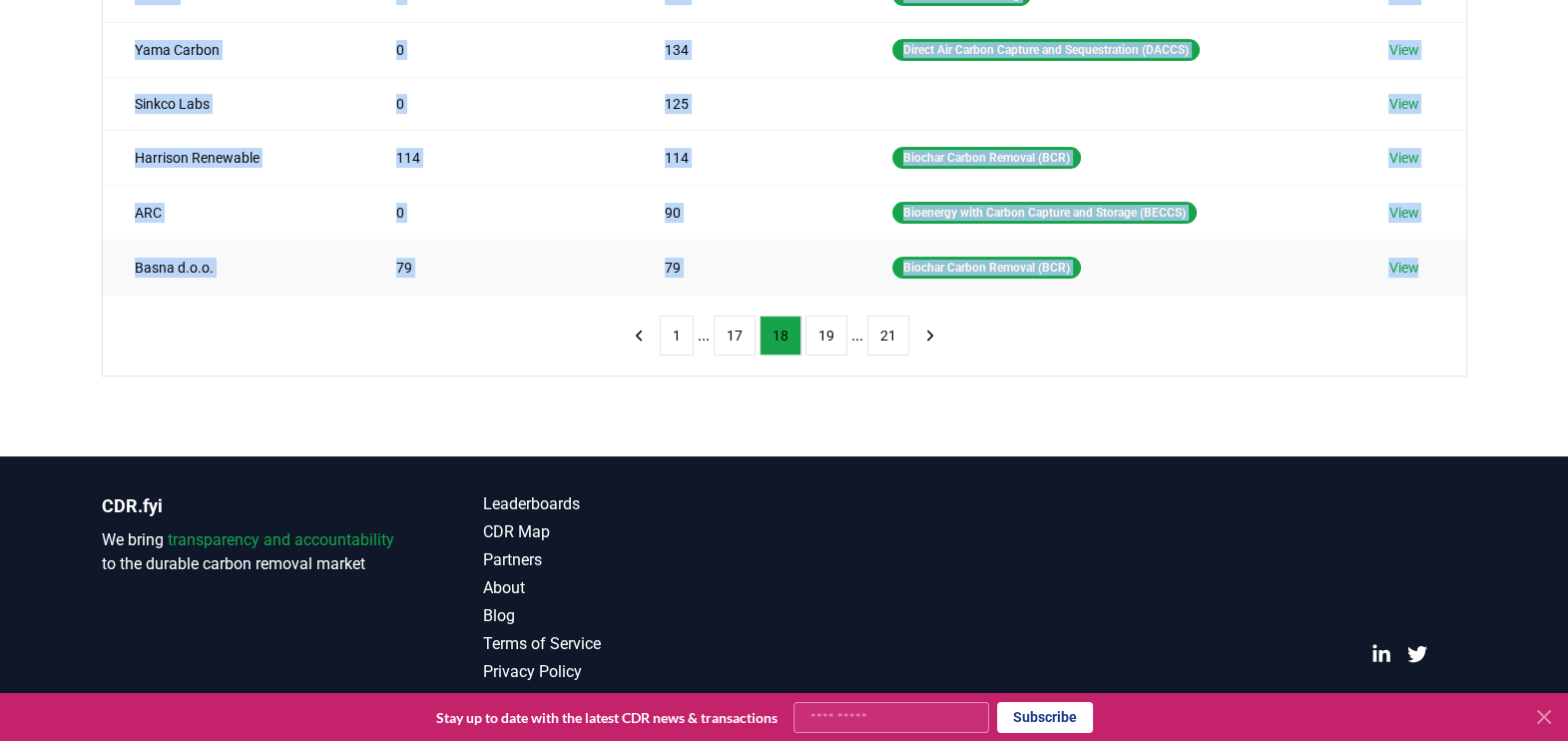 drag, startPoint x: 121, startPoint y: 345, endPoint x: 1424, endPoint y: 256, distance: 1306.036 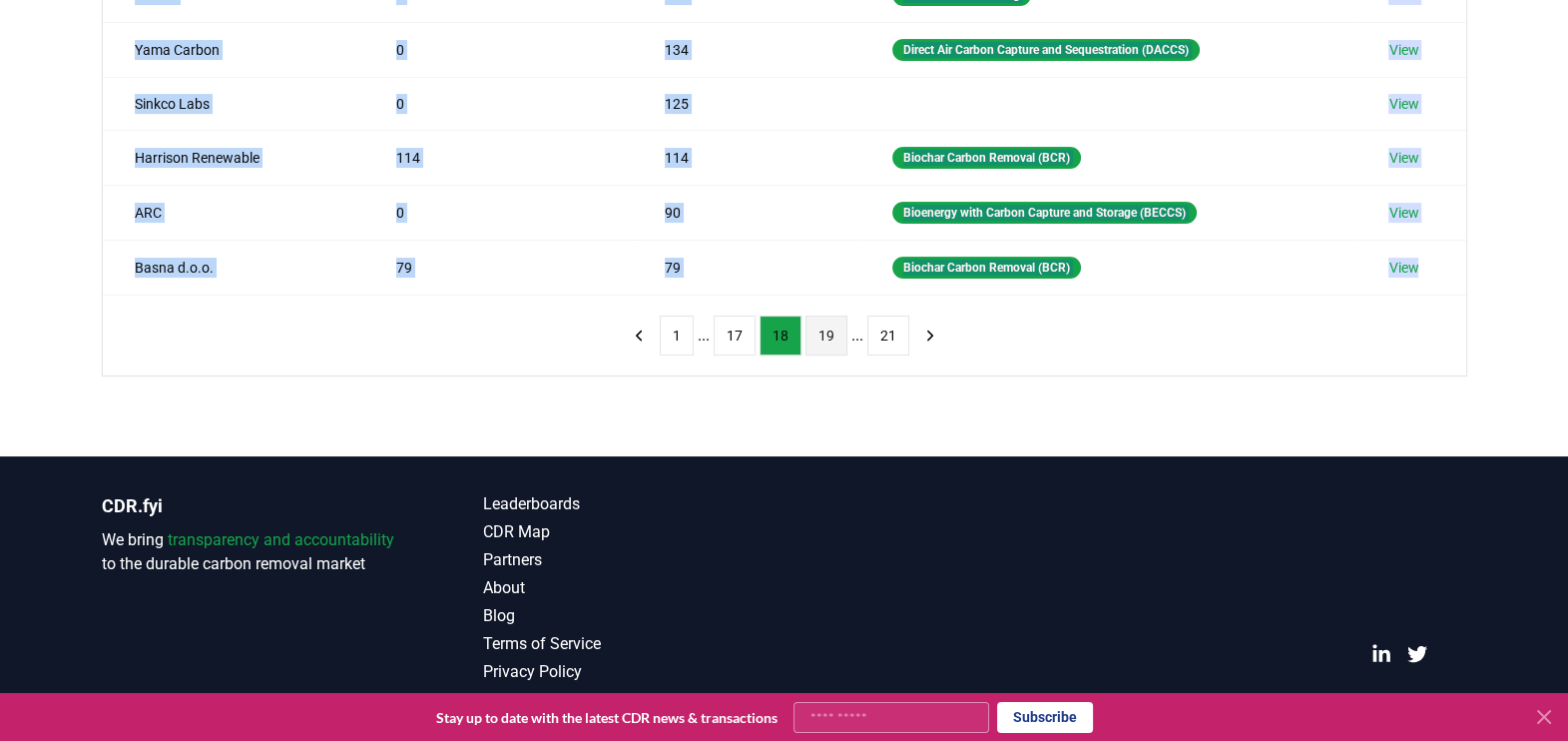 click on "19" at bounding box center [826, 336] 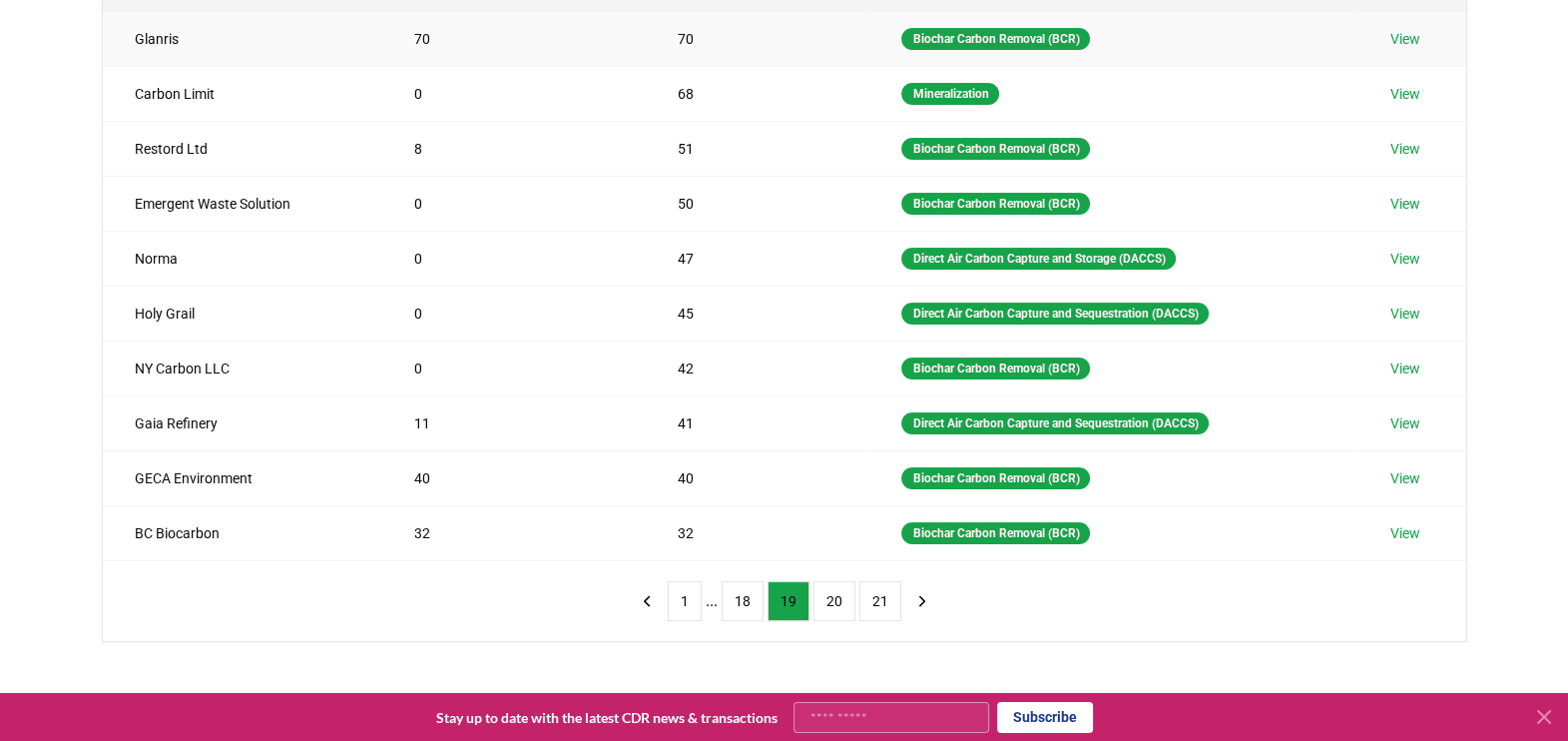 scroll, scrollTop: 74, scrollLeft: 0, axis: vertical 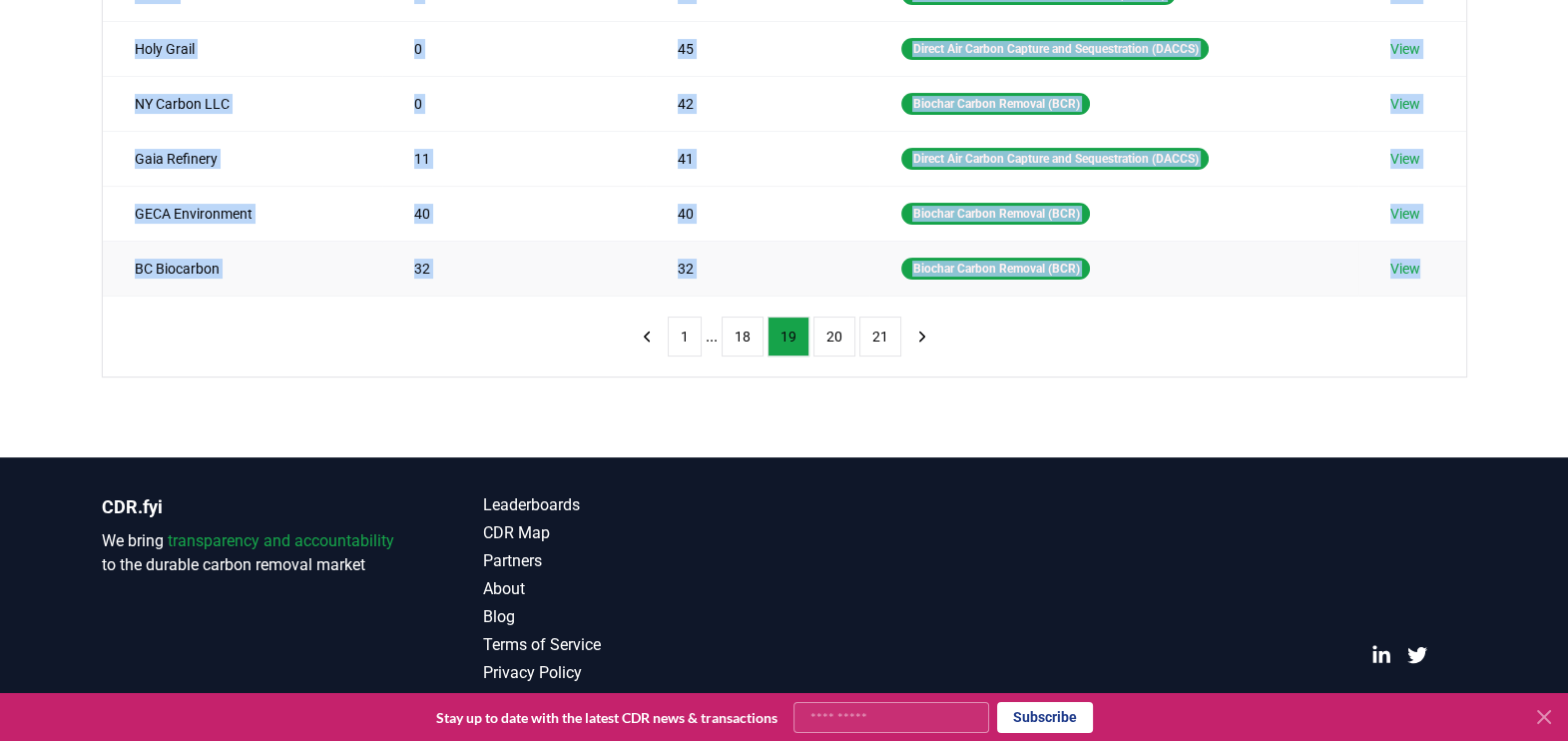 drag, startPoint x: 120, startPoint y: 270, endPoint x: 1437, endPoint y: 259, distance: 1317.0459 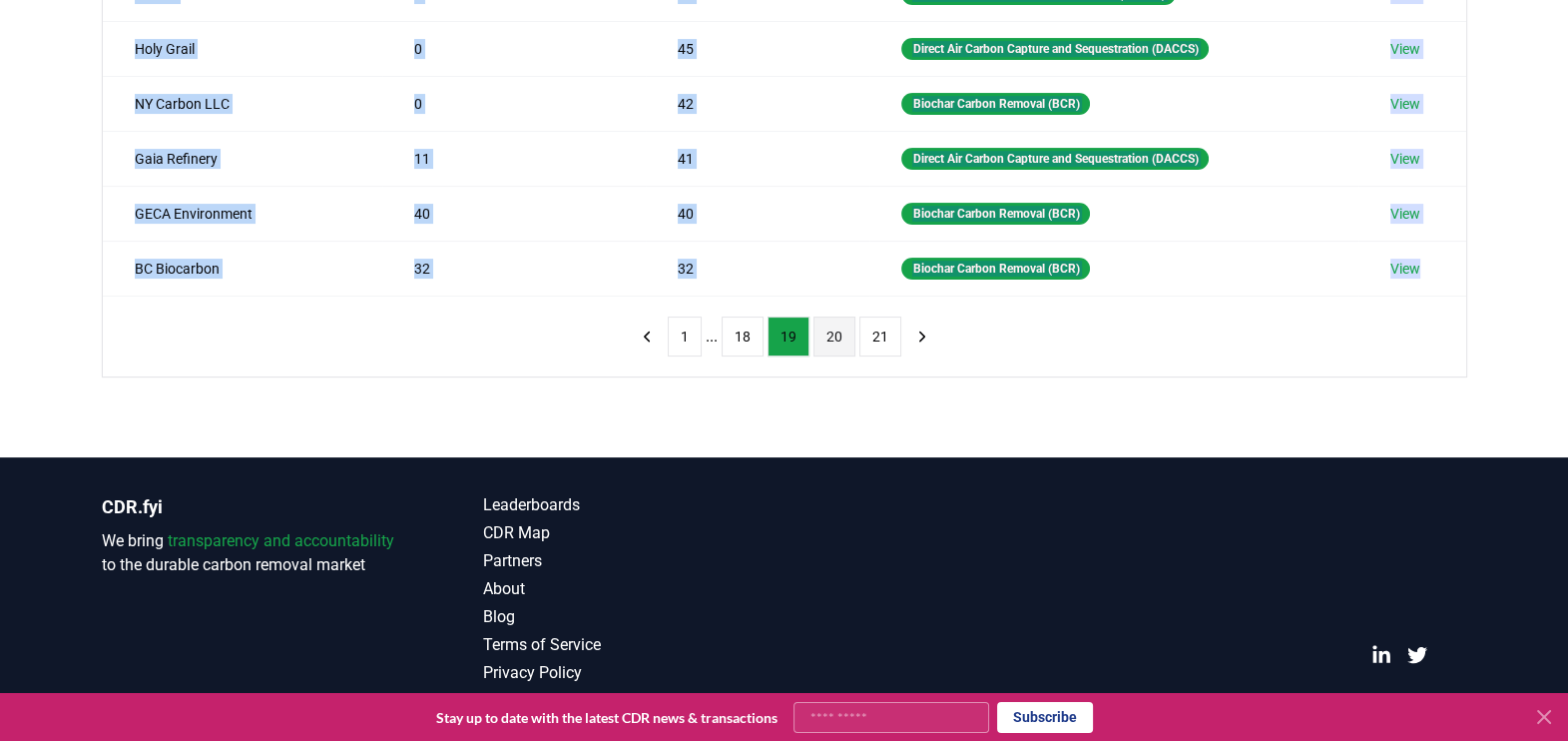 click on "20" at bounding box center (834, 337) 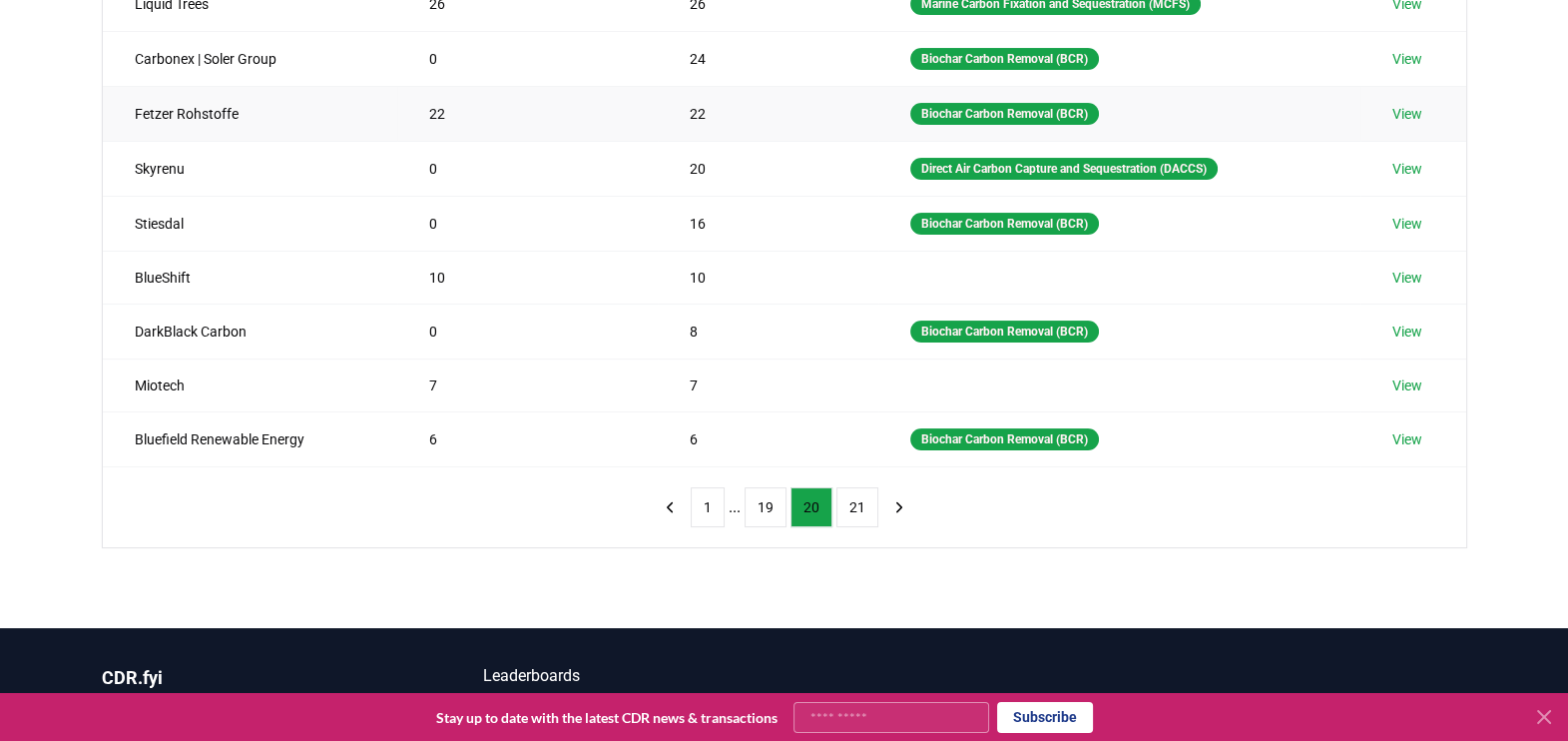 scroll, scrollTop: 197, scrollLeft: 0, axis: vertical 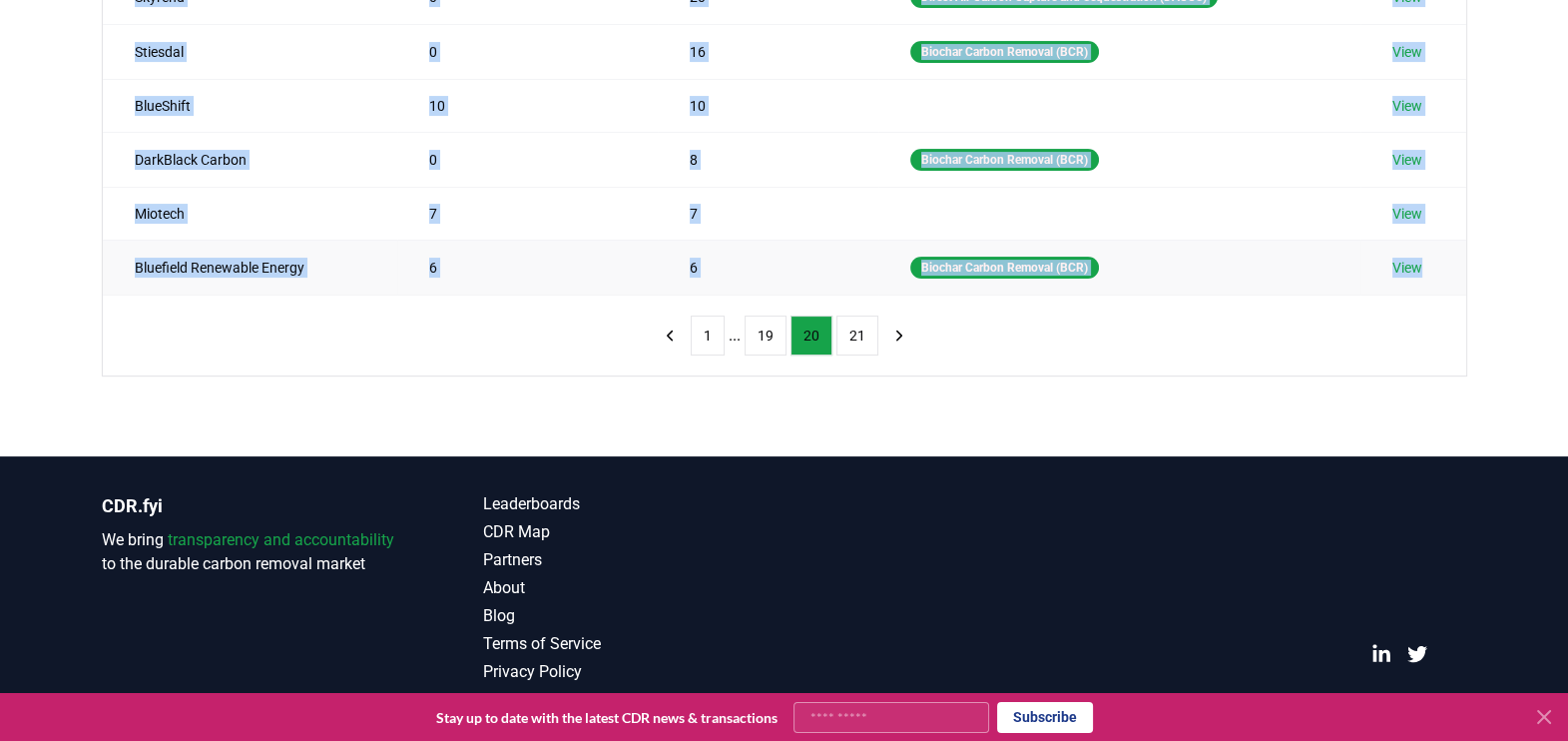 drag, startPoint x: 117, startPoint y: 142, endPoint x: 1448, endPoint y: 265, distance: 1336.6712 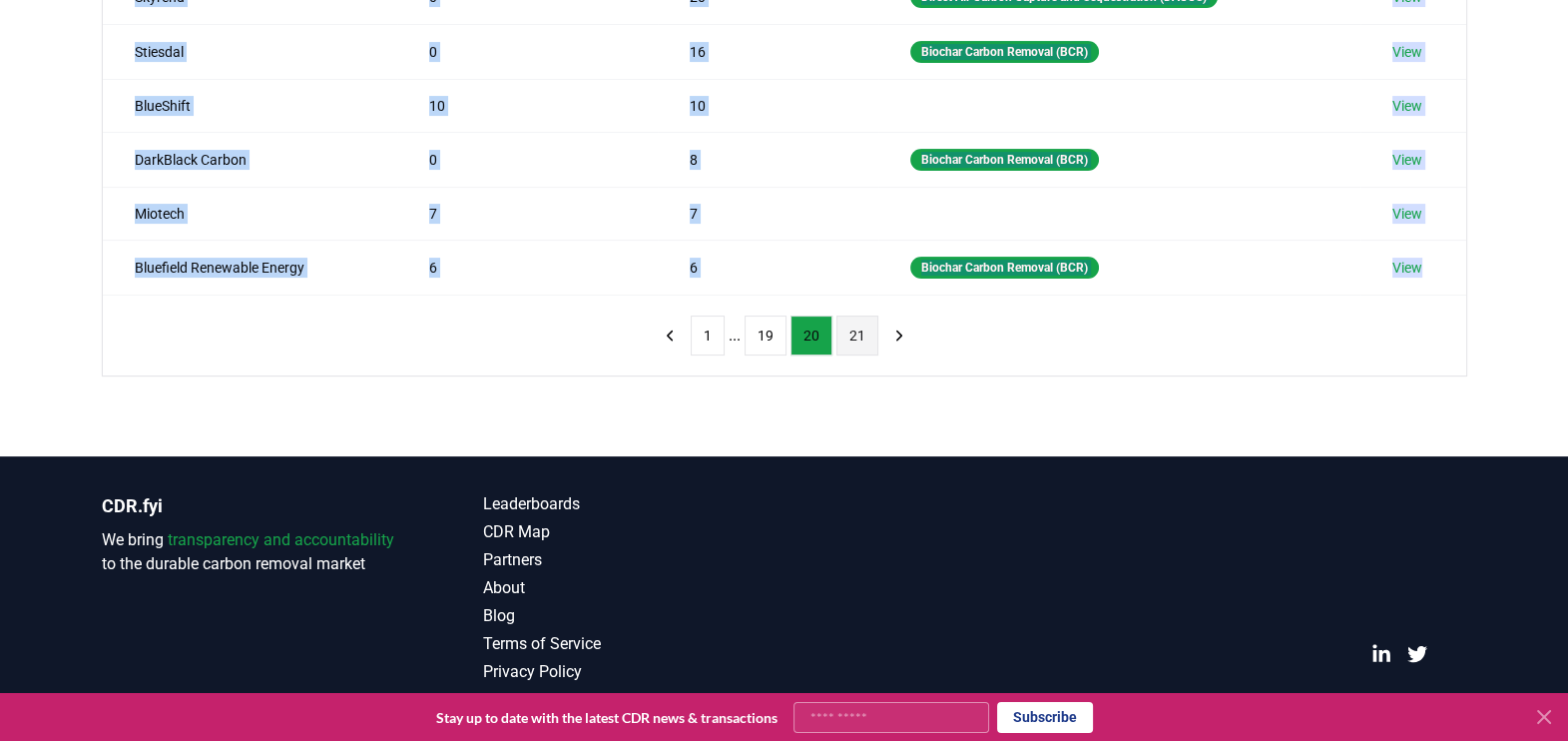 click on "21" at bounding box center (857, 336) 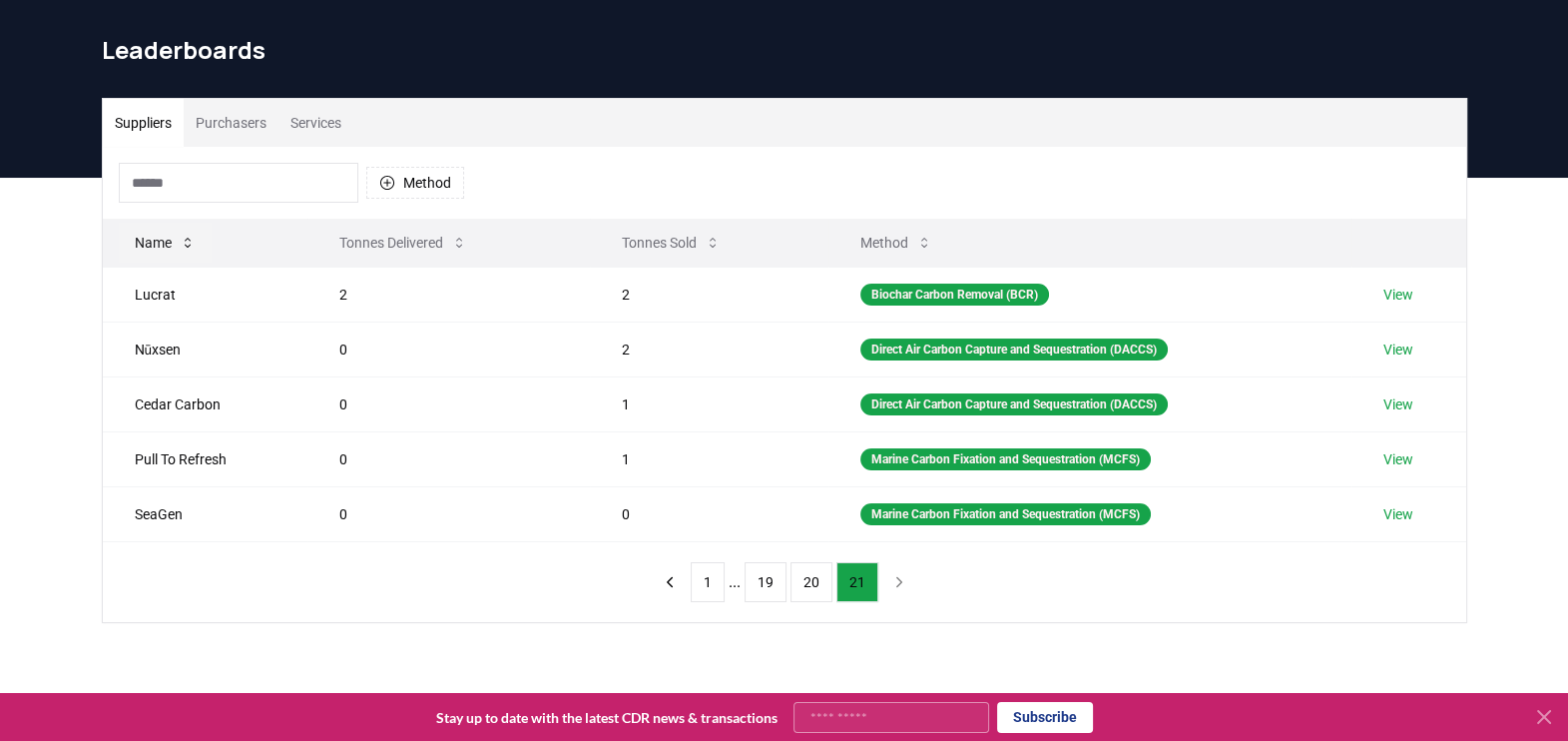 scroll, scrollTop: 24, scrollLeft: 0, axis: vertical 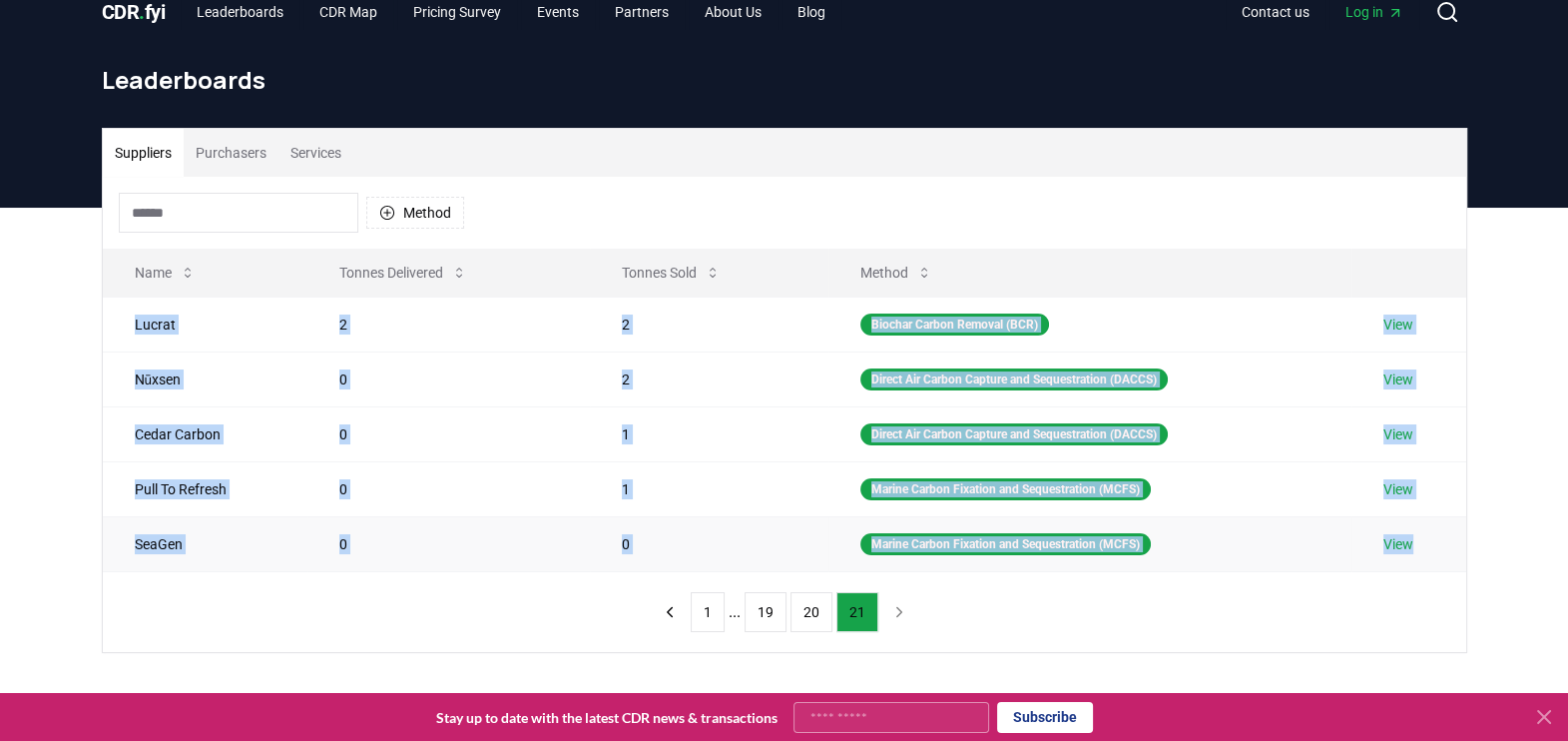 drag, startPoint x: 111, startPoint y: 308, endPoint x: 1445, endPoint y: 549, distance: 1355.5947 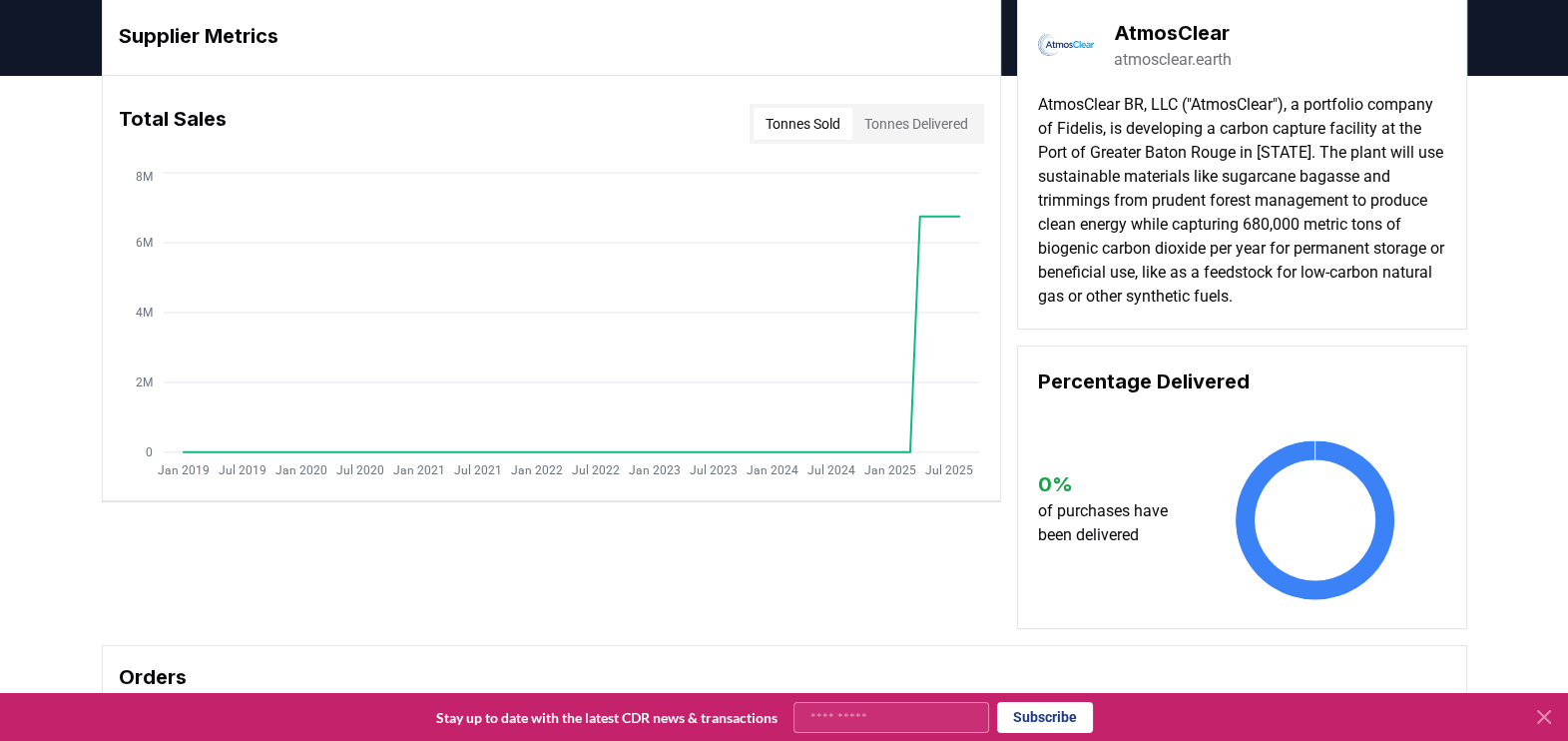 scroll, scrollTop: 0, scrollLeft: 0, axis: both 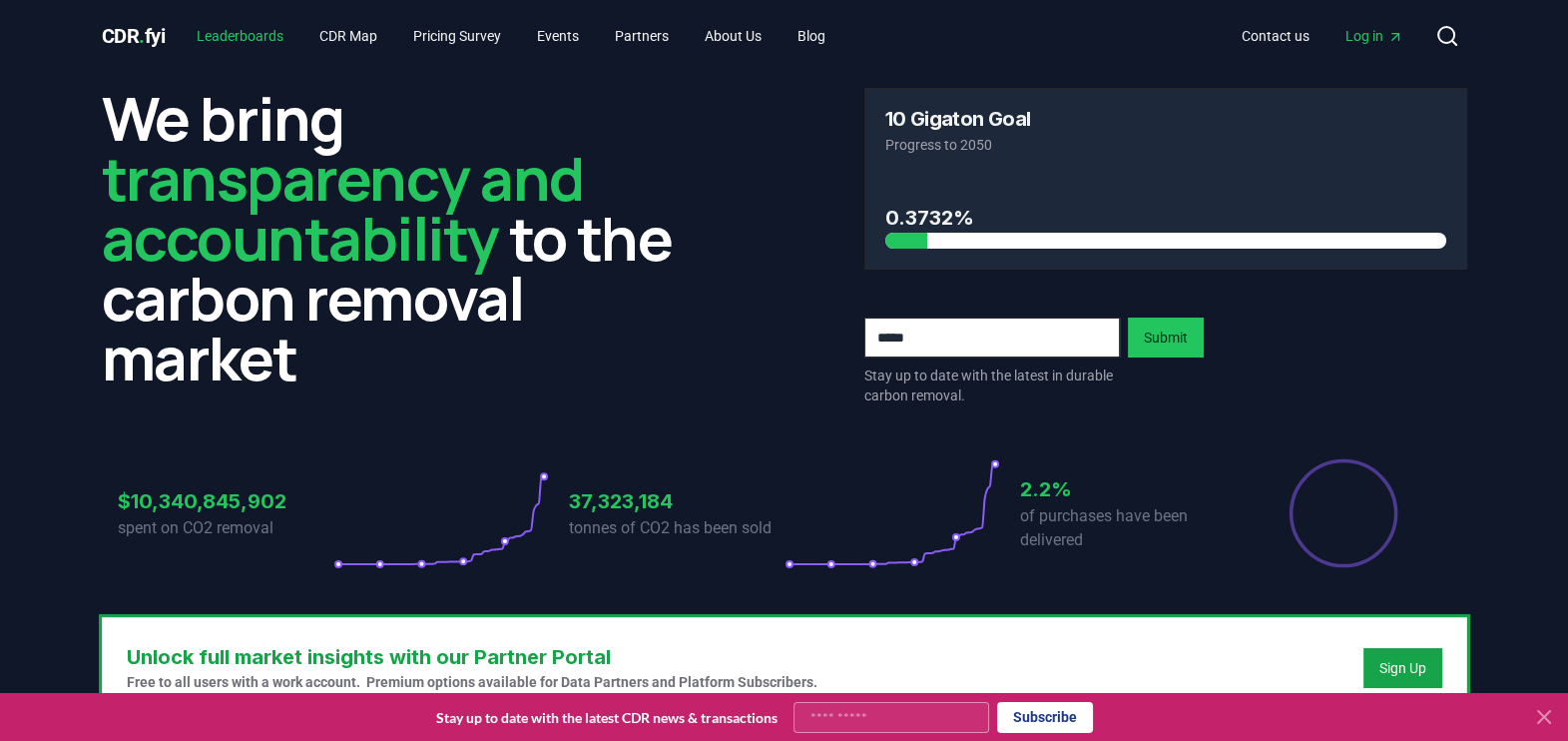 click on "Leaderboards" at bounding box center (240, 36) 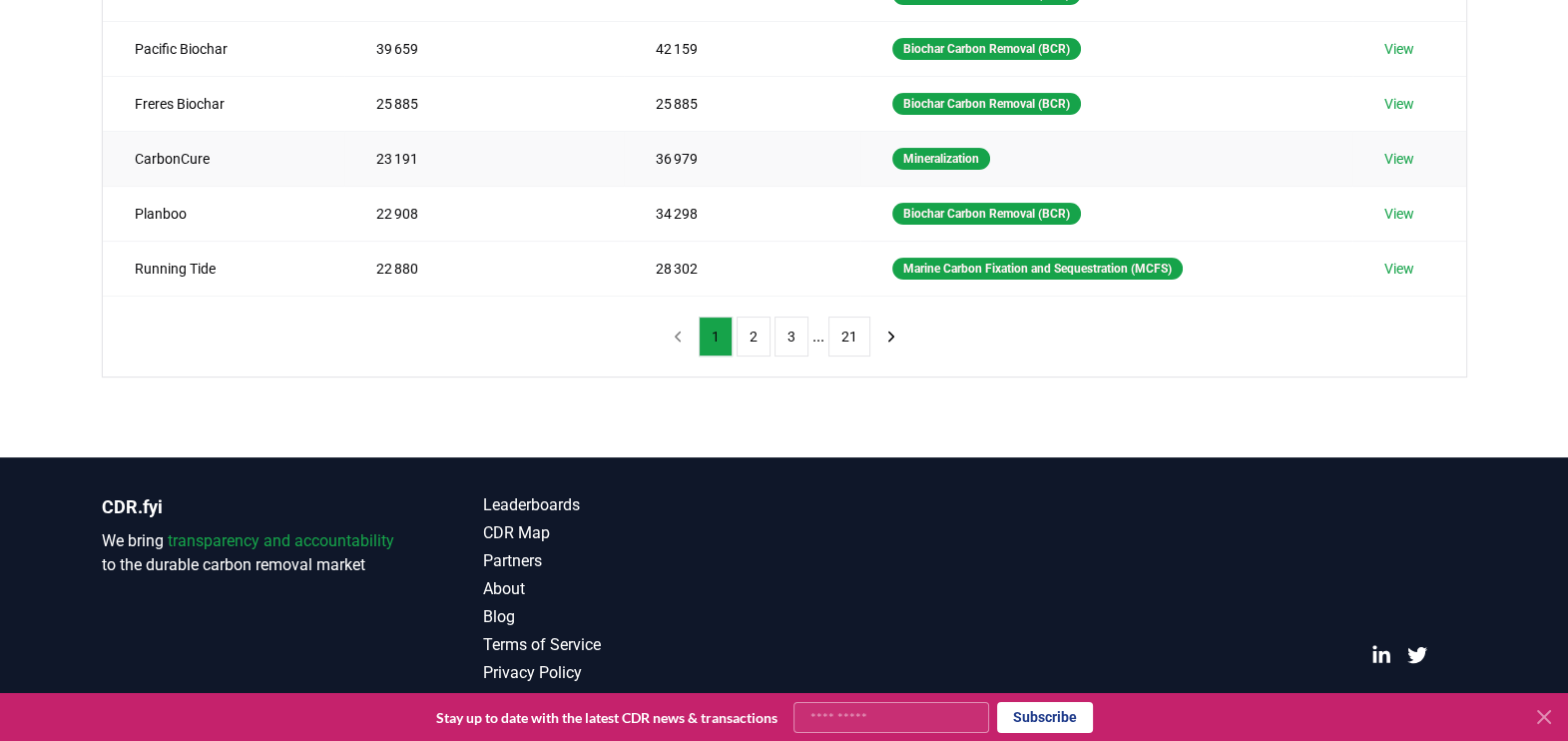 scroll, scrollTop: 0, scrollLeft: 0, axis: both 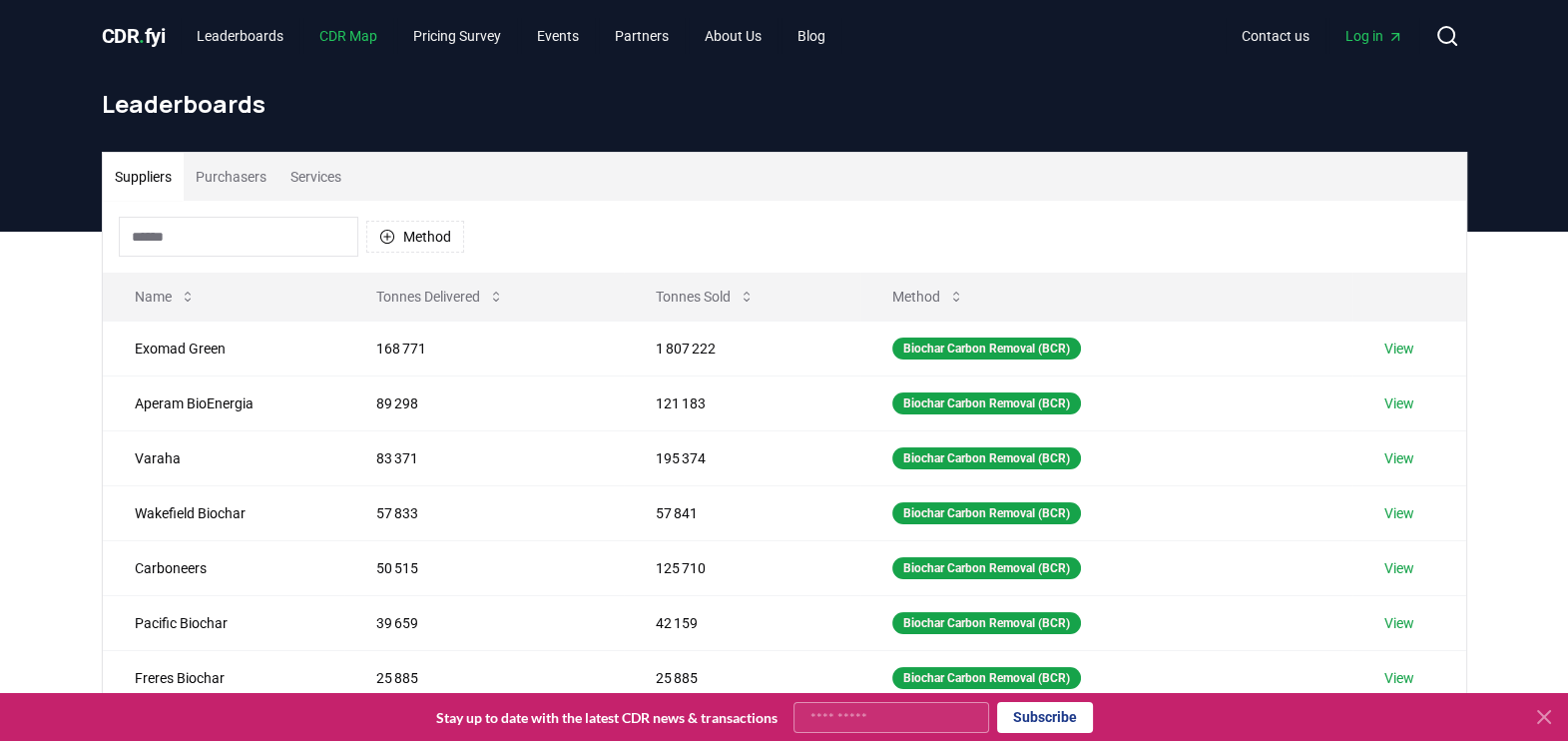 click on "CDR Map" at bounding box center [348, 36] 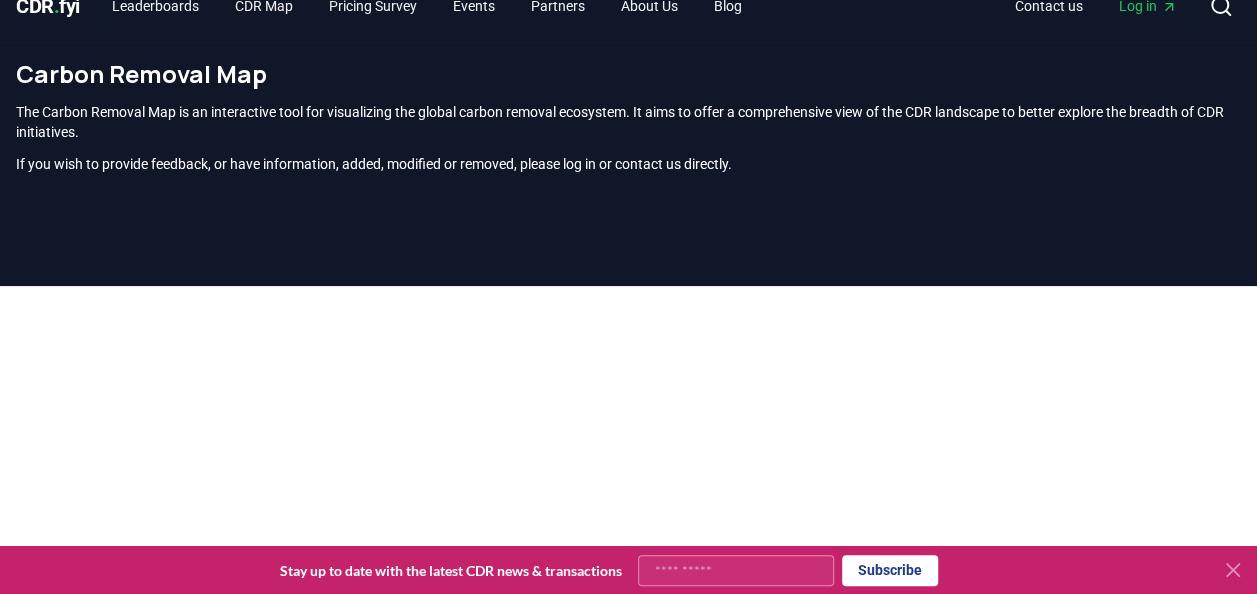 scroll, scrollTop: 0, scrollLeft: 0, axis: both 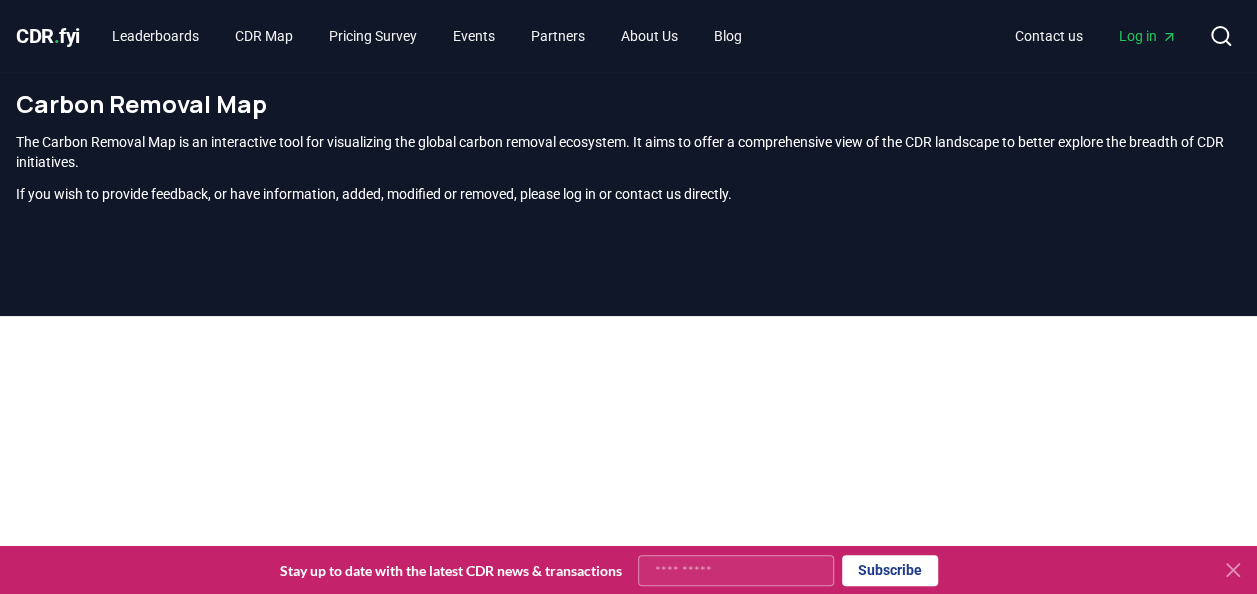 click on "CDR . fyi" at bounding box center (48, 36) 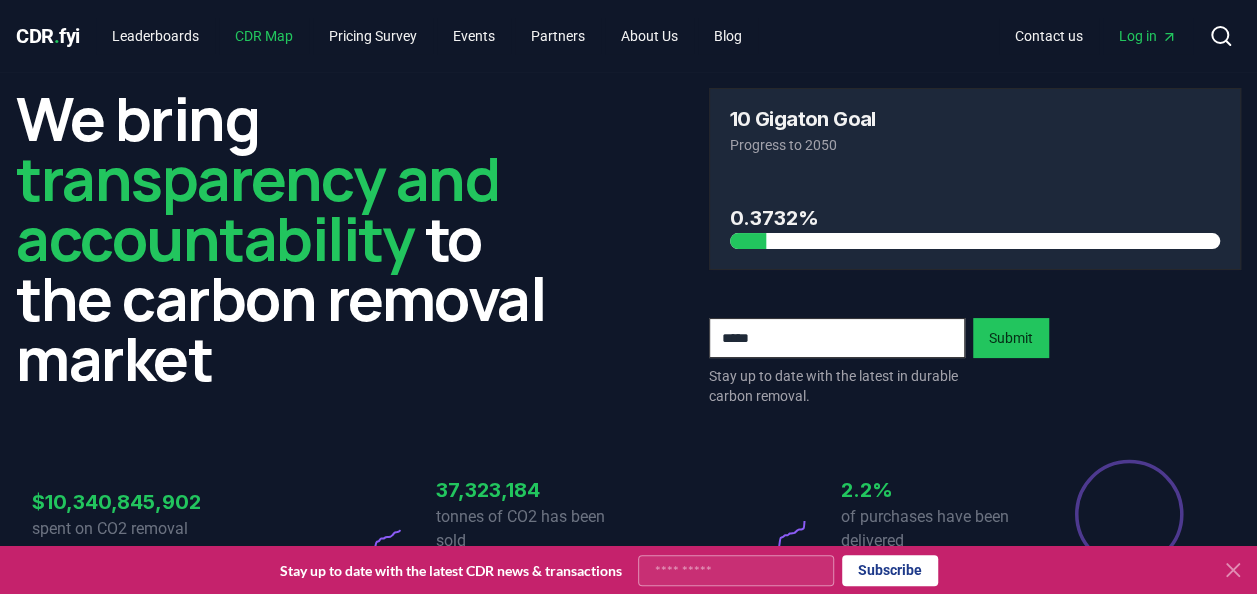 click on "CDR Map" at bounding box center [264, 36] 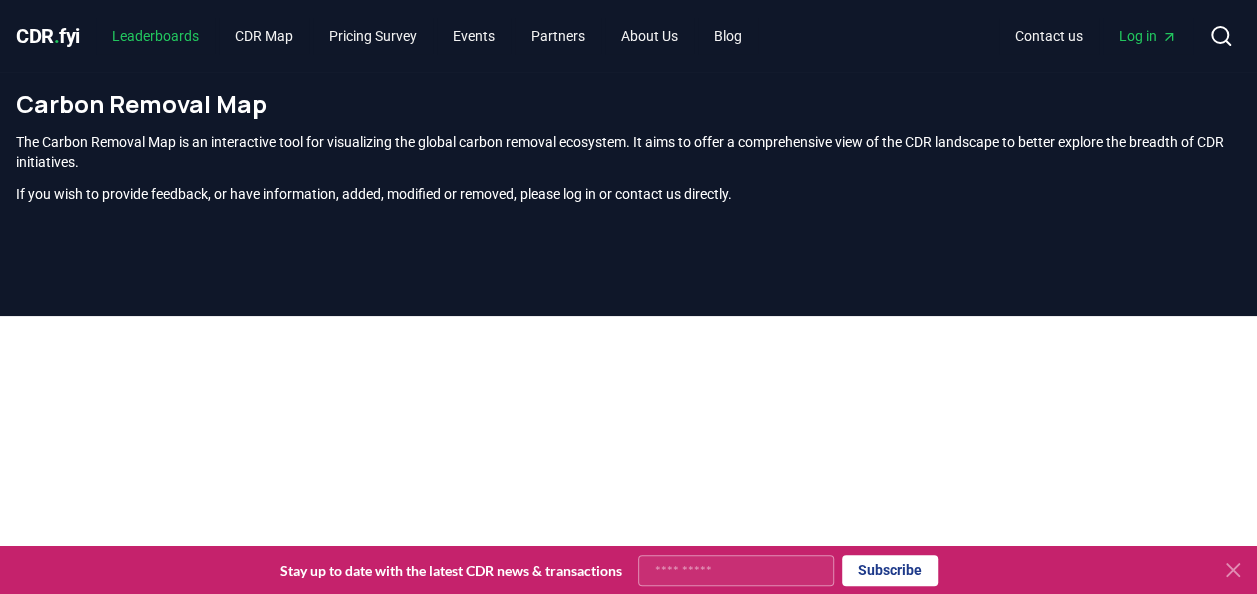 click on "Leaderboards" at bounding box center (155, 36) 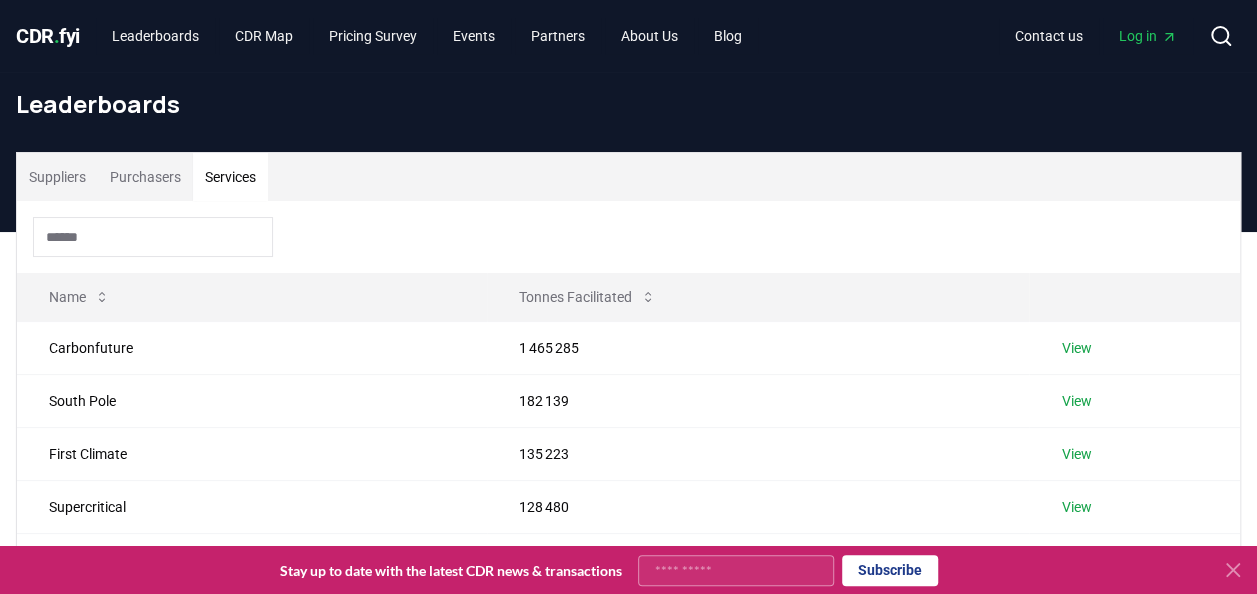 click on "Services" at bounding box center (230, 177) 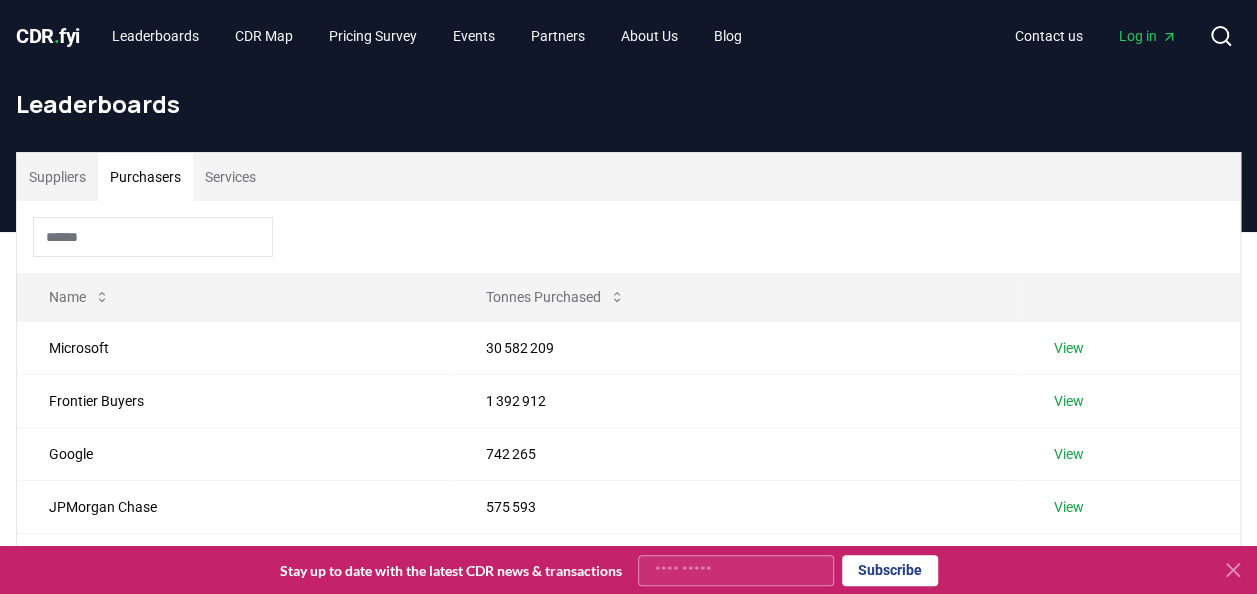click on "Purchasers" at bounding box center [145, 177] 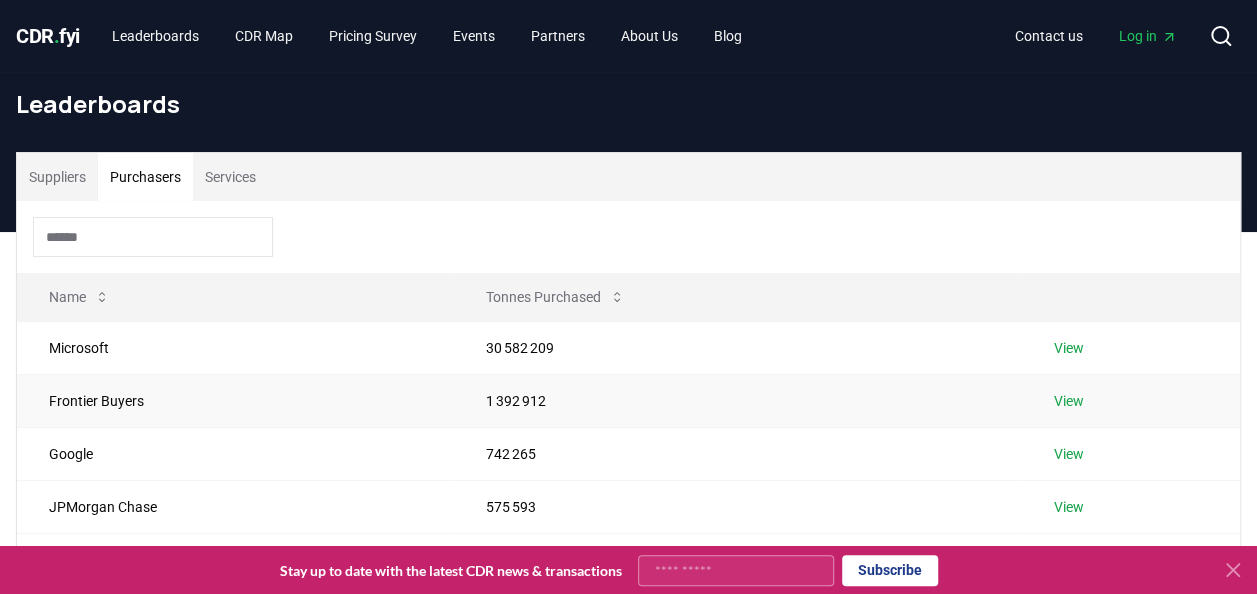 scroll, scrollTop: 100, scrollLeft: 0, axis: vertical 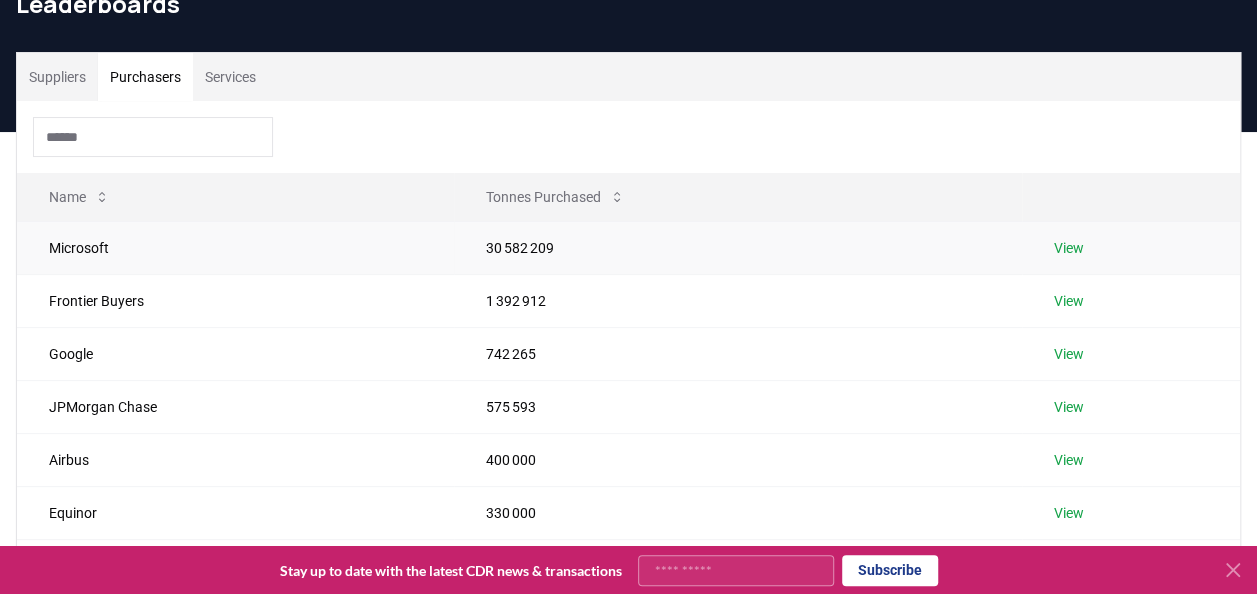 click on "View" at bounding box center (1069, 248) 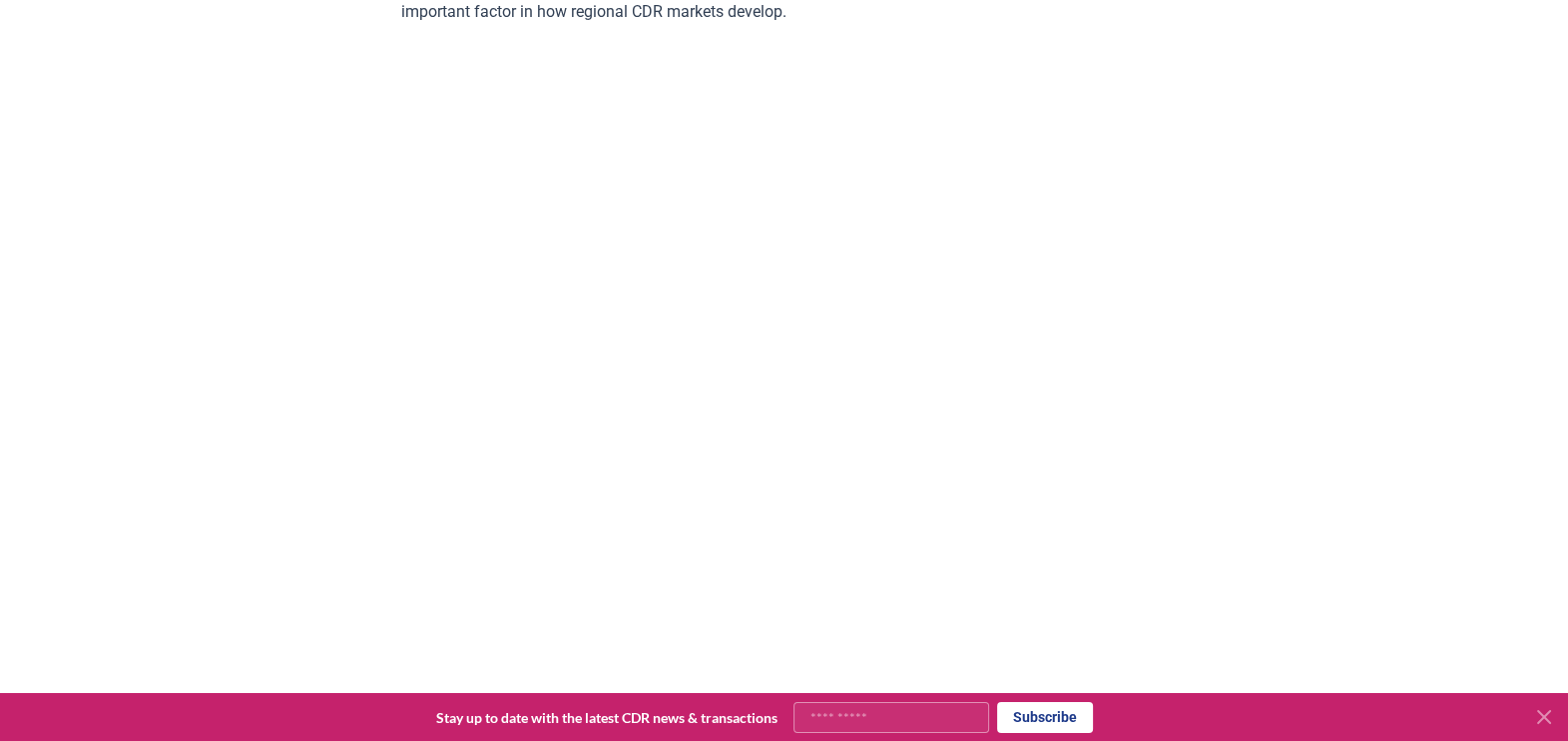 scroll, scrollTop: 4868, scrollLeft: 0, axis: vertical 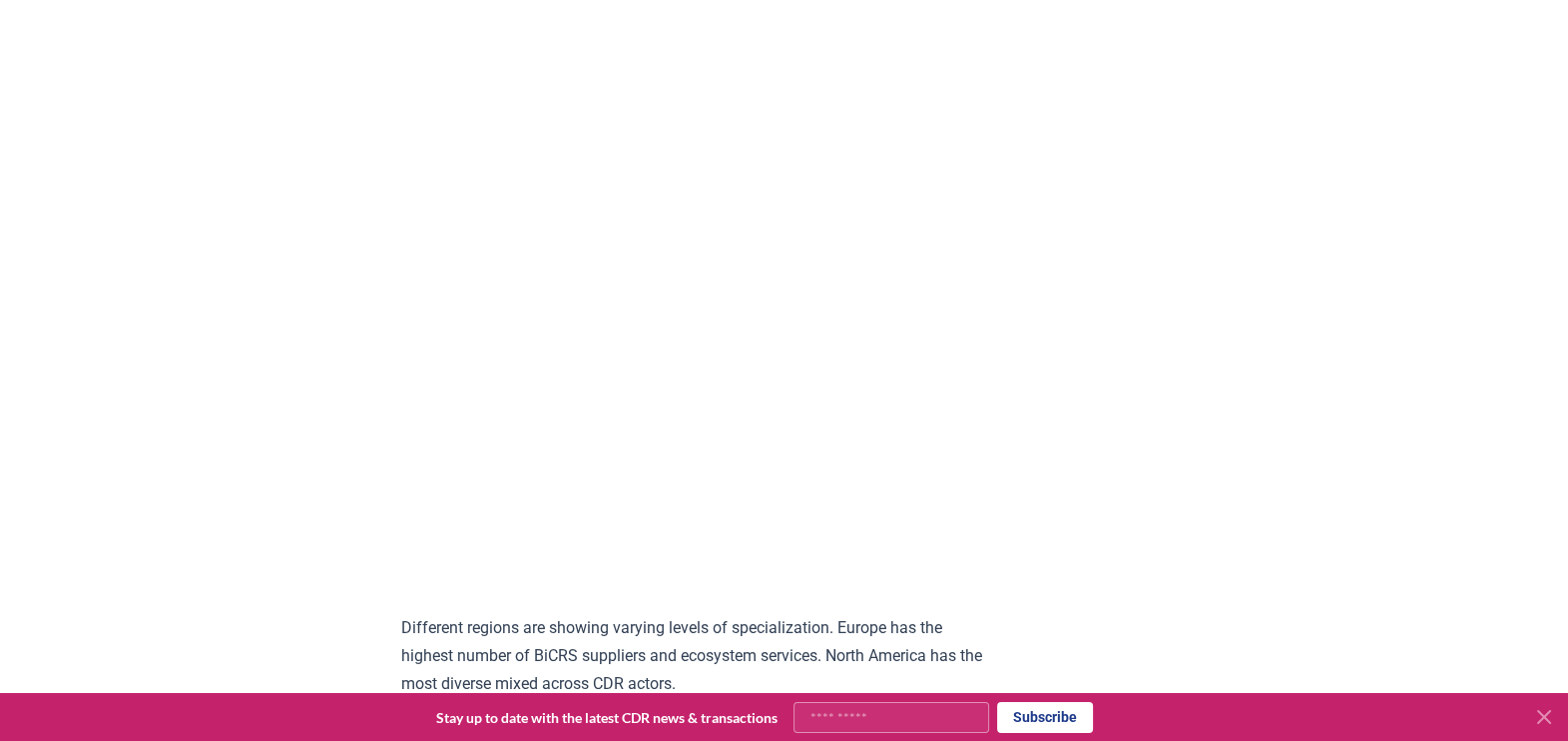 click on "[MONTH] [DAY], [YEAR] A Global View of CDR - Insights from the Carbon Removal Map The carbon removal industry changes fast, and keeping track of suppliers, projects, and facilities is critical for understanding the market. We built The Carbon Removal Map to provide a visual for showcasing where carbon removal is happening, who’s involved, and how the landscape is evolving. The  CDR.fyi Carbon Removal Map  currently tracks over  563 organizations  of two broad types: 411 Suppliers  – Companies directly involved in the development and deployment of CDR technologies across our five categories. 152 Ecosystem Services  – Organizations that primarily focus on market making and industry development. Since launching in [MONTH] [YEAR], the map has received 45,000 views and 160,000 clicks and has become a widely used tool for tracking the CDR ecosystem. Key Findings from the Latest Data (Updated as of [MONTH] [DAY], [YEAR]) The CDR.fyi map now tracks suppliers across six continents and more than  49 countries . and dominate" at bounding box center [784, -699] 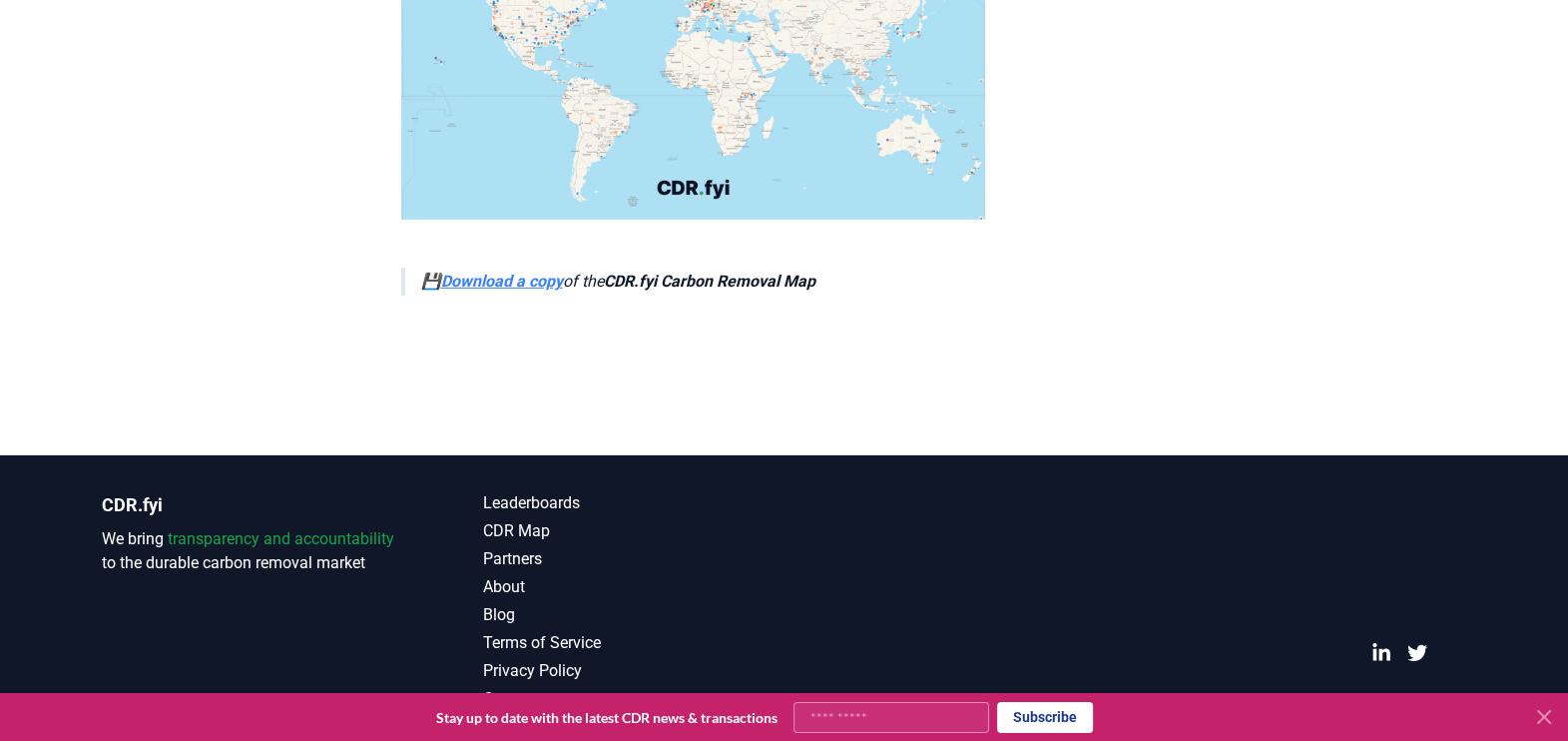 scroll, scrollTop: 8021, scrollLeft: 0, axis: vertical 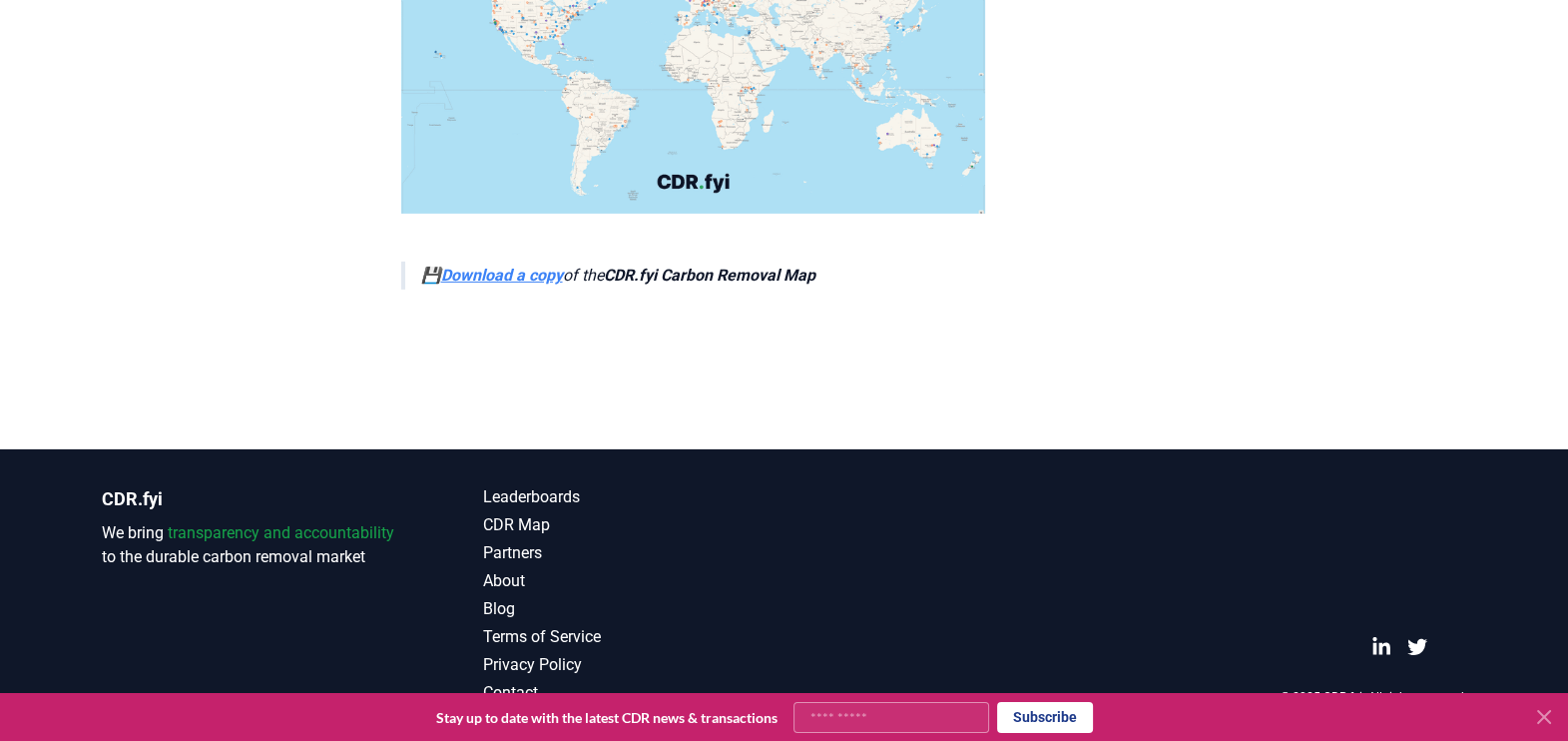 click on "Download a copy" at bounding box center [502, 275] 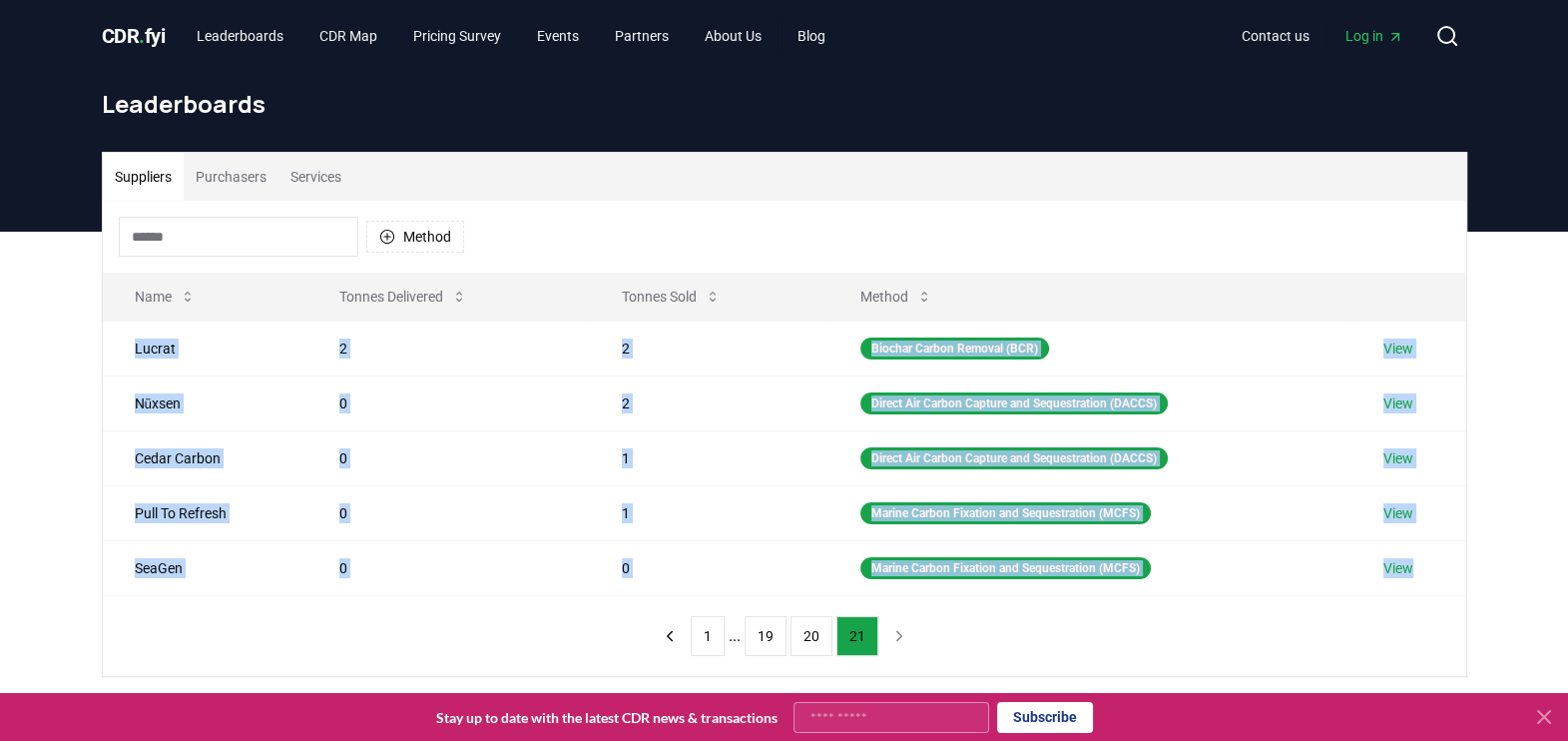 scroll, scrollTop: 0, scrollLeft: 0, axis: both 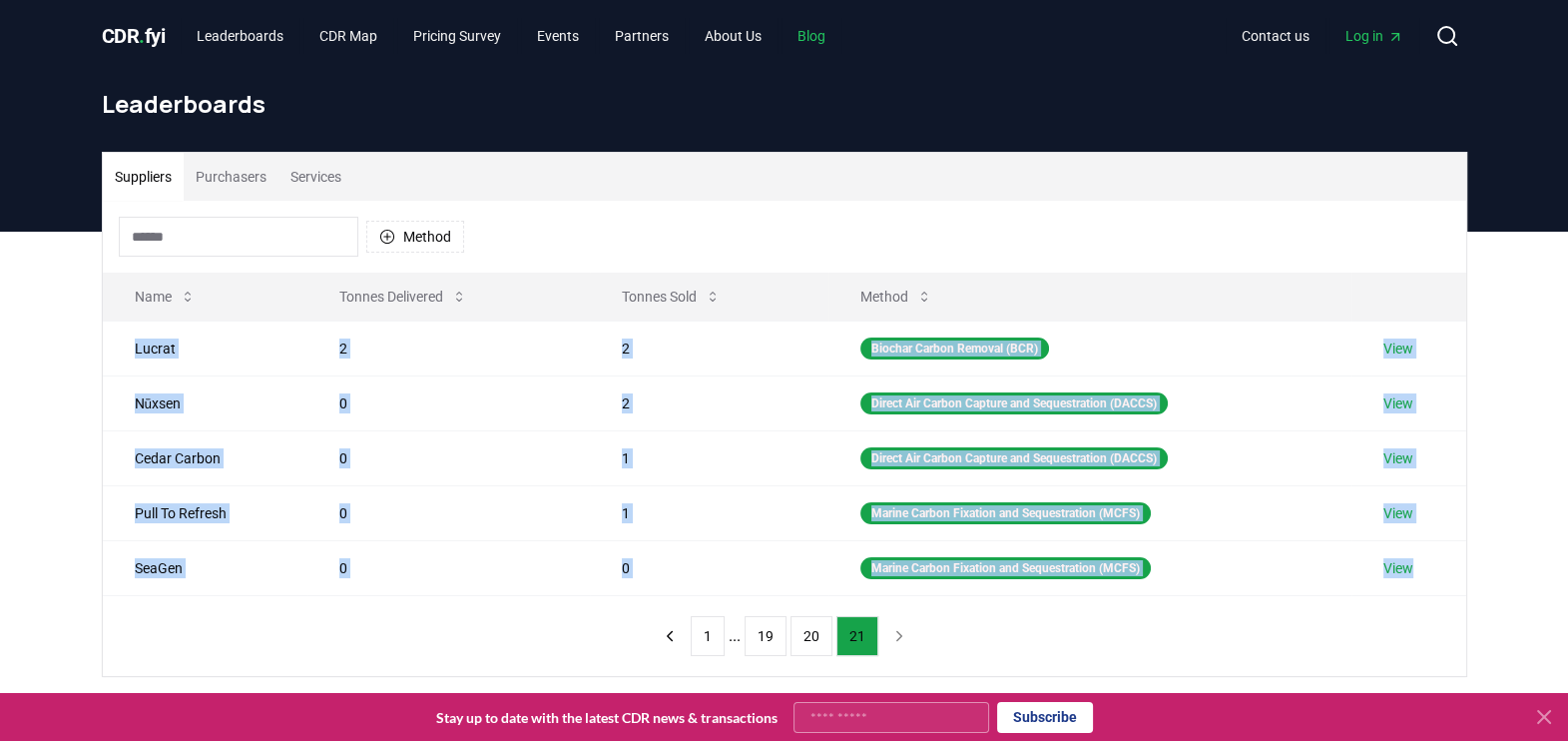 click on "Blog" at bounding box center (811, 36) 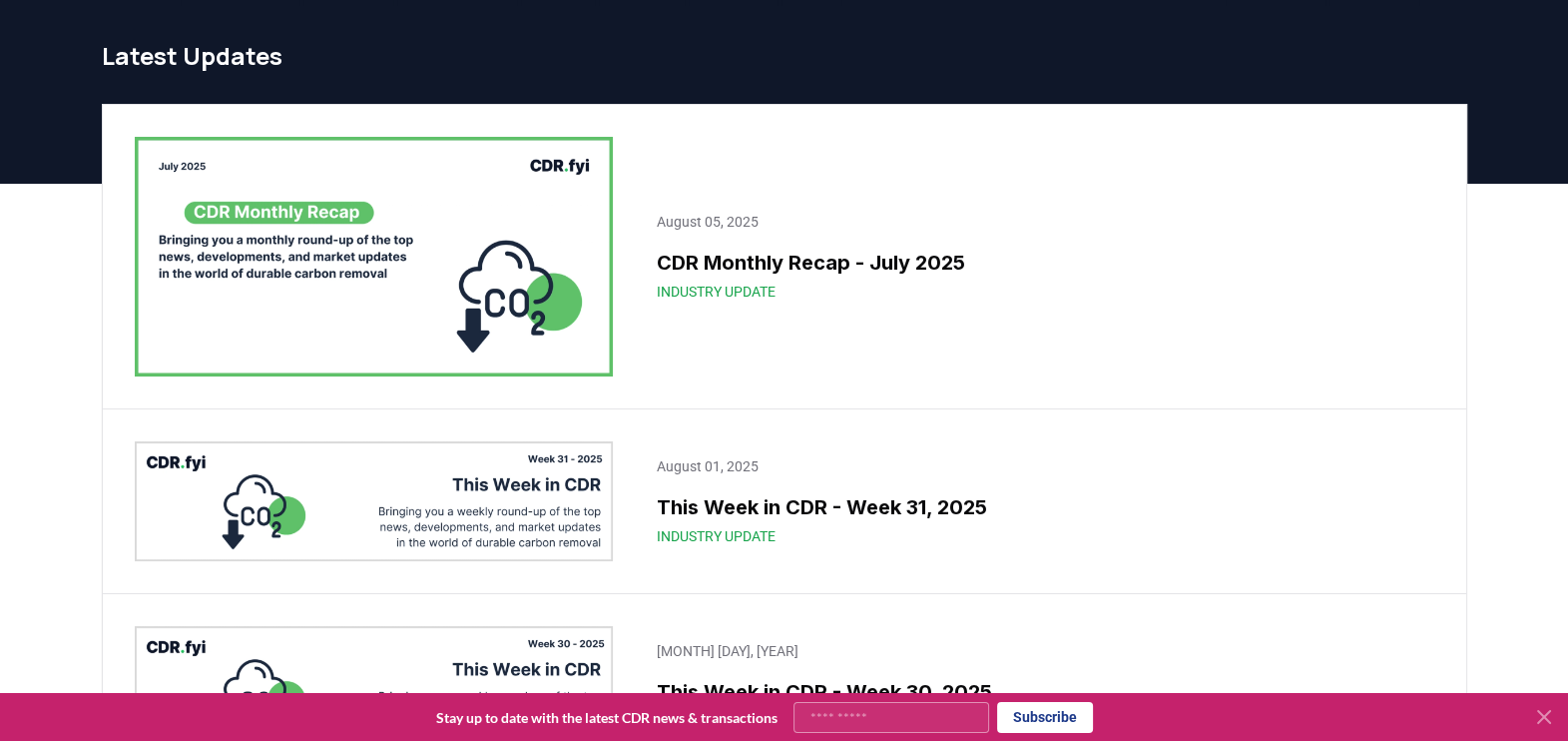 scroll, scrollTop: 0, scrollLeft: 0, axis: both 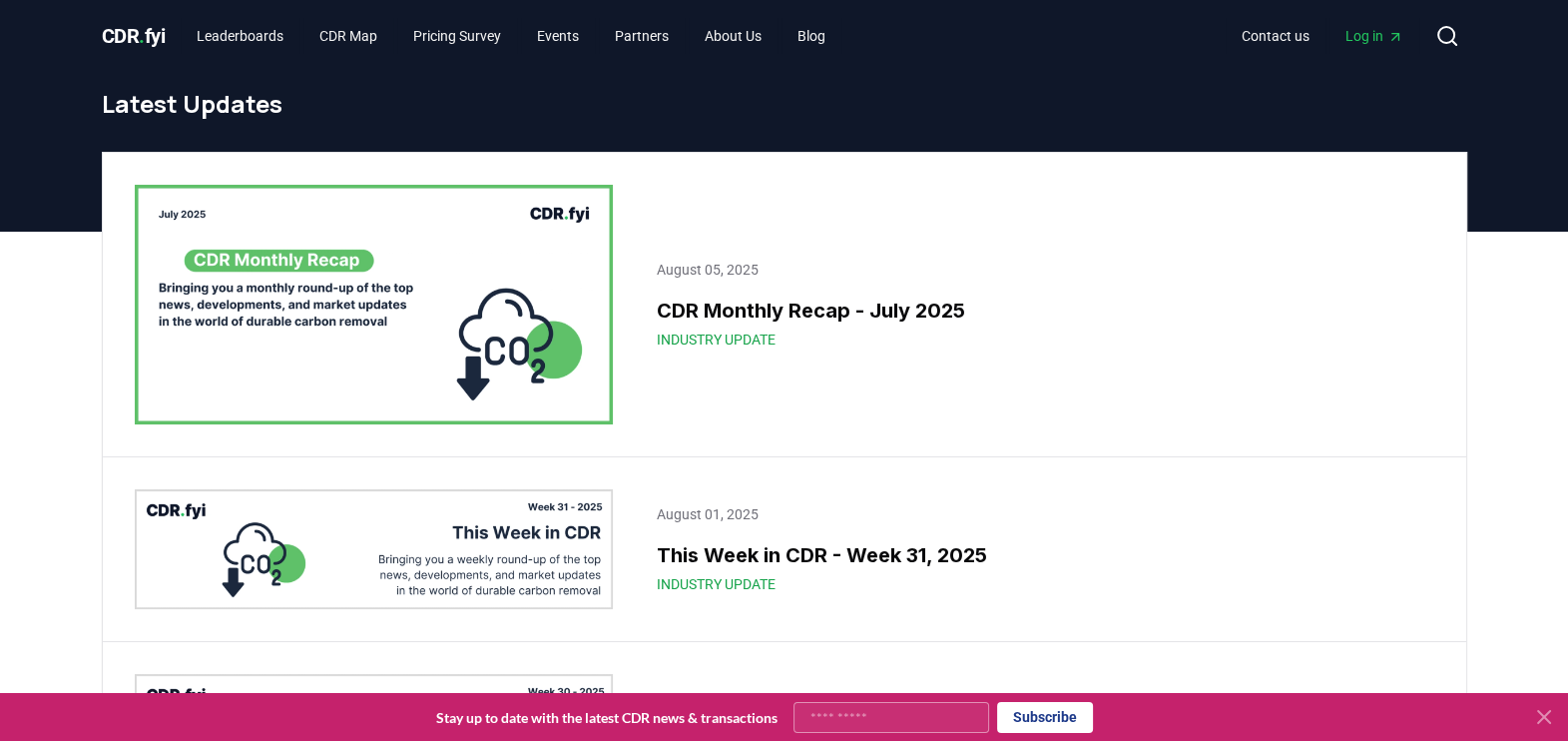 click at bounding box center (374, 305) 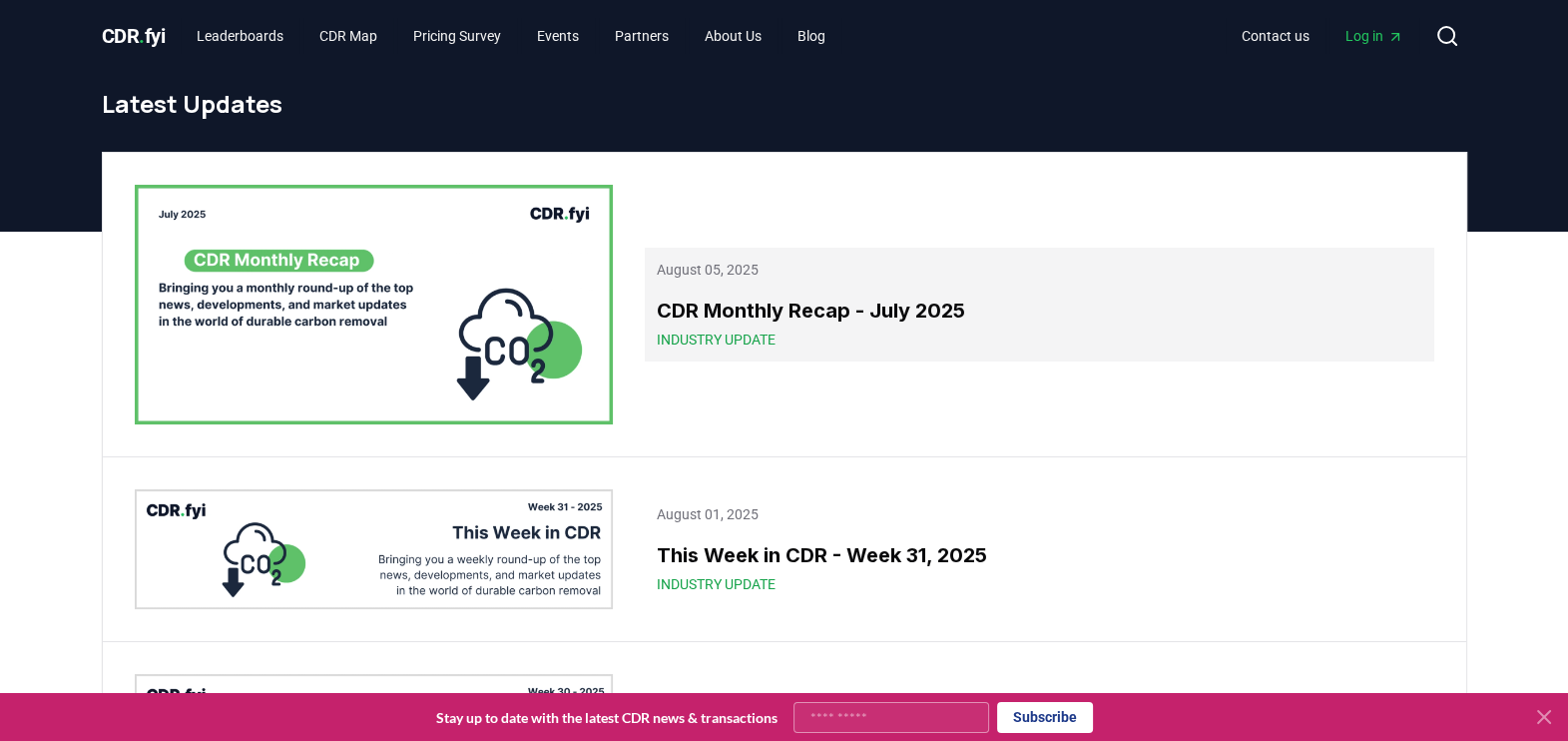 click on "CDR Monthly Recap - July 2025" at bounding box center (1039, 311) 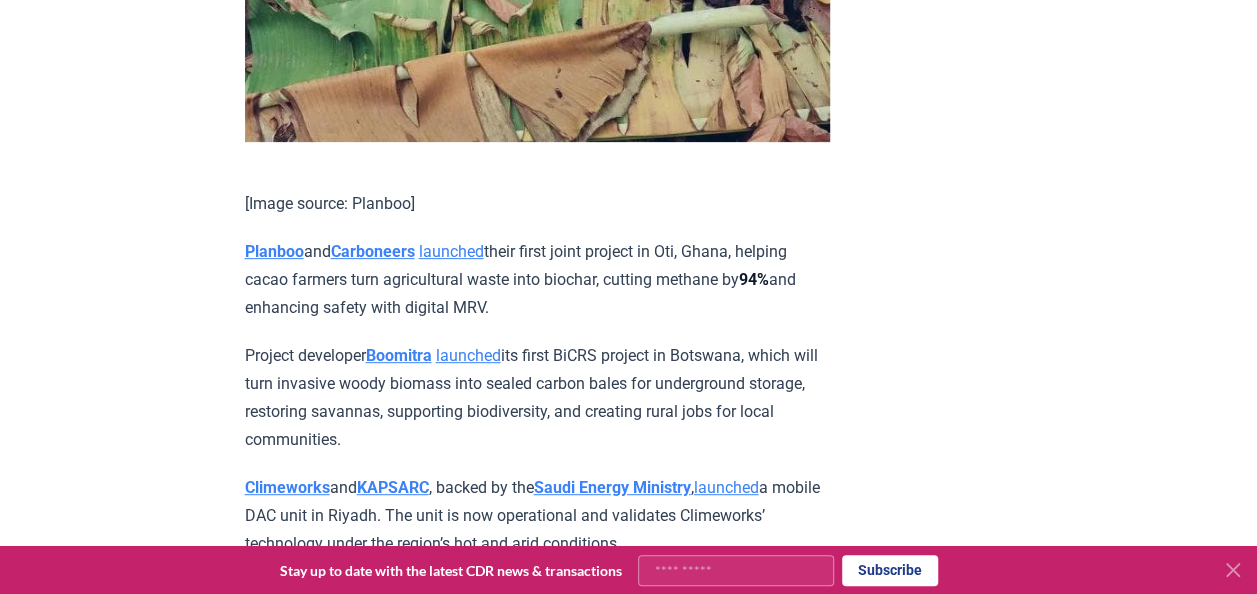 scroll, scrollTop: 4300, scrollLeft: 0, axis: vertical 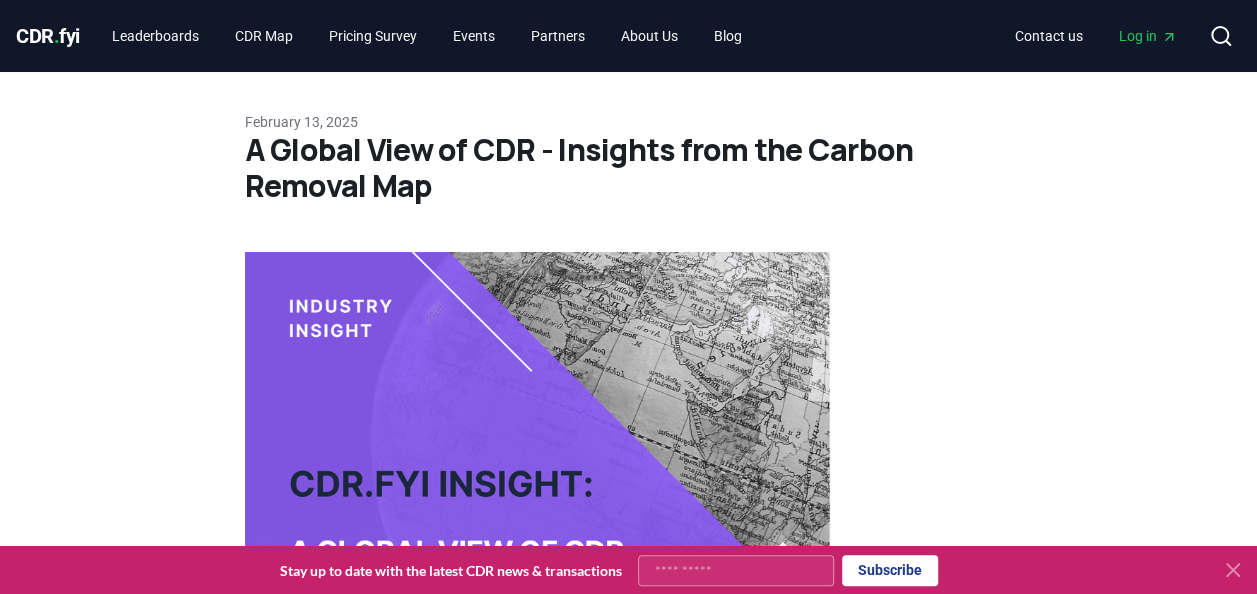 drag, startPoint x: 29, startPoint y: 30, endPoint x: 162, endPoint y: 71, distance: 139.17615 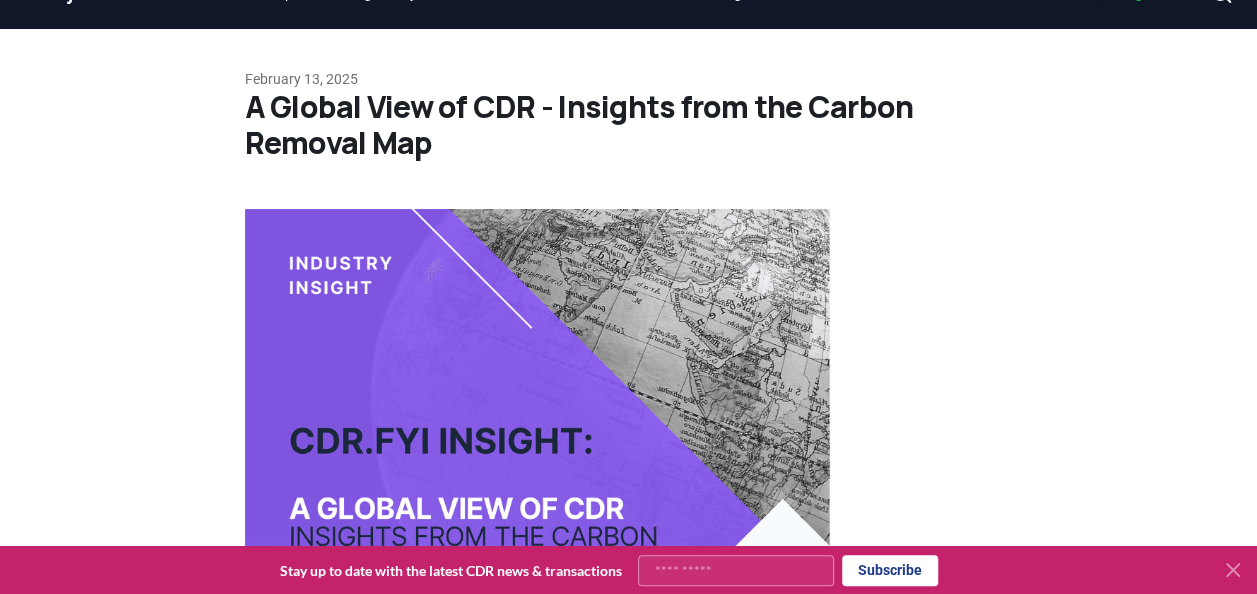 scroll, scrollTop: 0, scrollLeft: 0, axis: both 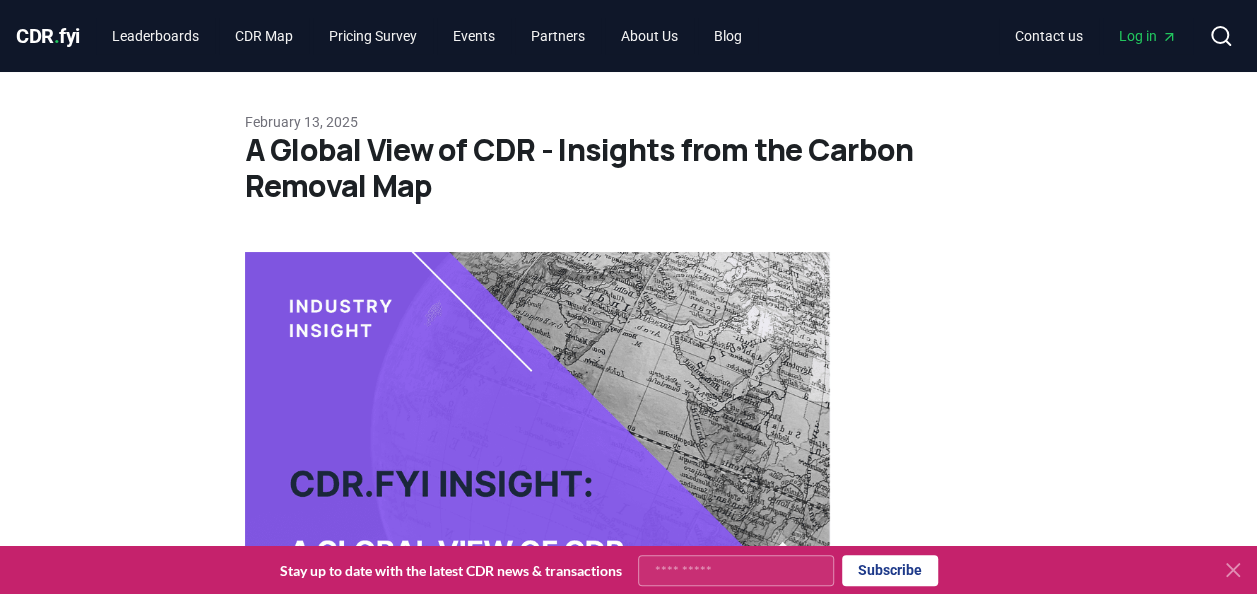 click on "CDR . fyi" at bounding box center [48, 36] 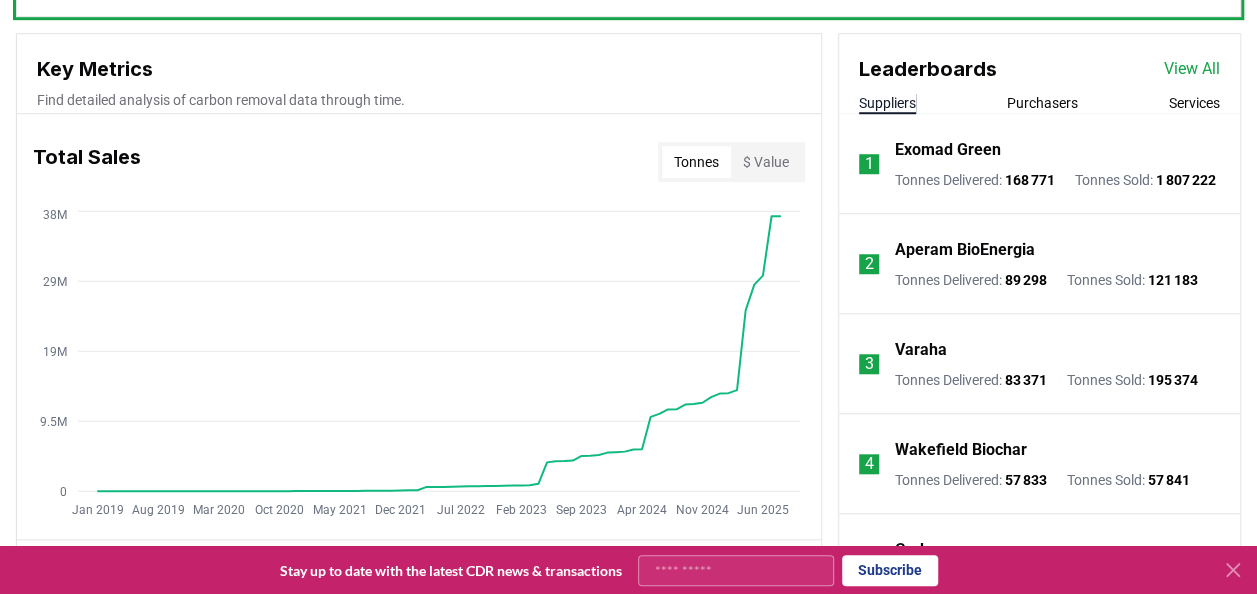 scroll, scrollTop: 700, scrollLeft: 0, axis: vertical 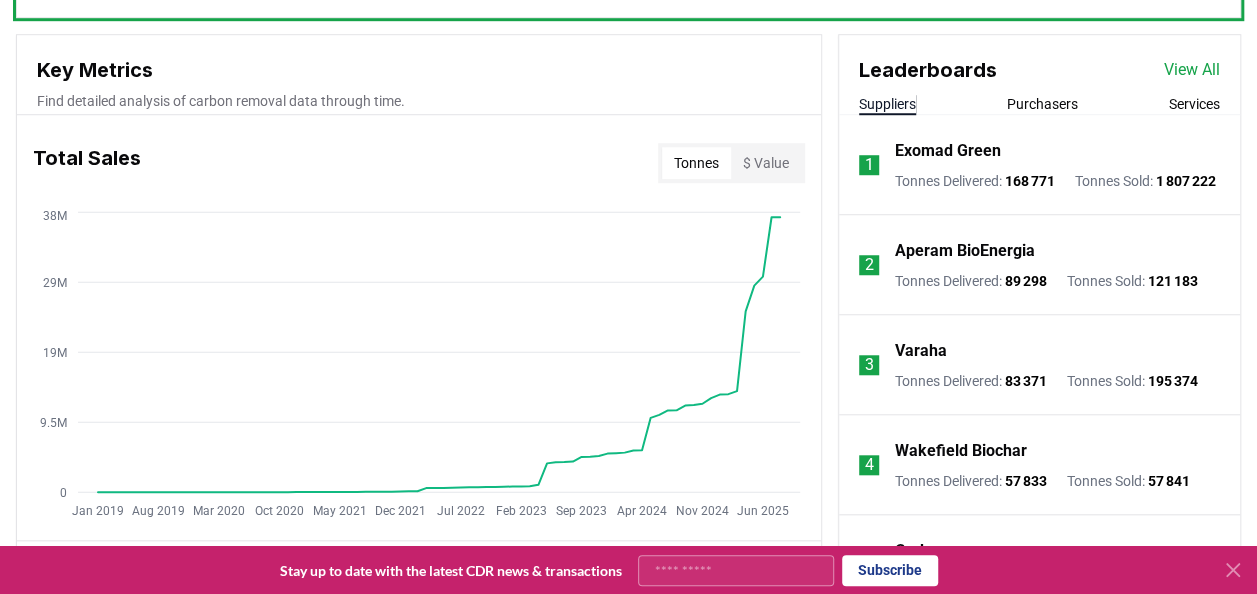 click on "CDR . fyi Leaderboards CDR Map Pricing Survey Events Partners About Us Blog Contact us Log in Search We bring   transparency and accountability   to the carbon removal market 10 Gigaton Goal Progress to 2050 0.3732% Stay up to date with the latest in durable carbon removal. Submit $10,340,845,902 spent on CO2 removal 37,323,184 tonnes of CO2 has been sold 2.2% of purchases have been delivered Unlock full market insights with our Partner Portal Free to all users with a work account.  Premium options available for Data Partners and Platform Subscribers. Sign Up Key Metrics Find detailed analysis of carbon removal data through time. Total Sales Tonnes $ Value Jan 2019 Aug 2019 Mar 2020 Oct 2020 May 2021 Dec 2021 Jul 2022 Feb 2023 Sep 2023 Apr 2024 Nov 2024 Jun 2025 0 9.5M 19M 29M 38M Deliveries Total % of Sales Jan 2019 Aug 2019 Mar 2020 Oct 2020 May 2021 Dec 2021 Jul 2022 Feb 2023 Sep 2023 Apr 2024 Nov 2024 Jun 2025 0 250K 500K 750K 1M Price Index By Method Aggregate $350 $700 $1.1K $1.4K Purchasers 626 581 1" at bounding box center (628, 595) 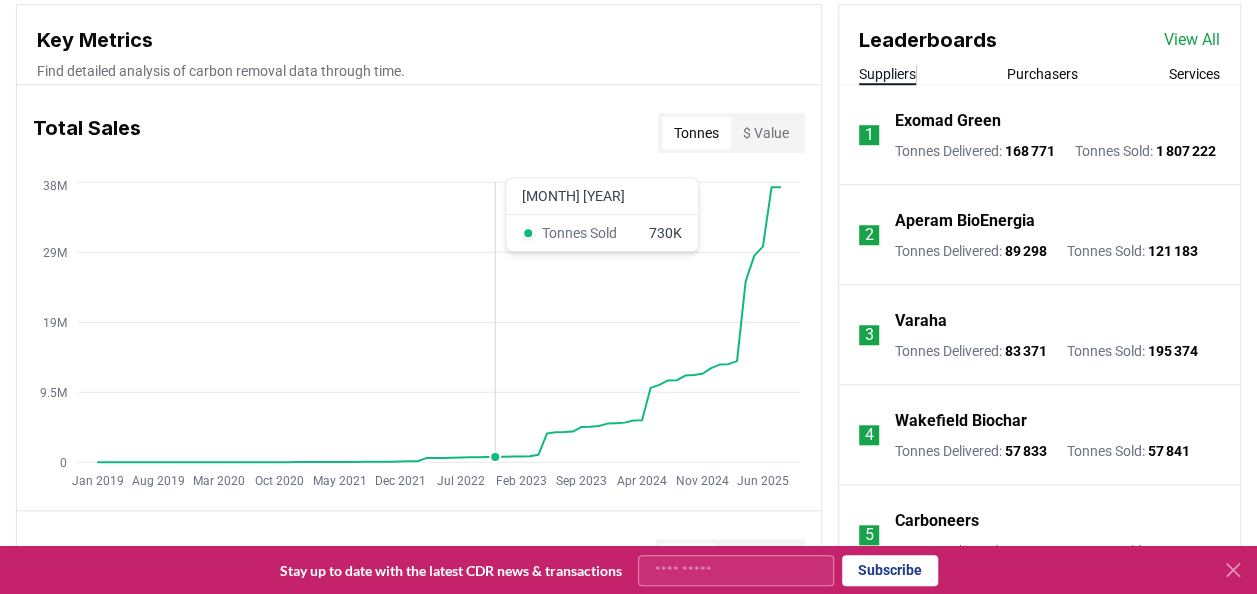 scroll, scrollTop: 700, scrollLeft: 0, axis: vertical 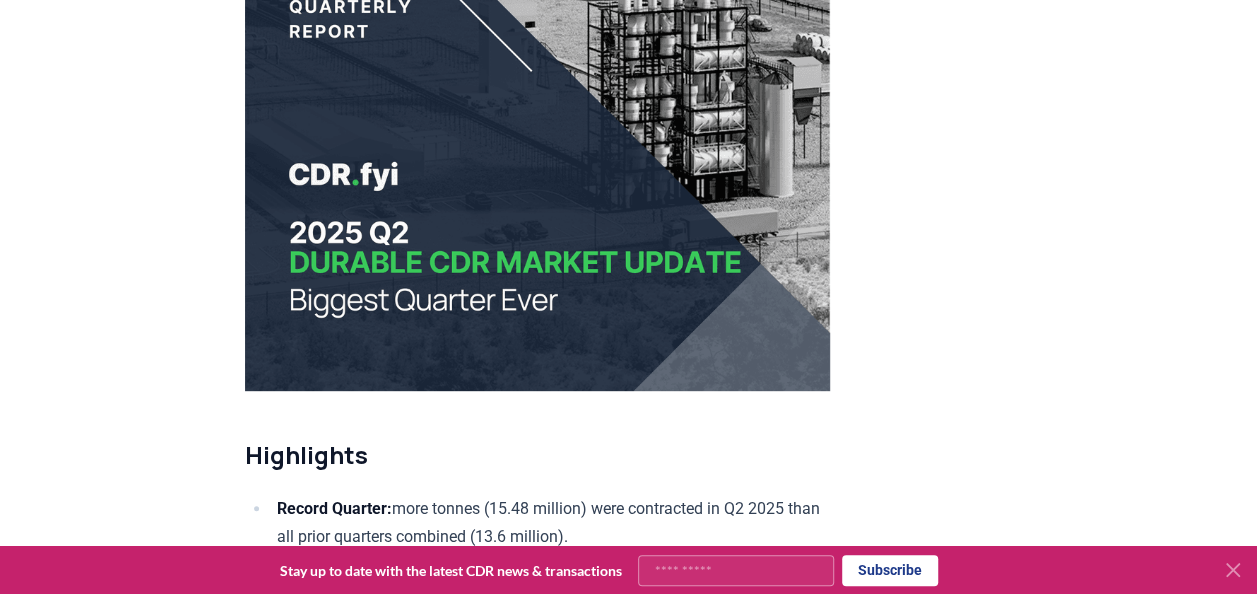 click on "July 24, 2025 2025 Q2 Durable CDR Market Update - Biggest Quarter Ever Highlights Record Quarter:  more tonnes (15.48 million) were contracted in Q2 2025 than all prior quarters combined (13.6 million). Megatonne Microsoft:  Microsoft contracted five separate megatonne-scale offtake agreements, totalling over 14.5 megatonnes, or 93.8% of the quarter’s total. Growing Market:  902 thousand tonnes were contracted by all other purchasers, making it the second-highest volume quarter on record after Q4 2024. Four of the top ten purchasers were first-time purchasers, accounting for 174500 tonnes. BECCS Contracts, BCR Delivers Investment slows:  8 CDR companies raised over $122 million in private investments, down from 24 companies ($137 million) last quarter. Analysis After a  pause to start the year in Q1 consistent with its stated carbon removal strategy  of “anchoring scale” by making long-term investments into projects with high-certainty deliveries. Winning Durable CDR Policy Market Dynamics extended . ," at bounding box center [628, 6466] 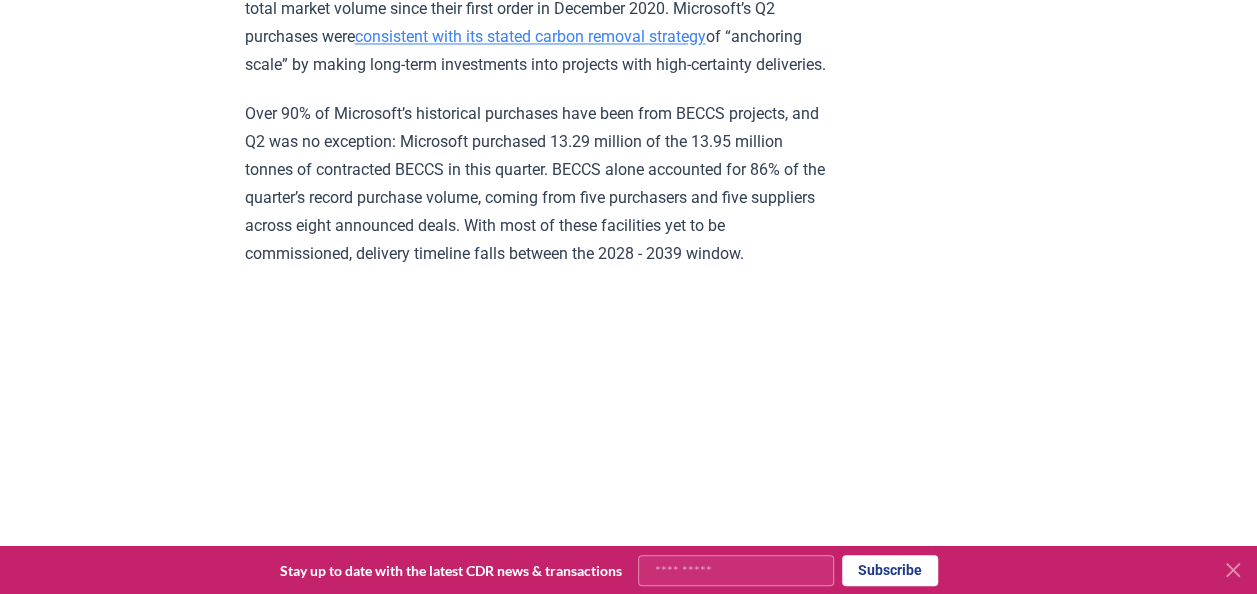 scroll, scrollTop: 1800, scrollLeft: 0, axis: vertical 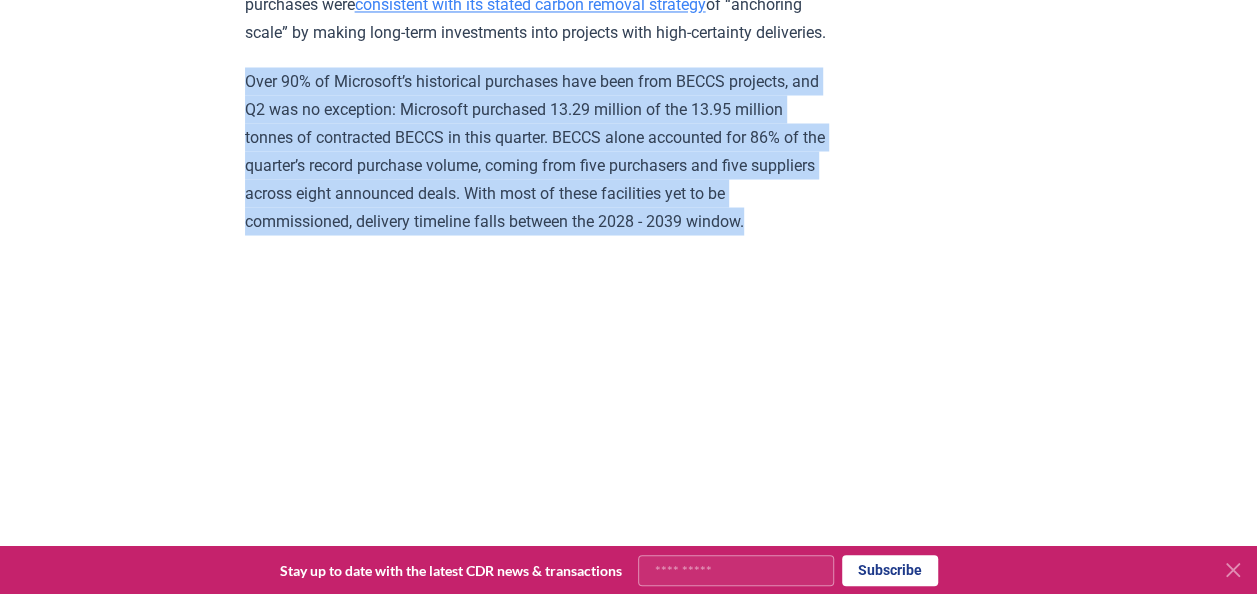 drag, startPoint x: 246, startPoint y: 140, endPoint x: 788, endPoint y: 276, distance: 558.8023 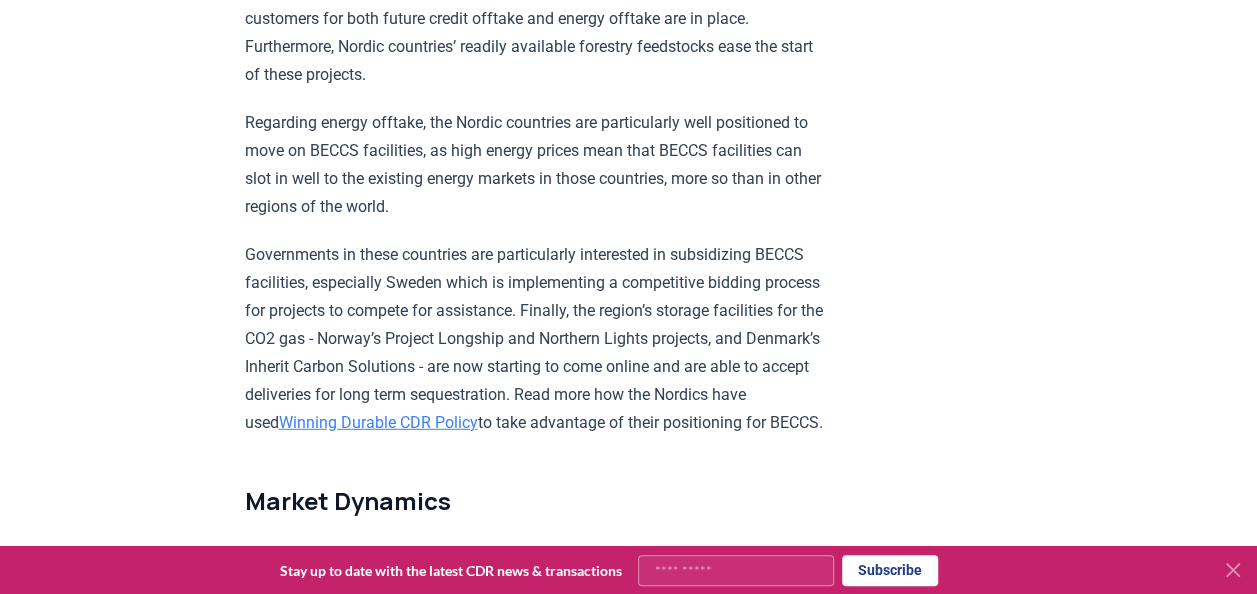 scroll, scrollTop: 2700, scrollLeft: 0, axis: vertical 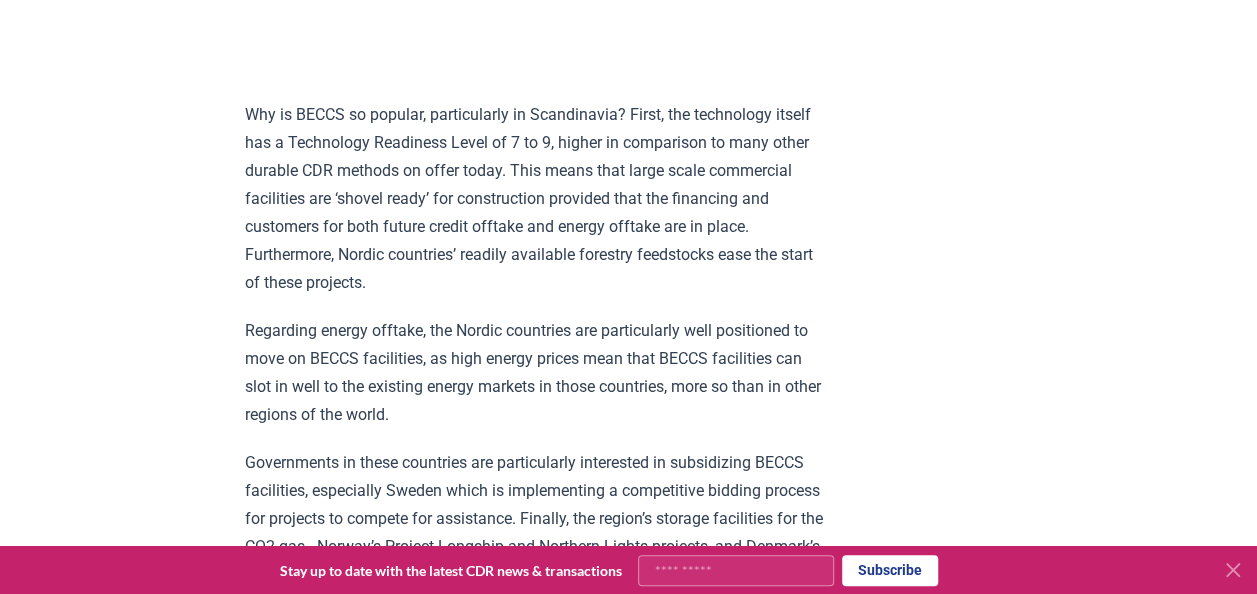 drag, startPoint x: 464, startPoint y: 407, endPoint x: 244, endPoint y: 165, distance: 327.0535 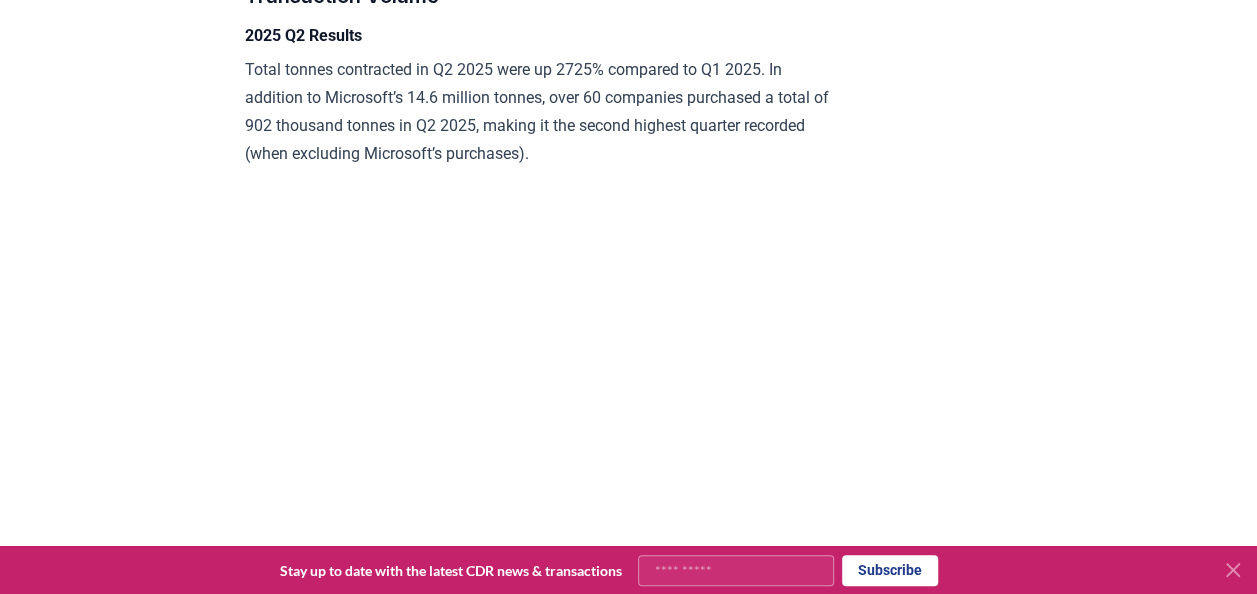 scroll, scrollTop: 3192, scrollLeft: 0, axis: vertical 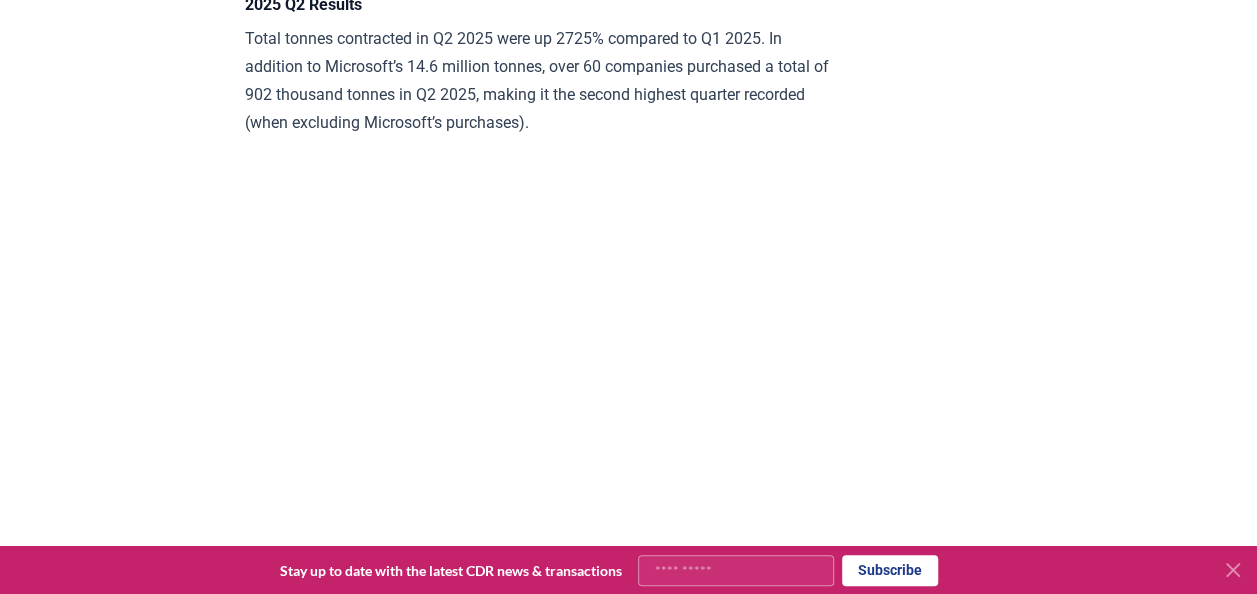 click on "July 24, 2025 2025 Q2 Durable CDR Market Update - Biggest Quarter Ever Highlights Record Quarter:  more tonnes (15.48 million) were contracted in Q2 2025 than all prior quarters combined (13.6 million). Megatonne Microsoft:  Microsoft contracted five separate megatonne-scale offtake agreements, totalling over 14.5 megatonnes, or 93.8% of the quarter’s total. Growing Market:  902 thousand tonnes were contracted by all other purchasers, making it the second-highest volume quarter on record after Q4 2024. Four of the top ten purchasers were first-time purchasers, accounting for 174500 tonnes. BECCS Contracts, BCR Delivers Investment slows:  8 CDR companies raised over $122 million in private investments, down from 24 companies ($137 million) last quarter. Analysis After a  pause to start the year in Q1 consistent with its stated carbon removal strategy  of “anchoring scale” by making long-term investments into projects with high-certainty deliveries. Winning Durable CDR Policy Market Dynamics extended . ," at bounding box center [628, 3574] 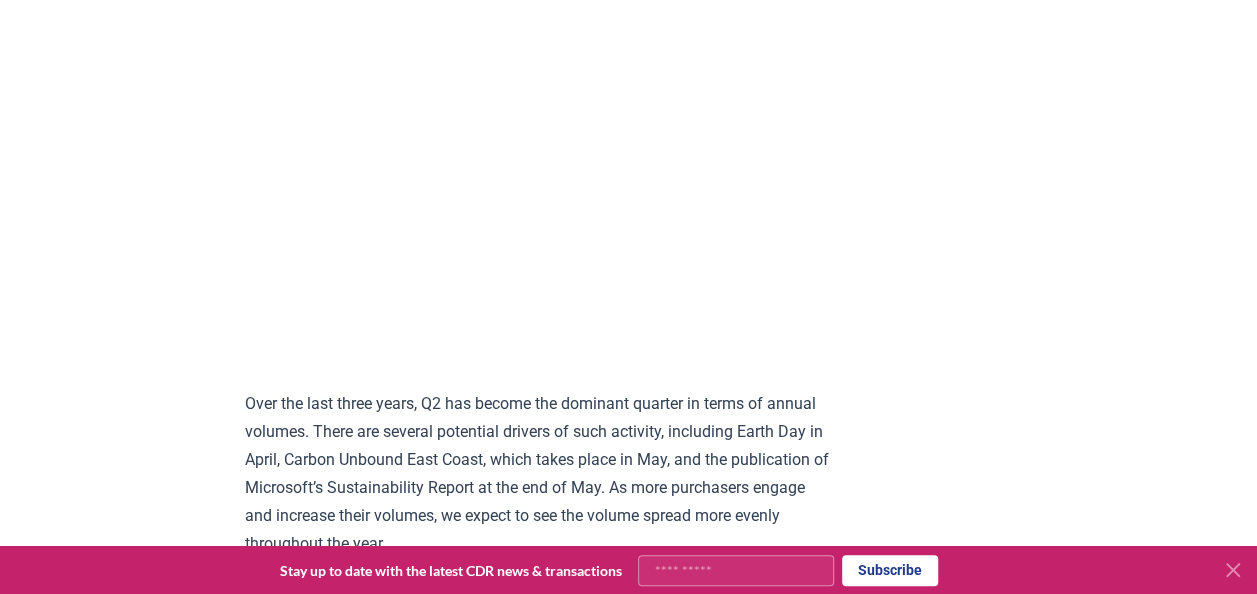 scroll, scrollTop: 3392, scrollLeft: 0, axis: vertical 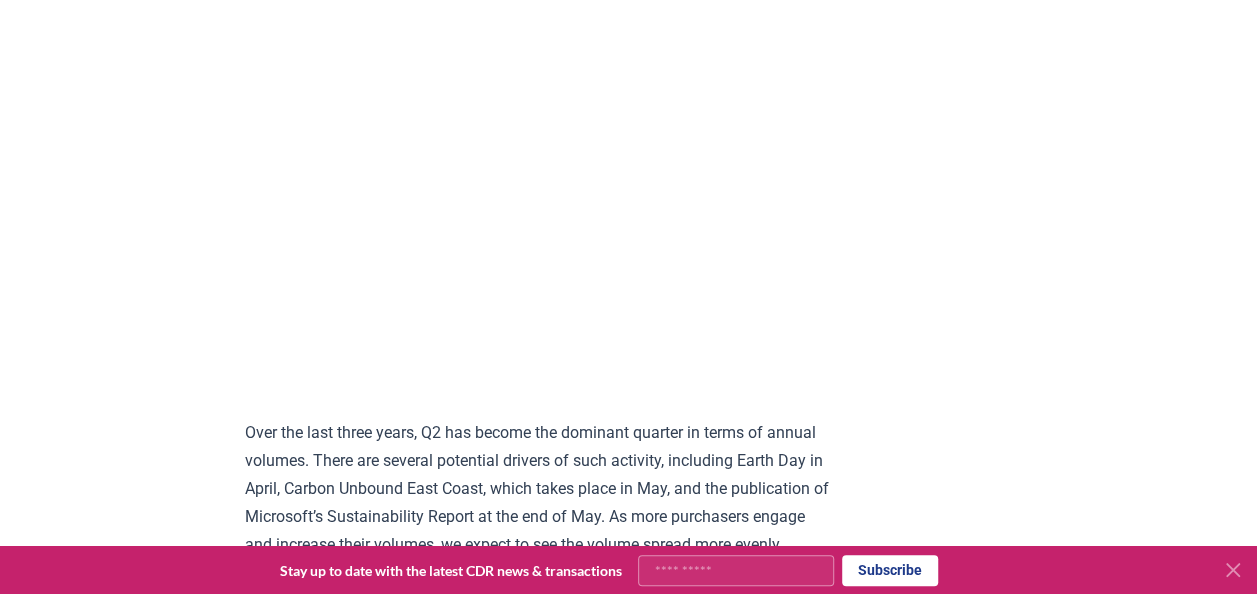 click on "July 24, 2025 2025 Q2 Durable CDR Market Update - Biggest Quarter Ever Highlights Record Quarter:  more tonnes (15.48 million) were contracted in Q2 2025 than all prior quarters combined (13.6 million). Megatonne Microsoft:  Microsoft contracted five separate megatonne-scale offtake agreements, totalling over 14.5 megatonnes, or 93.8% of the quarter’s total. Growing Market:  902 thousand tonnes were contracted by all other purchasers, making it the second-highest volume quarter on record after Q4 2024. Four of the top ten purchasers were first-time purchasers, accounting for 174500 tonnes. BECCS Contracts, BCR Delivers Investment slows:  8 CDR companies raised over $122 million in private investments, down from 24 companies ($137 million) last quarter. Analysis After a  pause to start the year in Q1 consistent with its stated carbon removal strategy  of “anchoring scale” by making long-term investments into projects with high-certainty deliveries. Winning Durable CDR Policy Market Dynamics extended . ," at bounding box center (628, 3374) 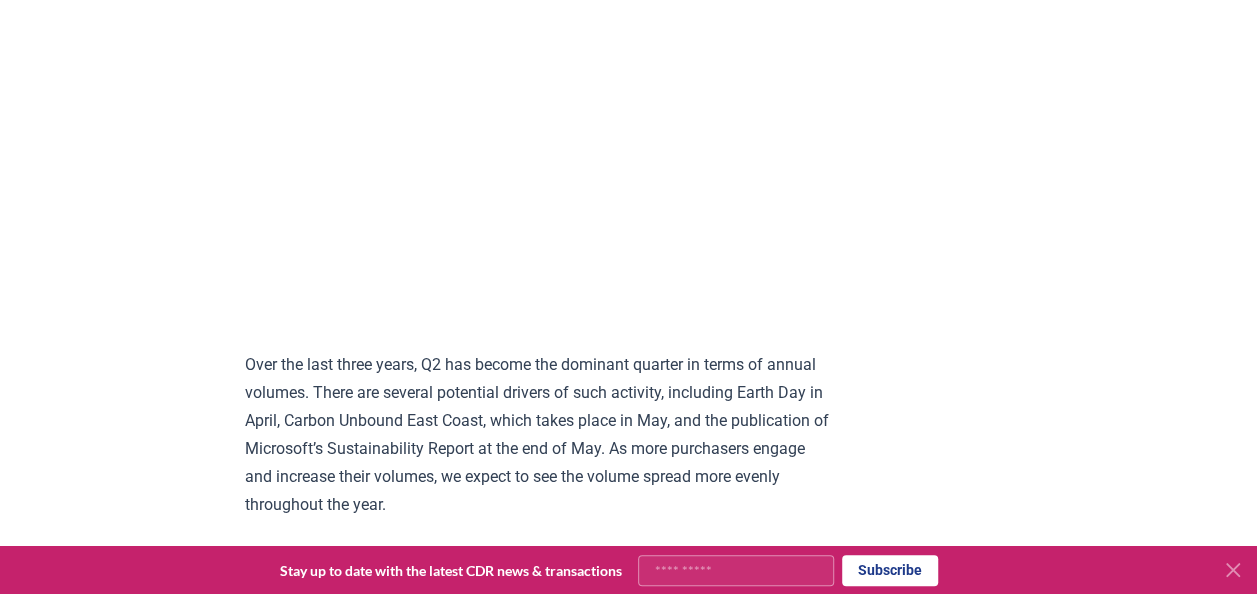 scroll, scrollTop: 3392, scrollLeft: 0, axis: vertical 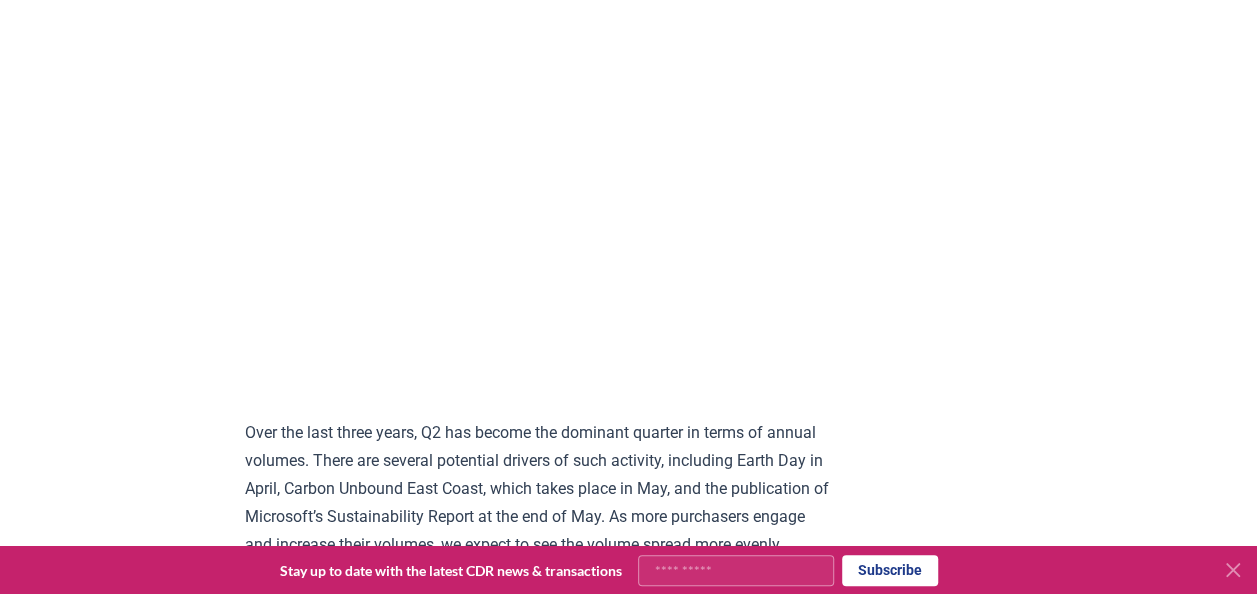 click on "July 24, 2025 2025 Q2 Durable CDR Market Update - Biggest Quarter Ever Highlights Record Quarter:  more tonnes (15.48 million) were contracted in Q2 2025 than all prior quarters combined (13.6 million). Megatonne Microsoft:  Microsoft contracted five separate megatonne-scale offtake agreements, totalling over 14.5 megatonnes, or 93.8% of the quarter’s total. Growing Market:  902 thousand tonnes were contracted by all other purchasers, making it the second-highest volume quarter on record after Q4 2024. Four of the top ten purchasers were first-time purchasers, accounting for 174500 tonnes. BECCS Contracts, BCR Delivers Investment slows:  8 CDR companies raised over $122 million in private investments, down from 24 companies ($137 million) last quarter. Analysis After a  pause to start the year in Q1 consistent with its stated carbon removal strategy  of “anchoring scale” by making long-term investments into projects with high-certainty deliveries. Winning Durable CDR Policy Market Dynamics extended . ," at bounding box center [628, 3374] 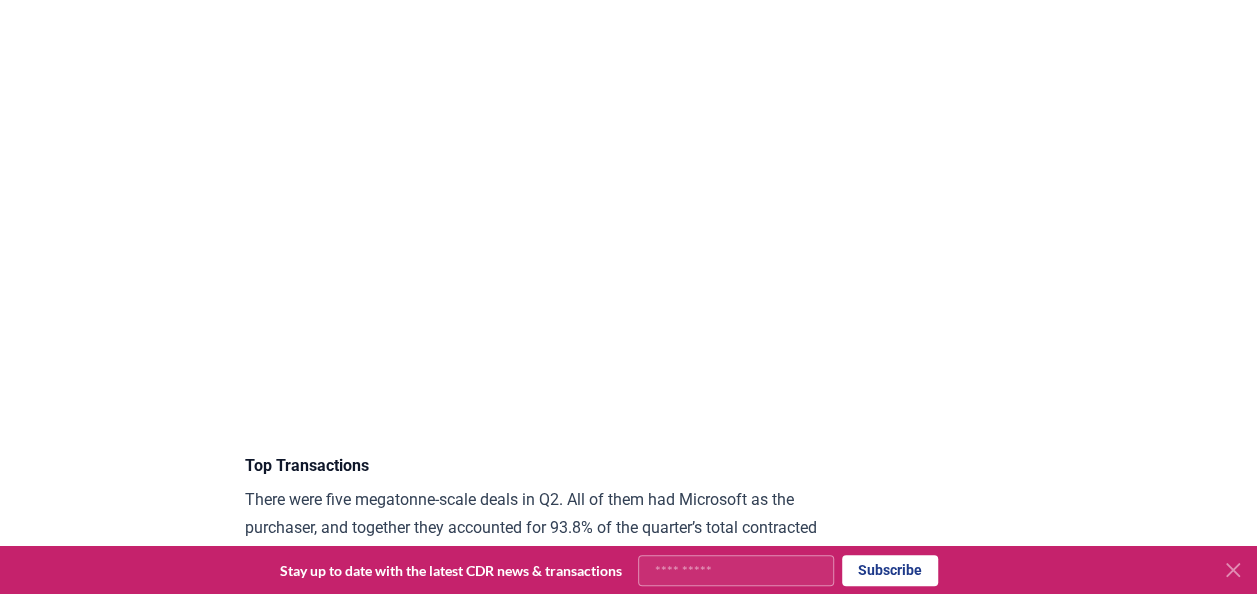 scroll, scrollTop: 4092, scrollLeft: 0, axis: vertical 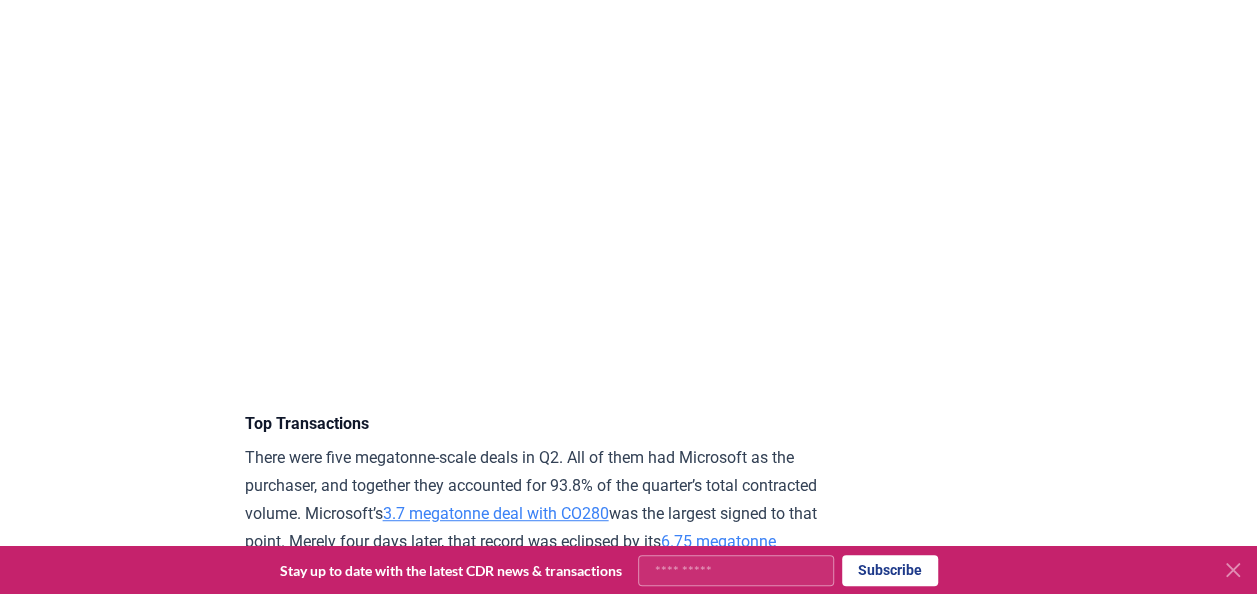 click on "July 24, 2025 2025 Q2 Durable CDR Market Update - Biggest Quarter Ever Highlights Record Quarter:  more tonnes (15.48 million) were contracted in Q2 2025 than all prior quarters combined (13.6 million). Megatonne Microsoft:  Microsoft contracted five separate megatonne-scale offtake agreements, totalling over 14.5 megatonnes, or 93.8% of the quarter’s total. Growing Market:  902 thousand tonnes were contracted by all other purchasers, making it the second-highest volume quarter on record after Q4 2024. Four of the top ten purchasers were first-time purchasers, accounting for 174500 tonnes. BECCS Contracts, BCR Delivers Investment slows:  8 CDR companies raised over $122 million in private investments, down from 24 companies ($137 million) last quarter. Analysis After a  pause to start the year in Q1 consistent with its stated carbon removal strategy  of “anchoring scale” by making long-term investments into projects with high-certainty deliveries. Winning Durable CDR Policy Market Dynamics extended . ," at bounding box center [628, 2674] 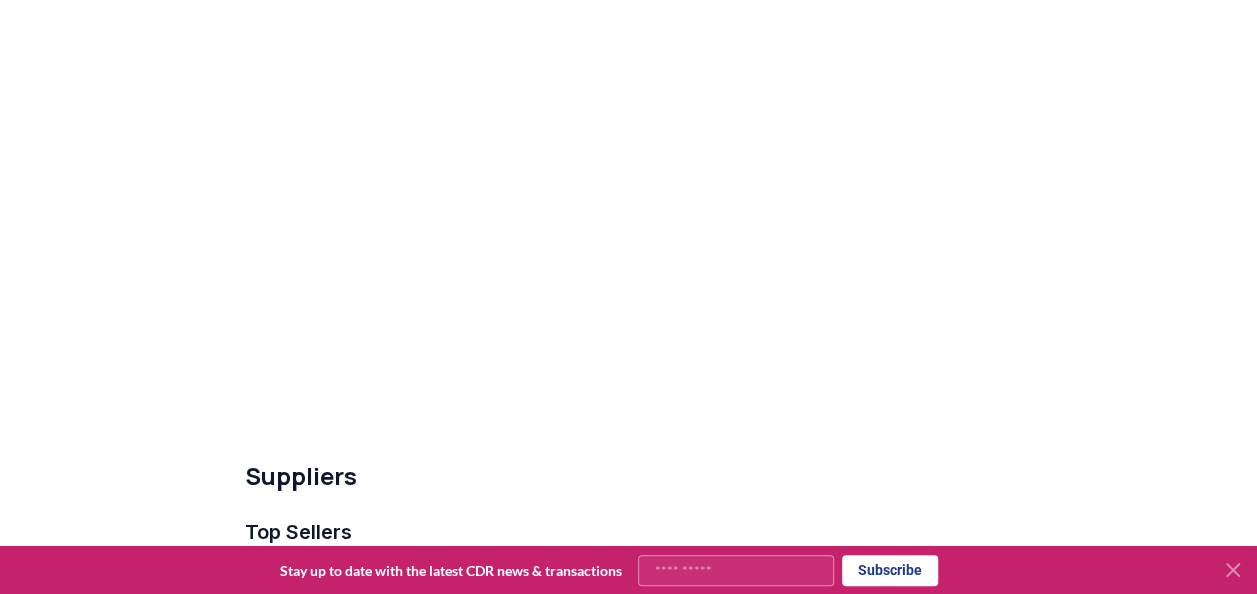 scroll, scrollTop: 6192, scrollLeft: 0, axis: vertical 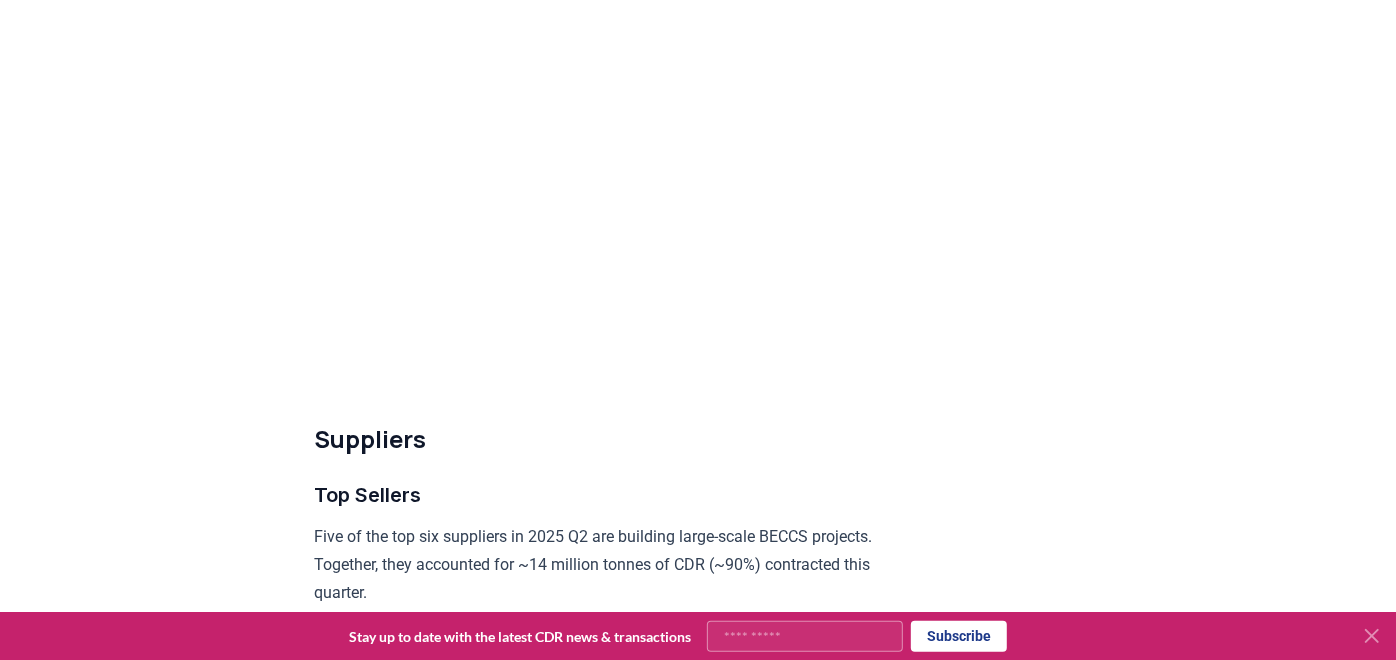 click on "July 24, 2025 2025 Q2 Durable CDR Market Update - Biggest Quarter Ever Highlights Record Quarter:  more tonnes (15.48 million) were contracted in Q2 2025 than all prior quarters combined (13.6 million). Megatonne Microsoft:  Microsoft contracted five separate megatonne-scale offtake agreements, totalling over 14.5 megatonnes, or 93.8% of the quarter’s total. Growing Market:  902 thousand tonnes were contracted by all other purchasers, making it the second-highest volume quarter on record after Q4 2024. Four of the top ten purchasers were first-time purchasers, accounting for 174500 tonnes. BECCS Contracts, BCR Delivers Investment slows:  8 CDR companies raised over $122 million in private investments, down from 24 companies ($137 million) last quarter. Analysis After a  pause to start the year in Q1 consistent with its stated carbon removal strategy  of “anchoring scale” by making long-term investments into projects with high-certainty deliveries. Winning Durable CDR Policy Market Dynamics extended . ," at bounding box center [698, 578] 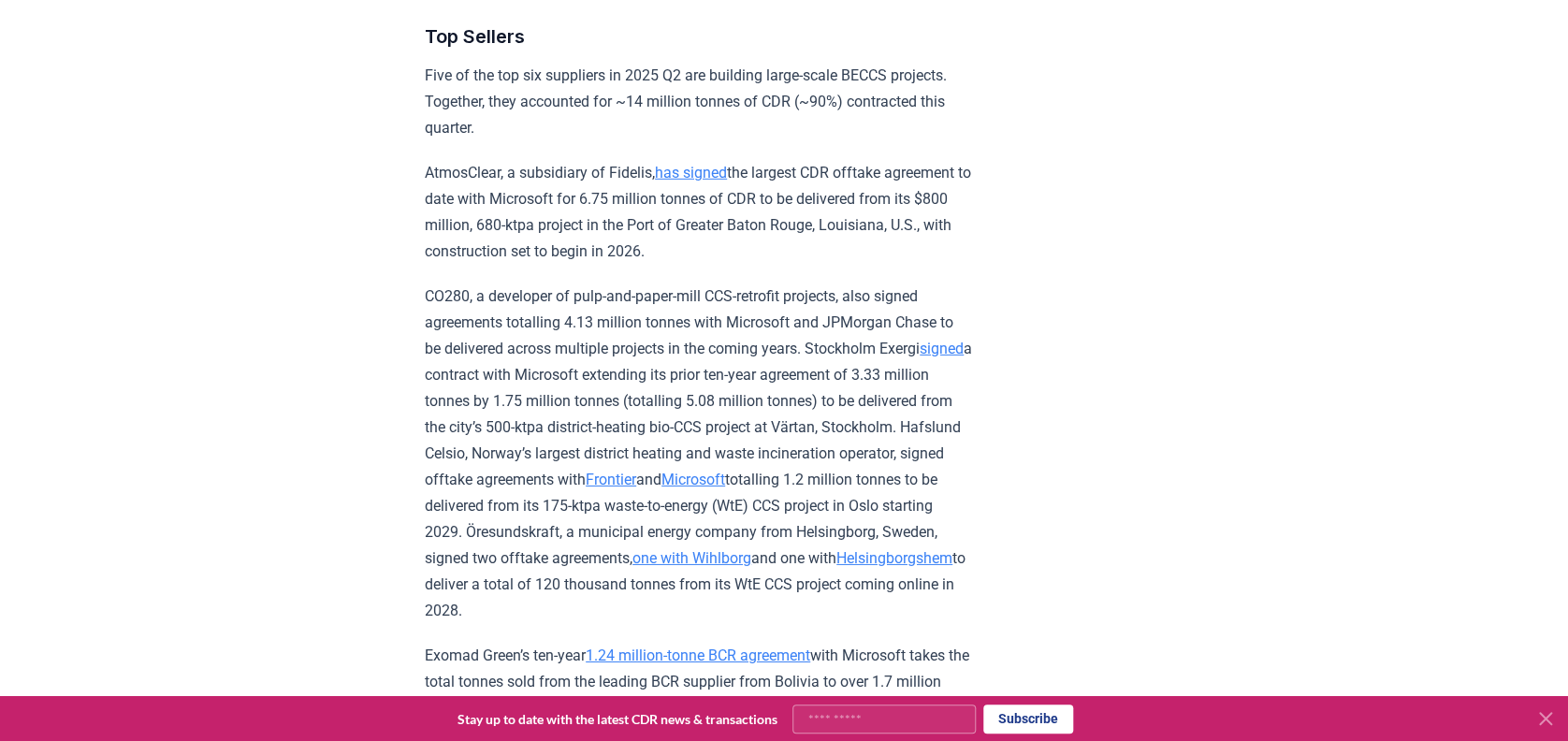 scroll, scrollTop: 6292, scrollLeft: 0, axis: vertical 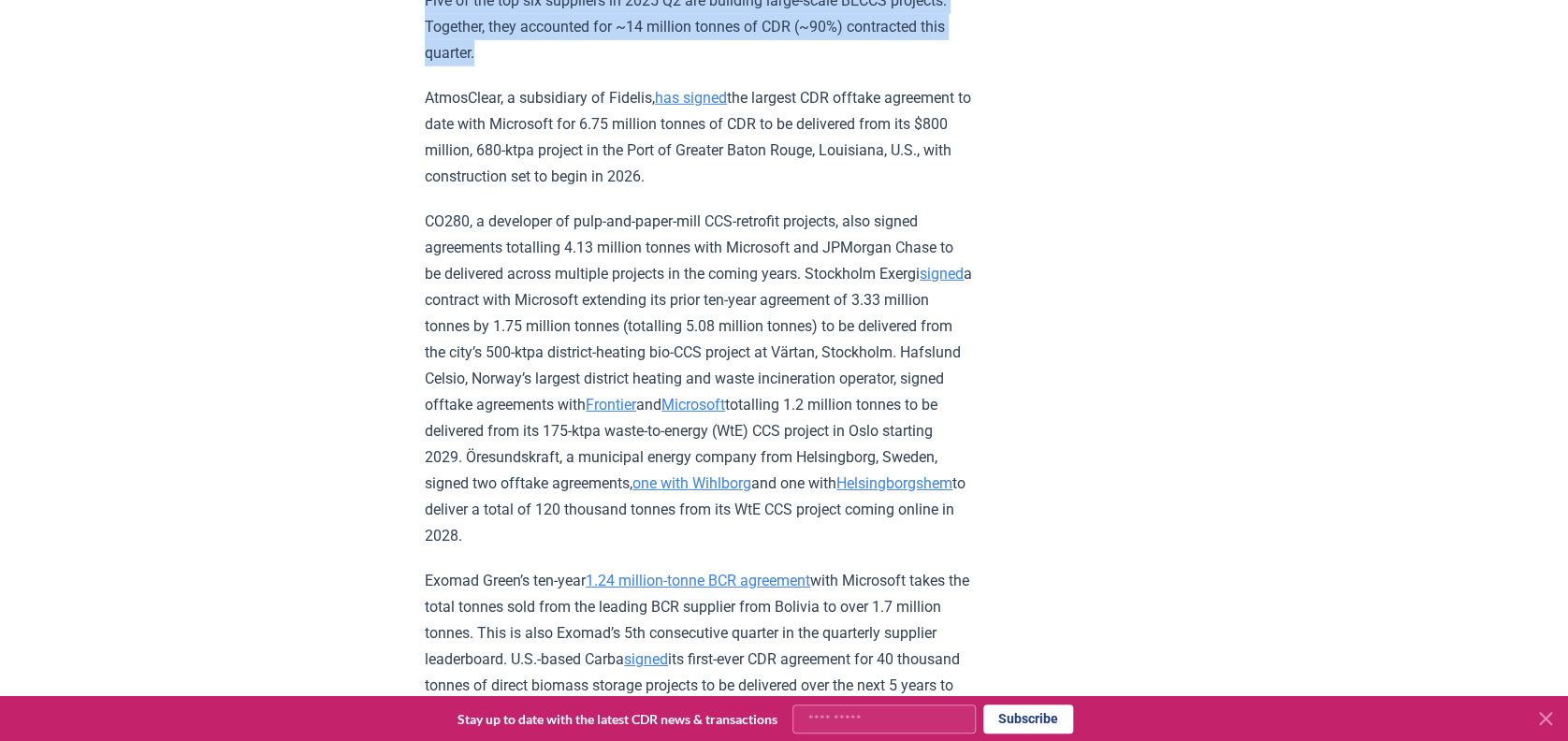 drag, startPoint x: 519, startPoint y: 205, endPoint x: 399, endPoint y: 140, distance: 136.47344 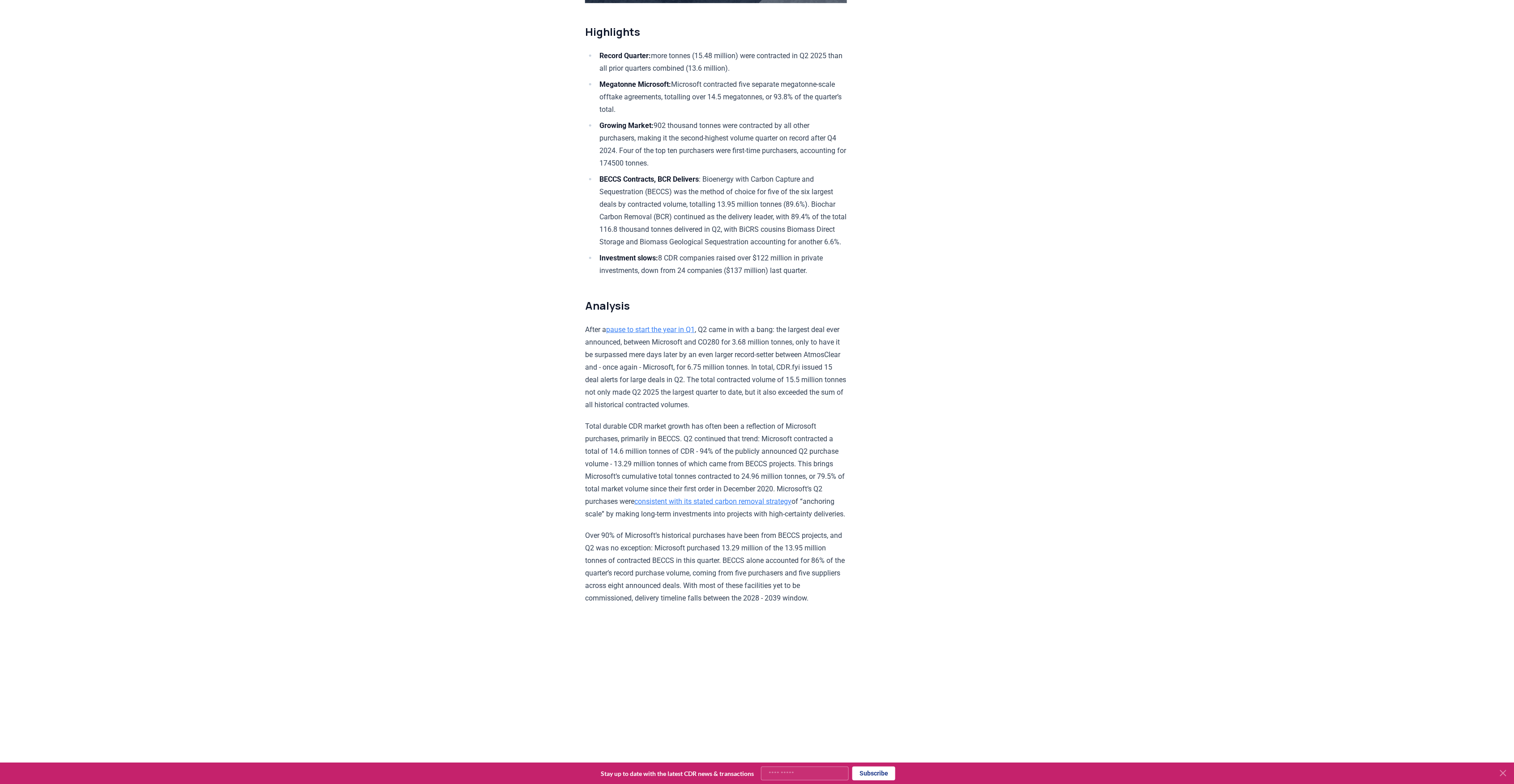 scroll, scrollTop: 0, scrollLeft: 0, axis: both 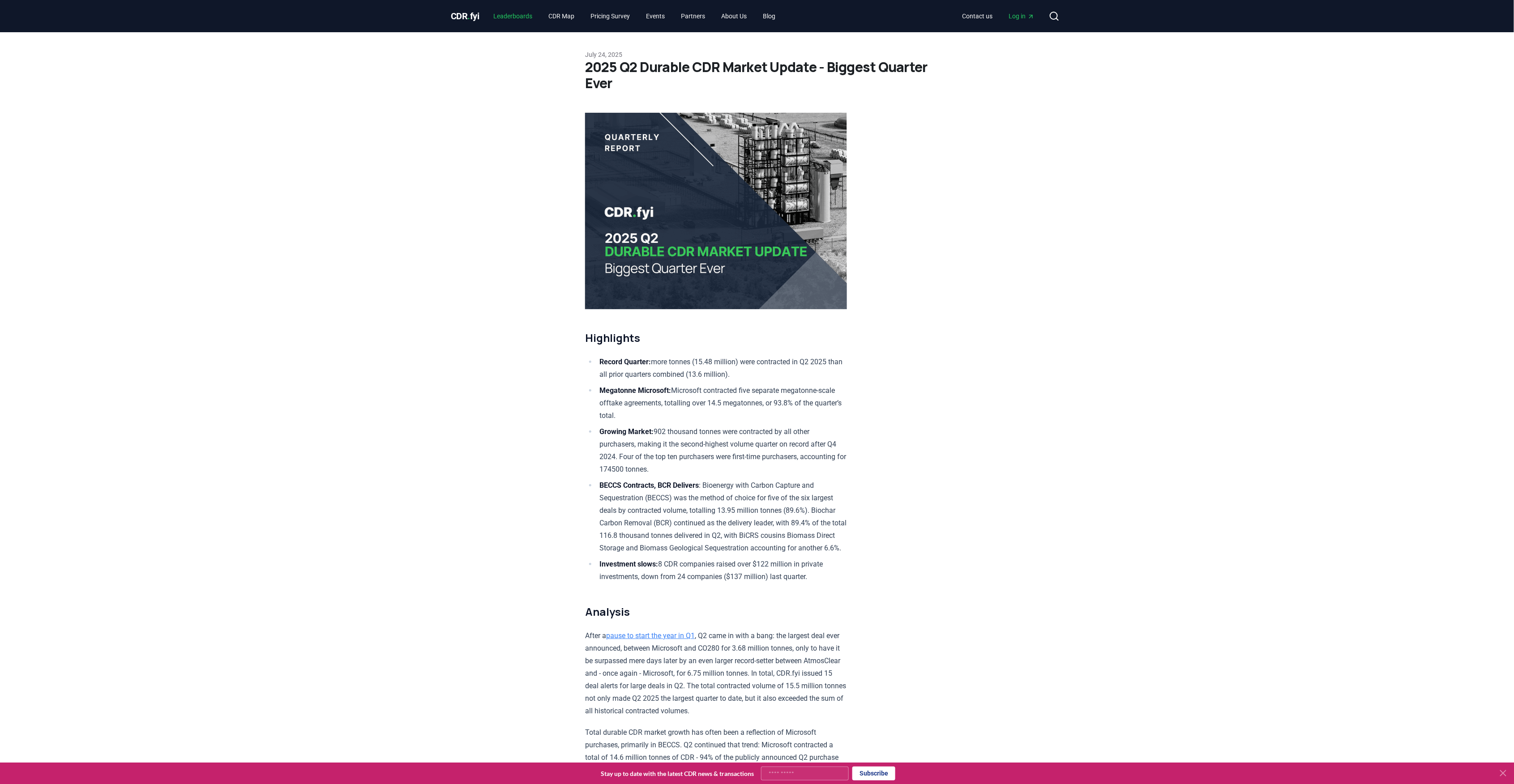 click on "Leaderboards" at bounding box center [513, 16] 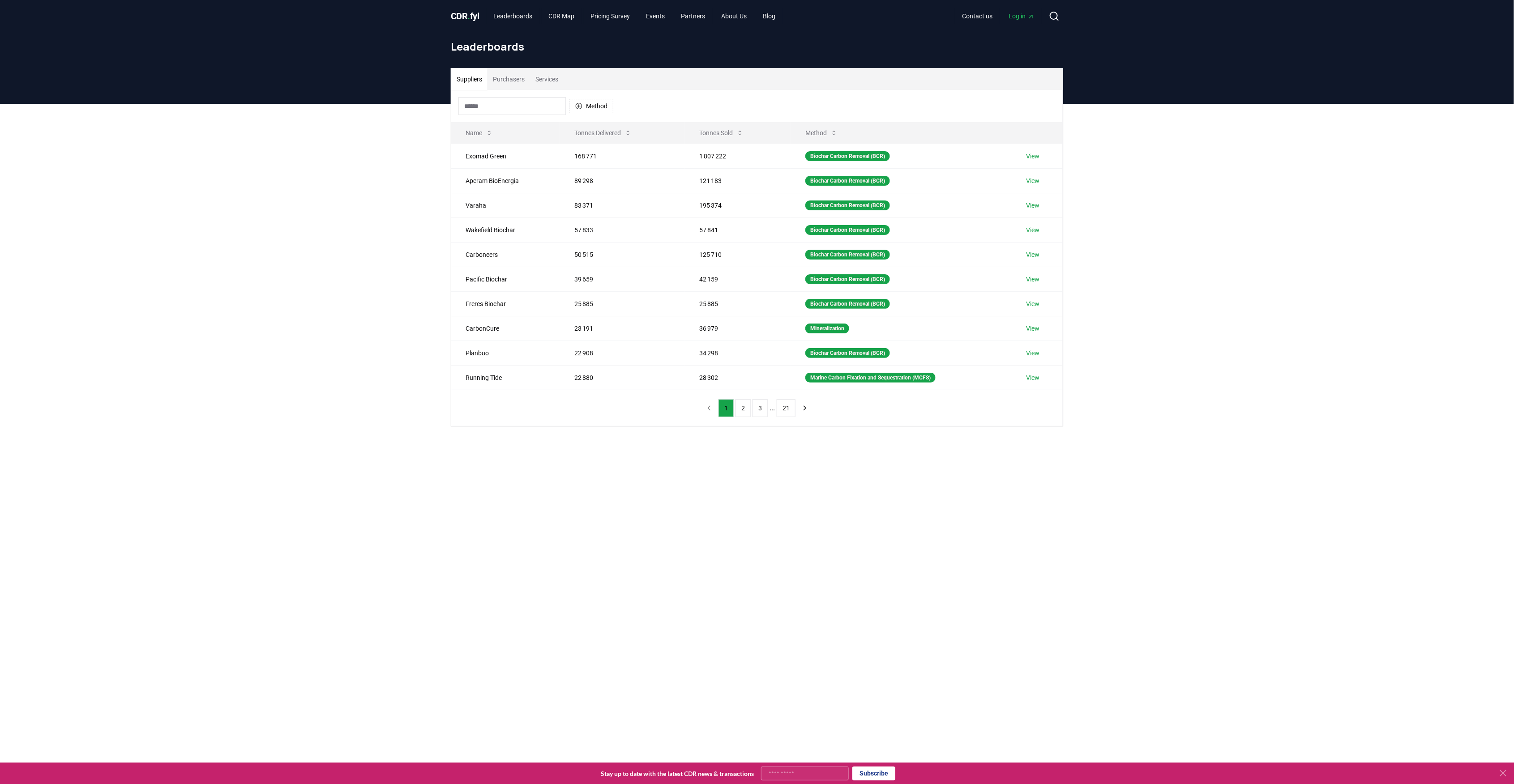 click on "CDR . fyi" at bounding box center [465, 16] 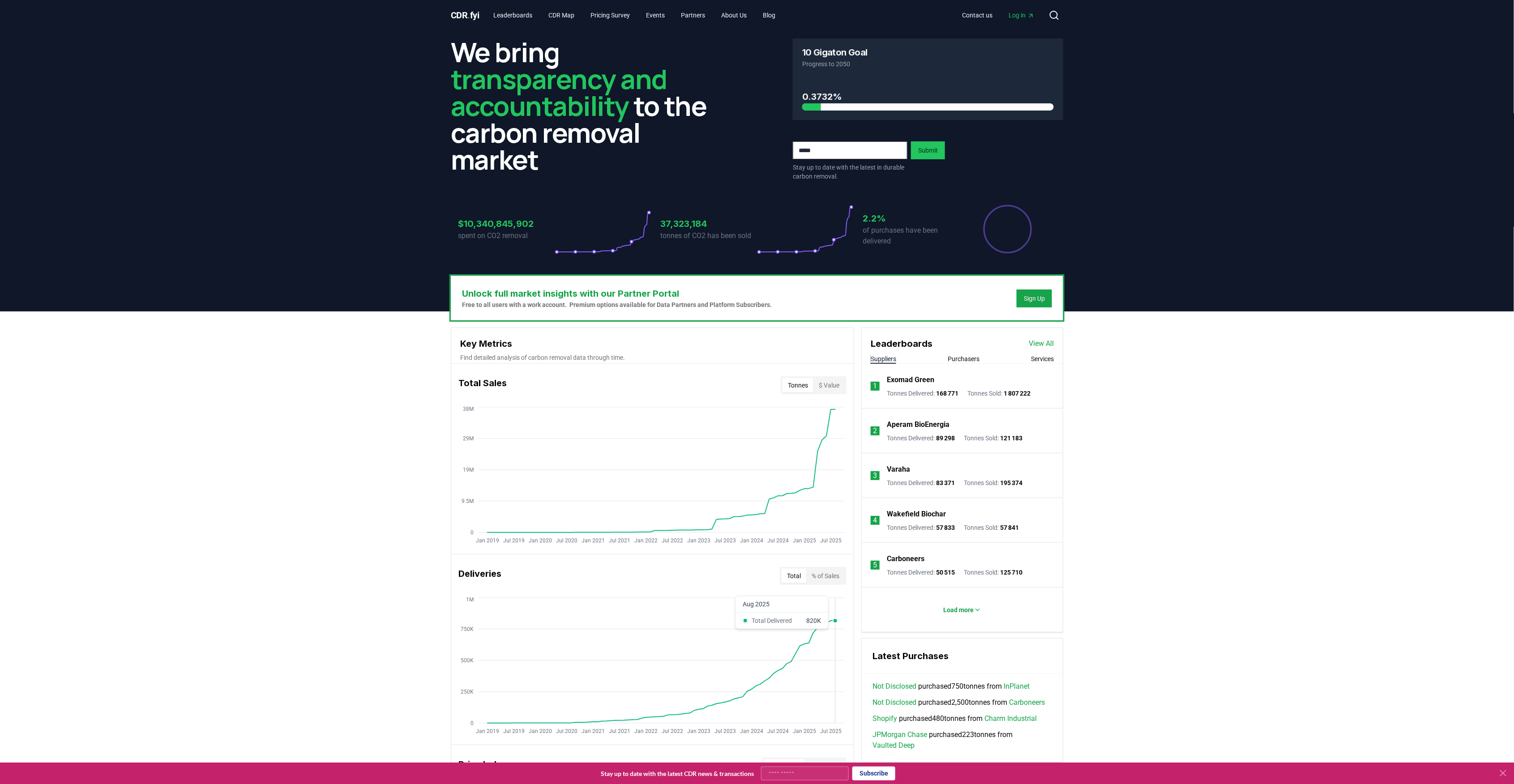 scroll, scrollTop: 0, scrollLeft: 0, axis: both 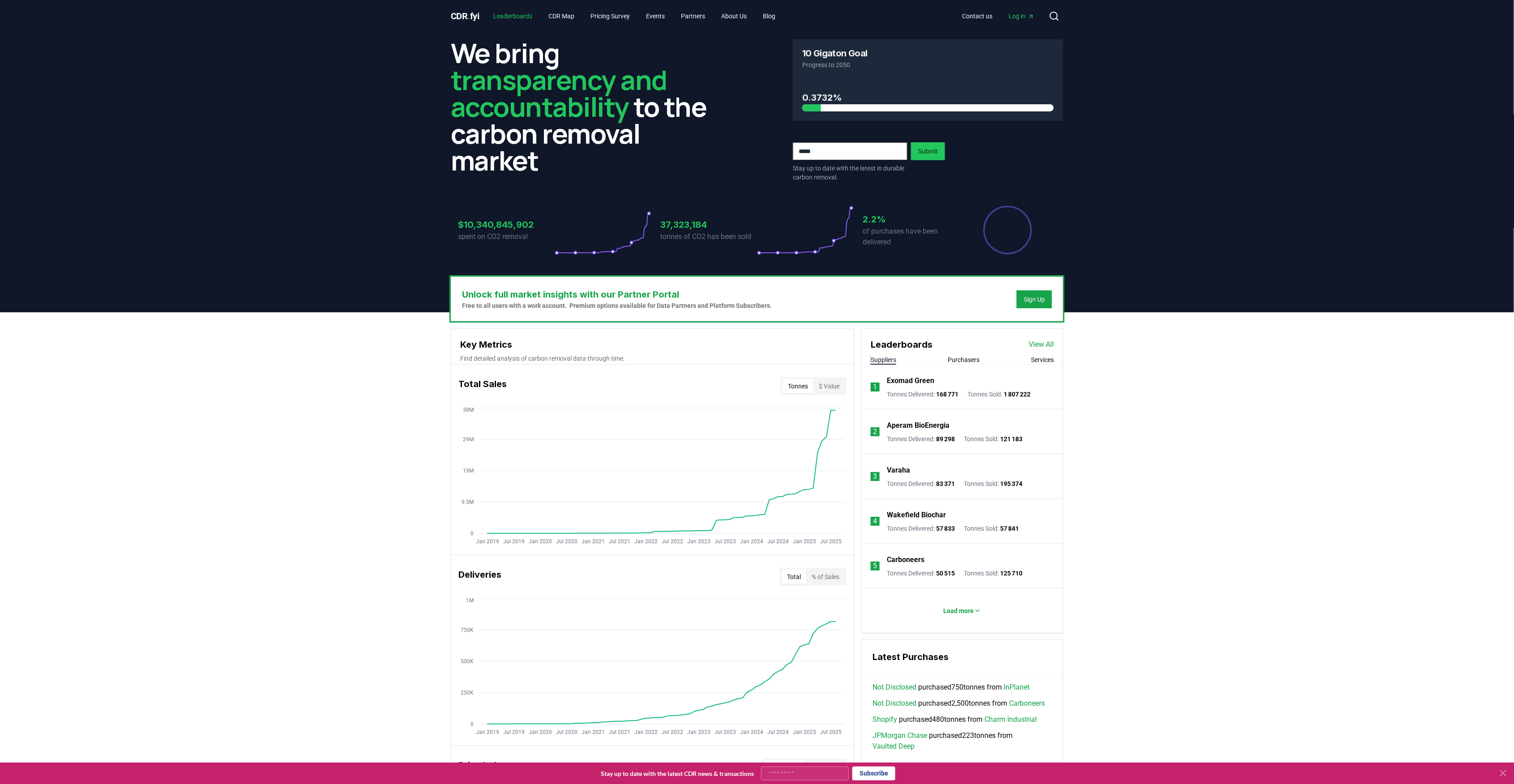 click on "Leaderboards" at bounding box center (513, 16) 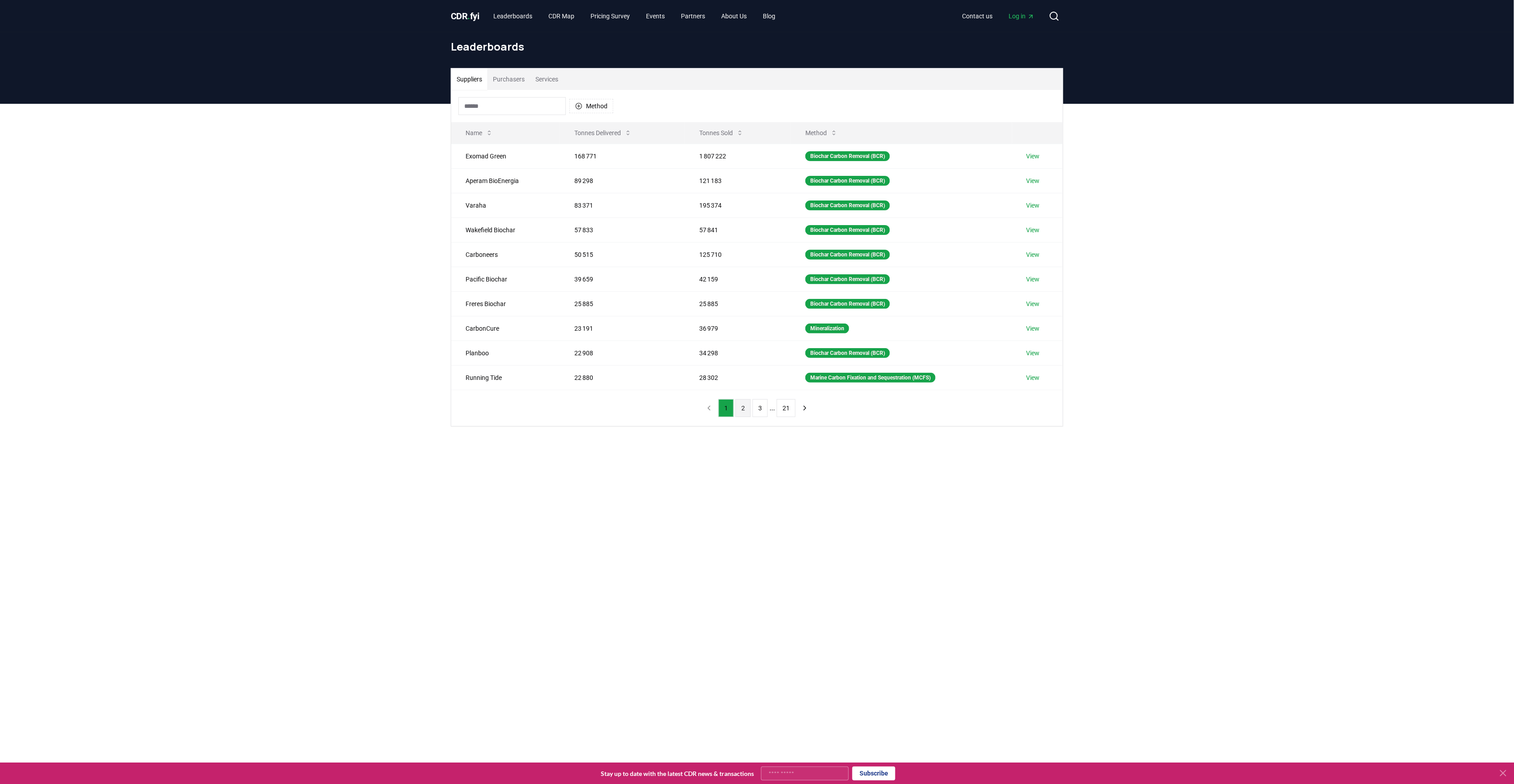 click on "2" at bounding box center (743, 408) 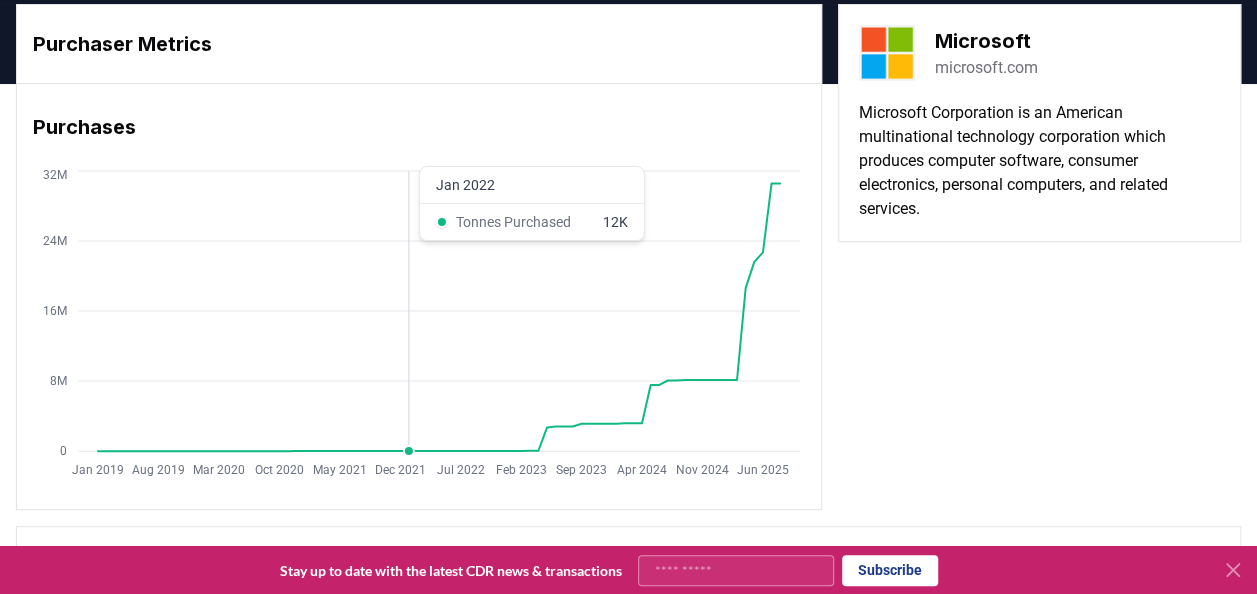 scroll, scrollTop: 100, scrollLeft: 0, axis: vertical 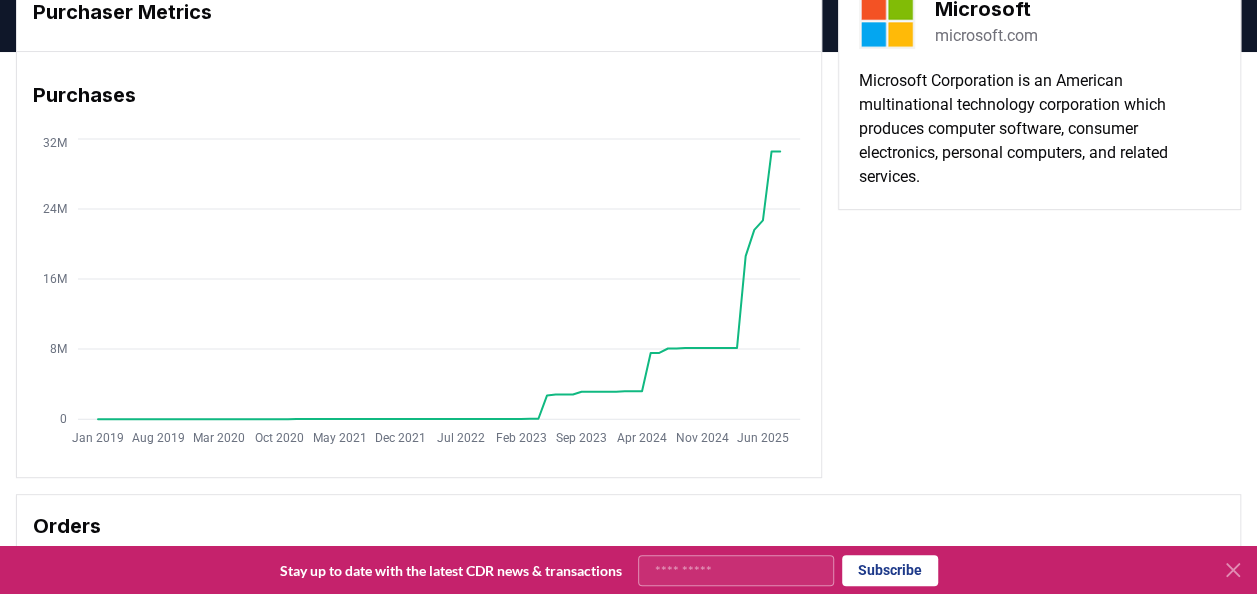 drag, startPoint x: 1174, startPoint y: 302, endPoint x: 820, endPoint y: 267, distance: 355.726 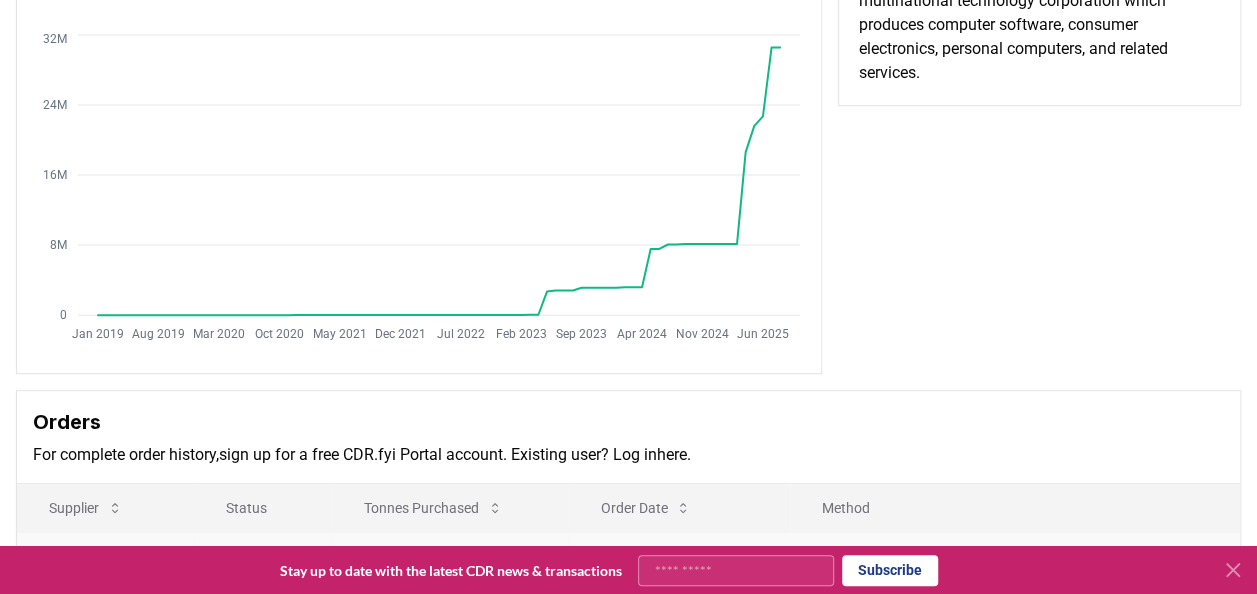 scroll, scrollTop: 0, scrollLeft: 0, axis: both 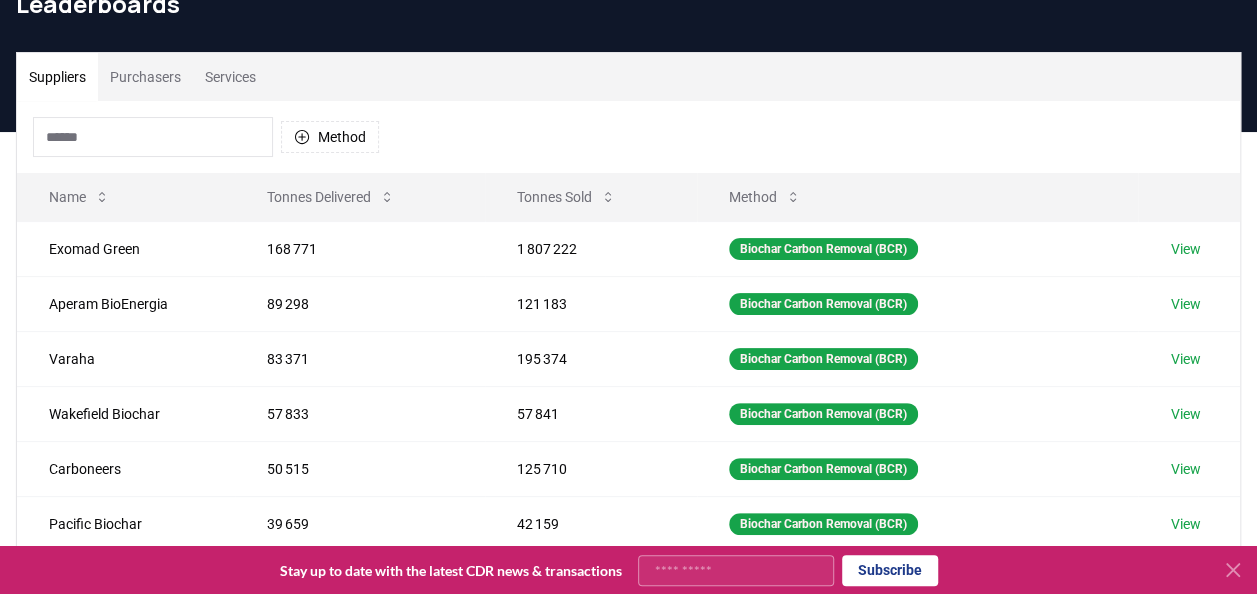 drag, startPoint x: 504, startPoint y: 136, endPoint x: 475, endPoint y: 120, distance: 33.12099 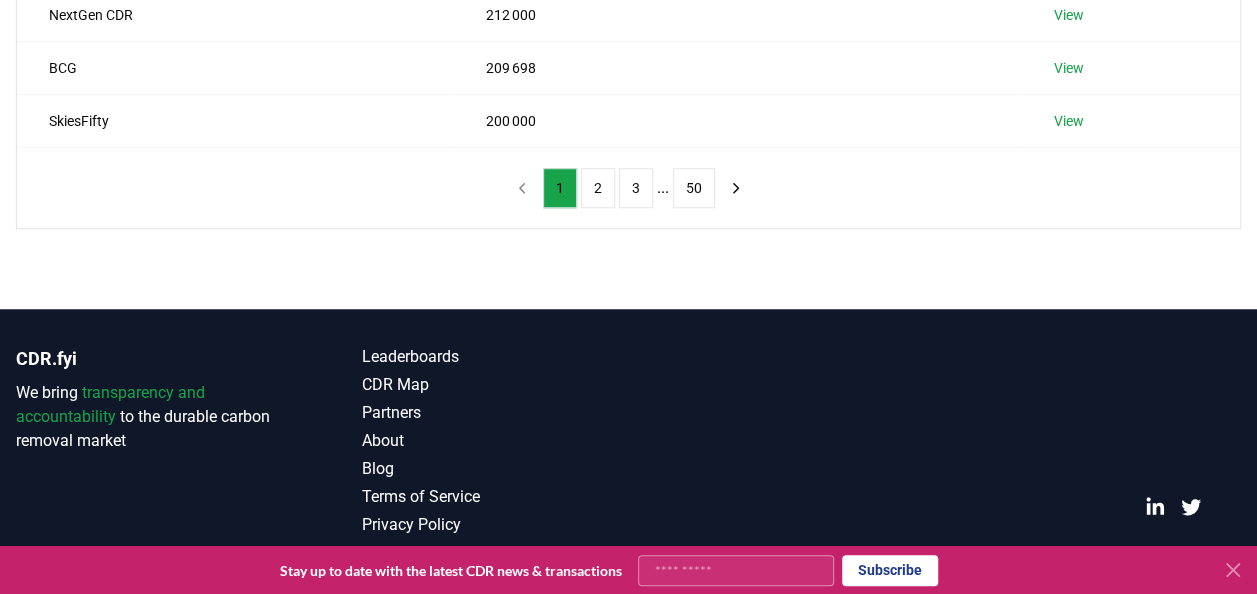 scroll, scrollTop: 0, scrollLeft: 0, axis: both 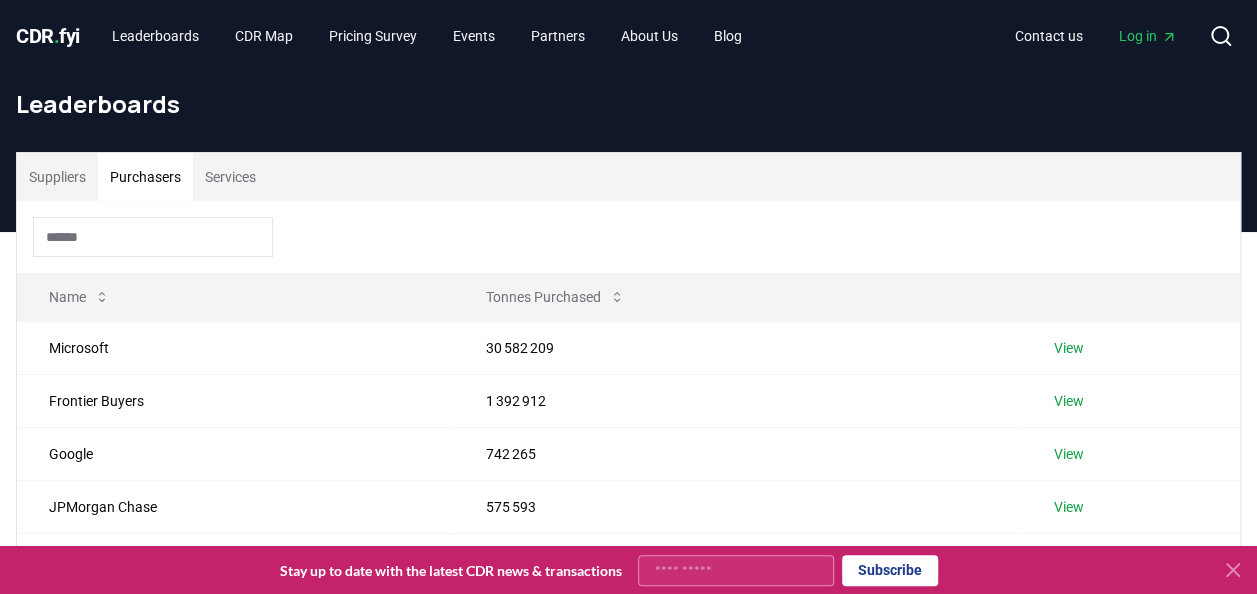 click on "Suppliers" at bounding box center (57, 177) 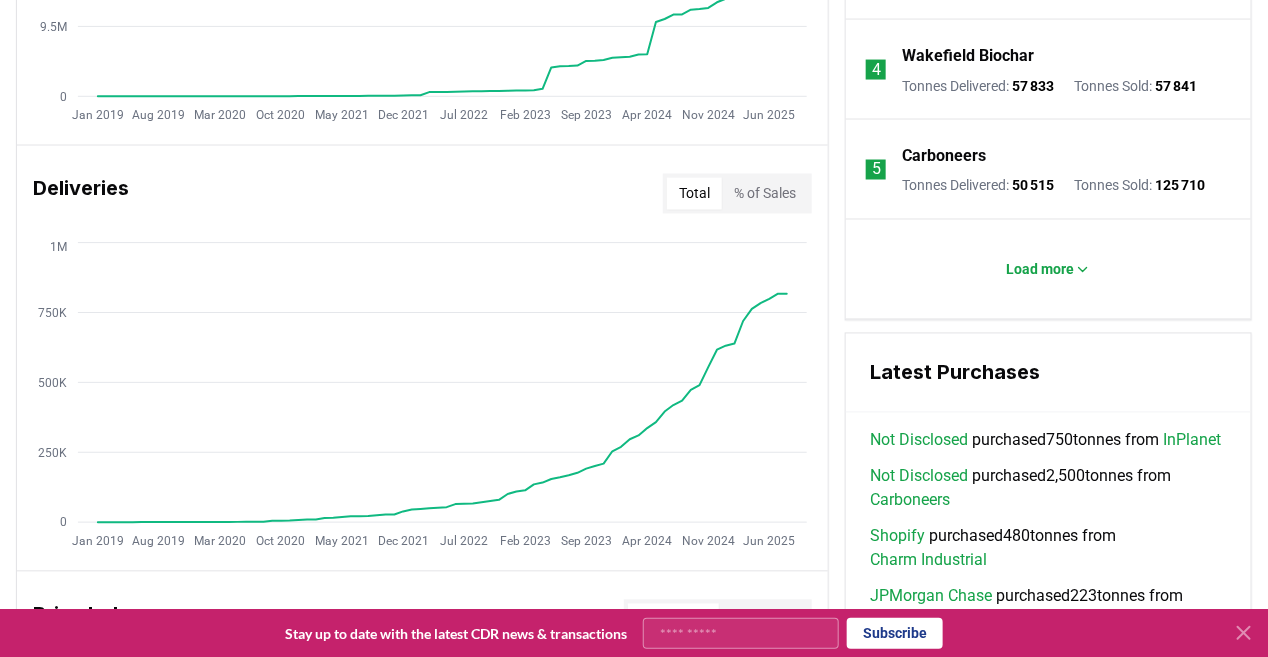 scroll, scrollTop: 1100, scrollLeft: 0, axis: vertical 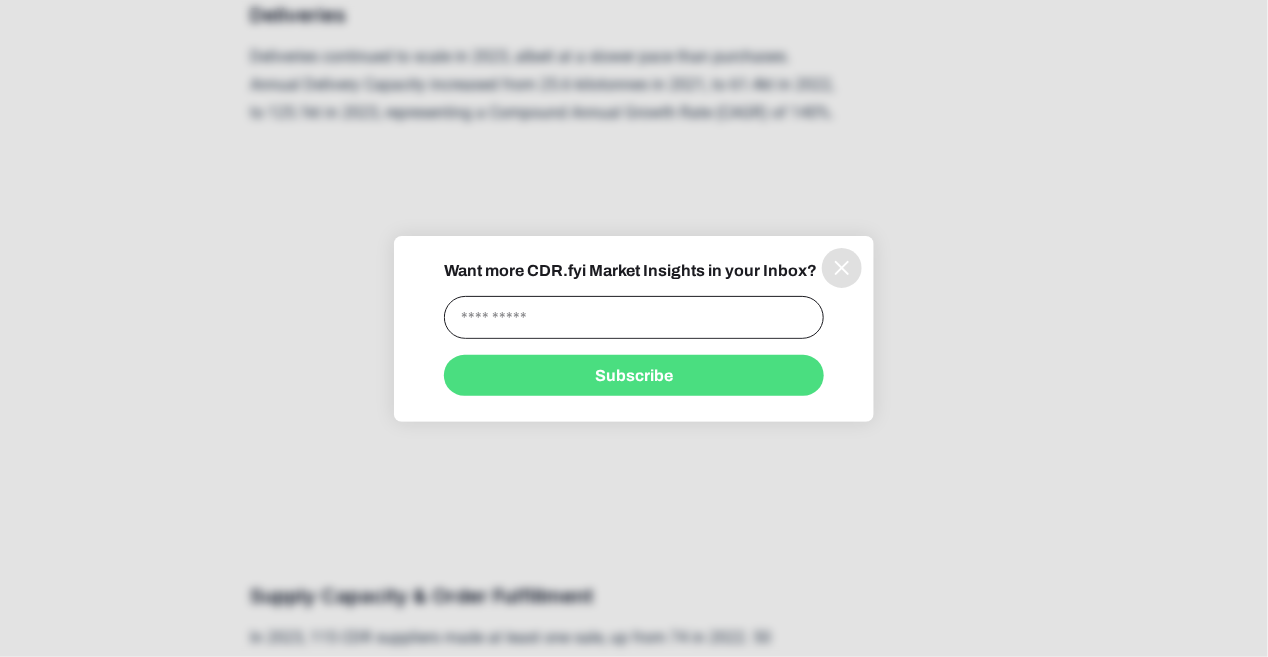 click 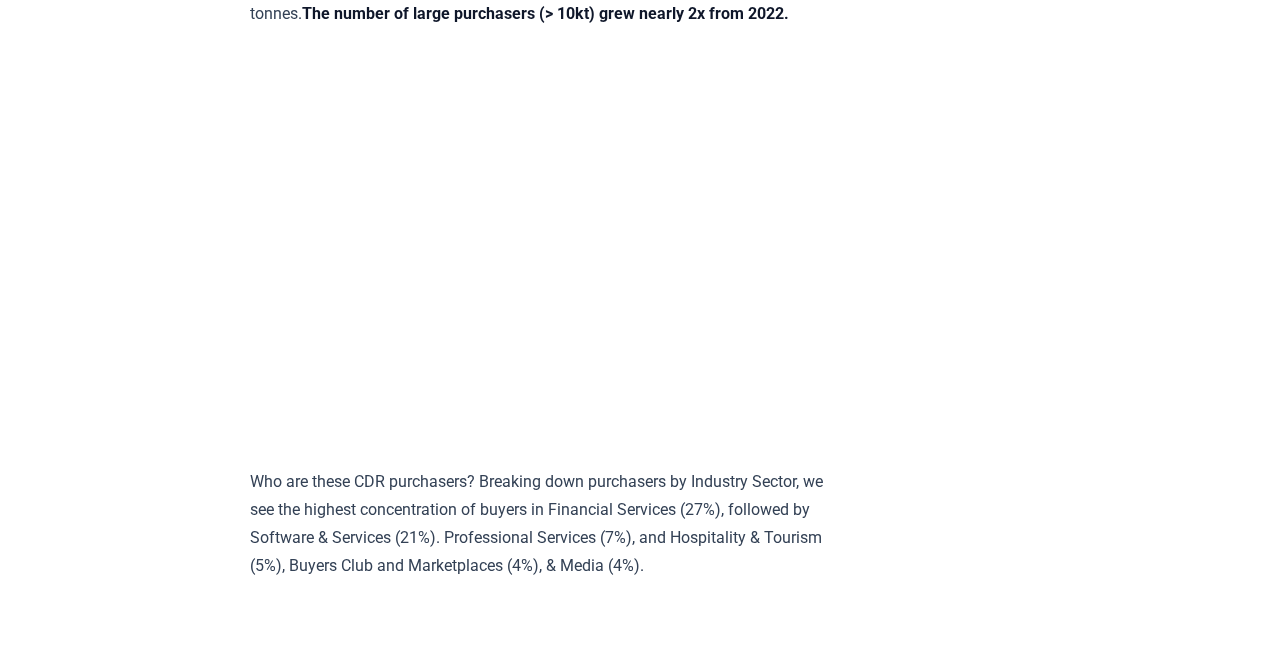 scroll, scrollTop: 8691, scrollLeft: 0, axis: vertical 